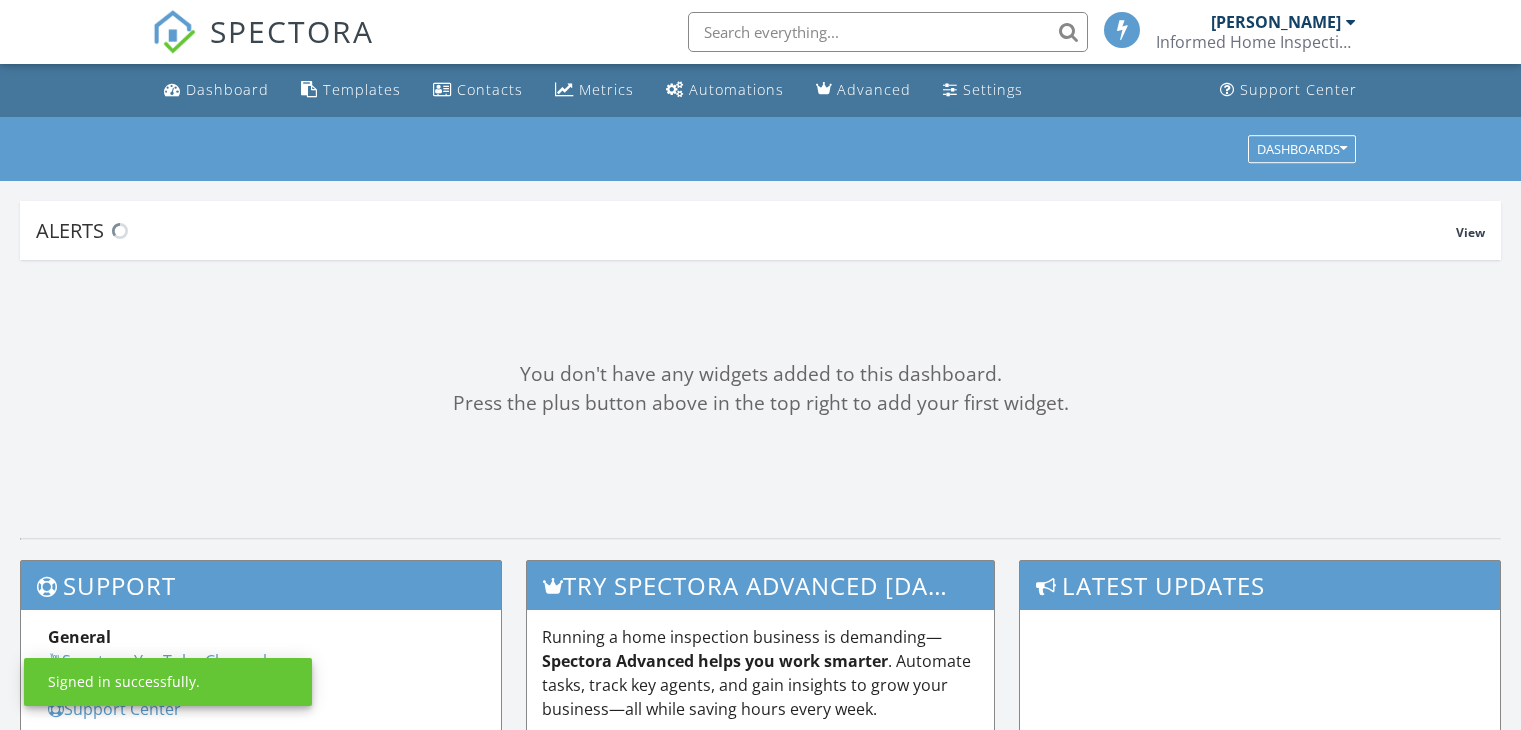 scroll, scrollTop: 0, scrollLeft: 0, axis: both 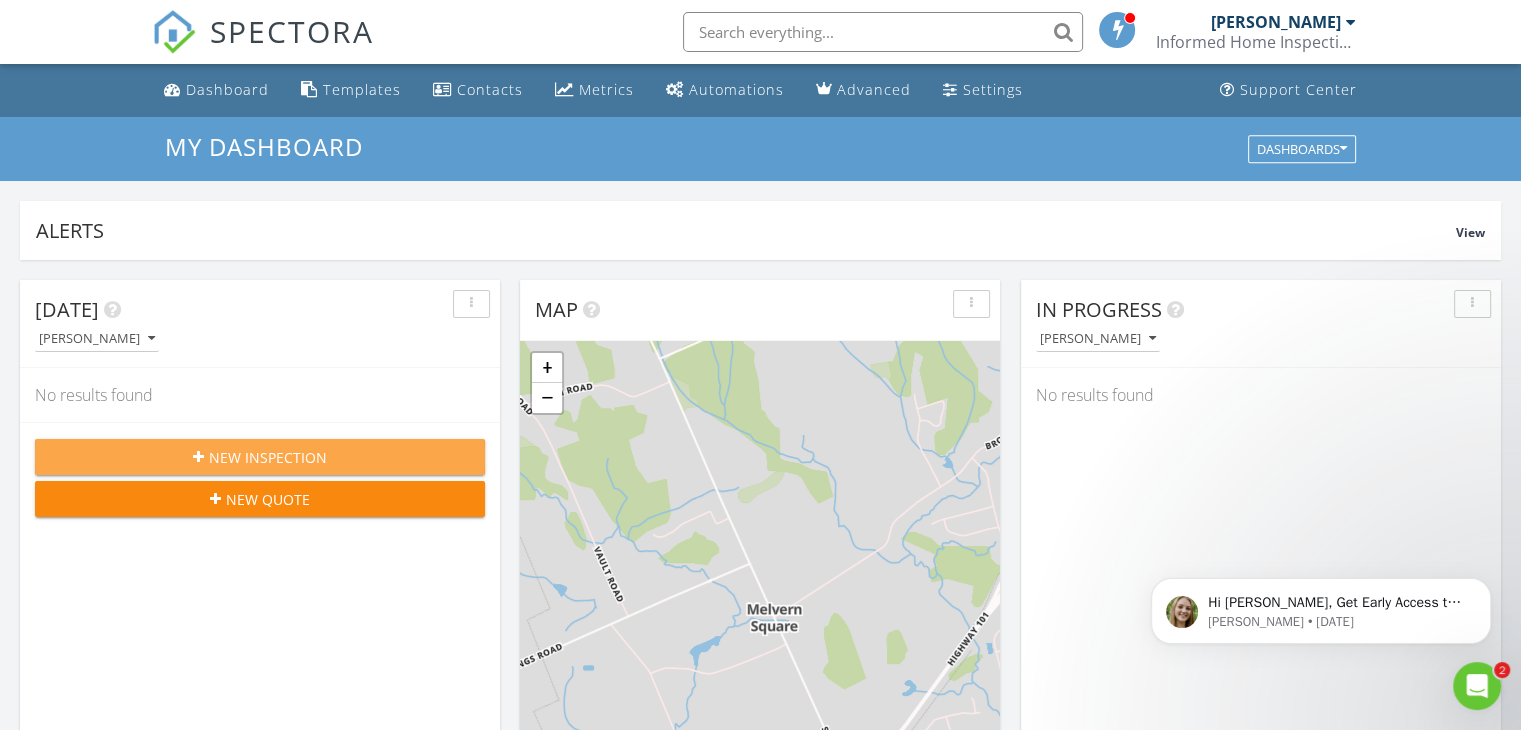click on "New Inspection" at bounding box center (260, 457) 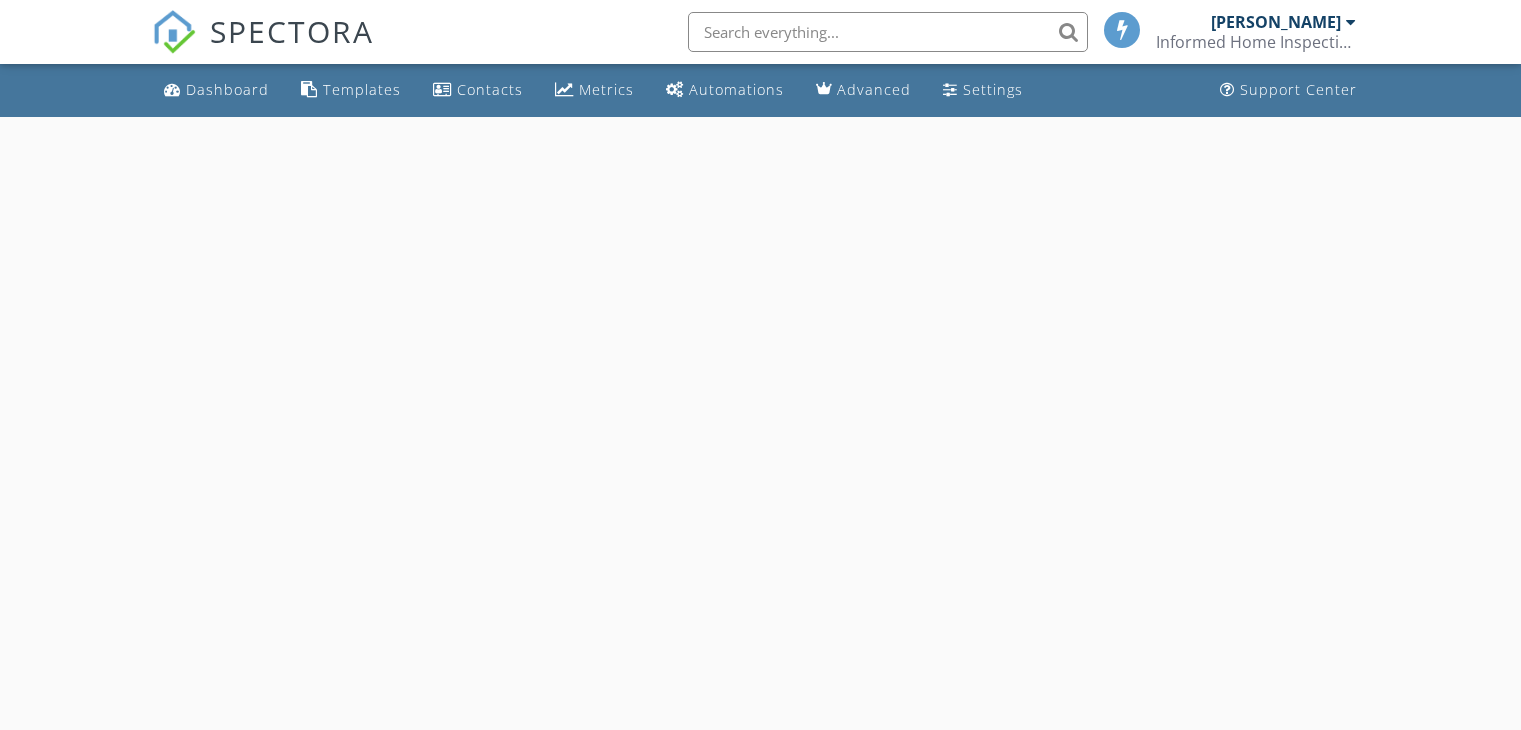 scroll, scrollTop: 0, scrollLeft: 0, axis: both 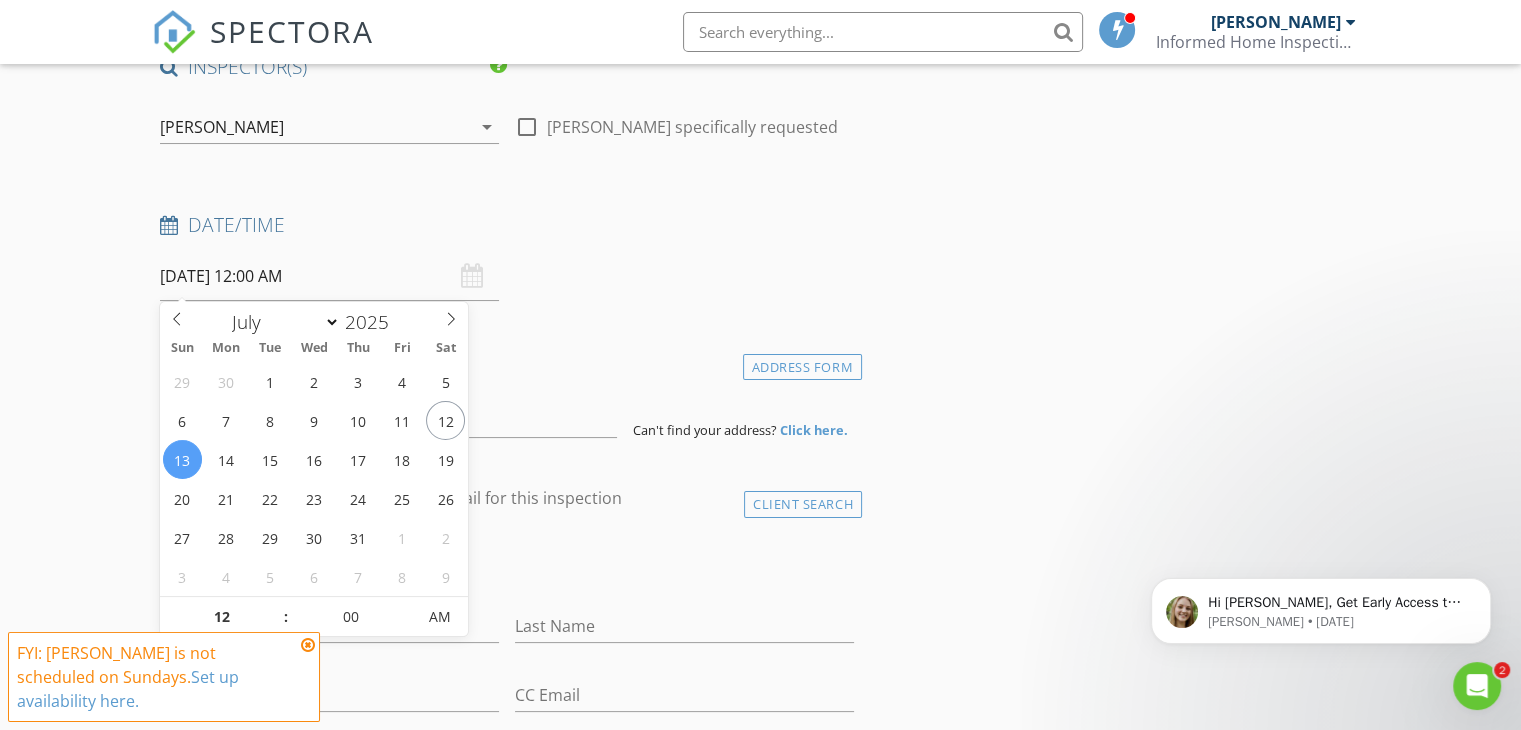 click on "13/07/2025 12:00 AM" at bounding box center [329, 276] 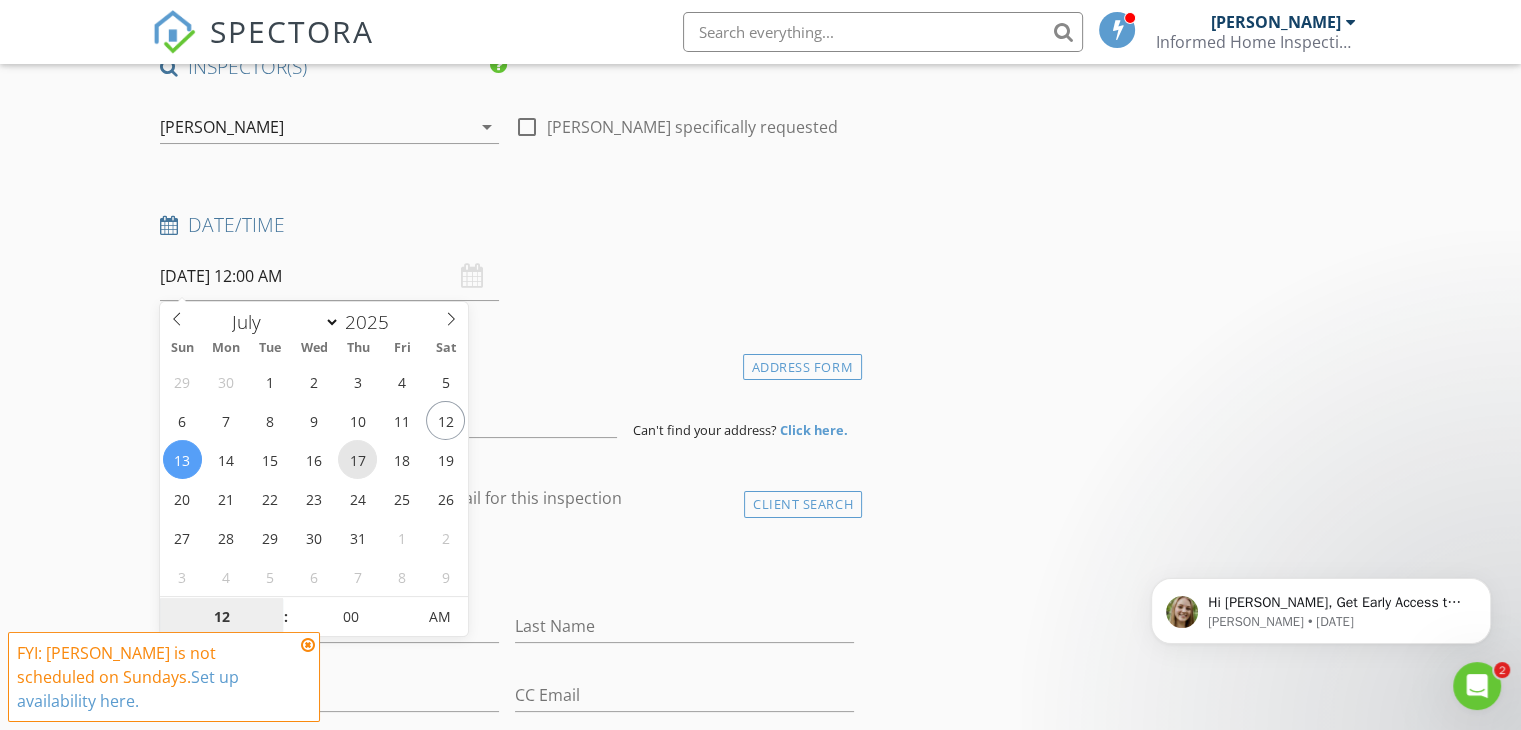 type on "17/07/2025 12:00 AM" 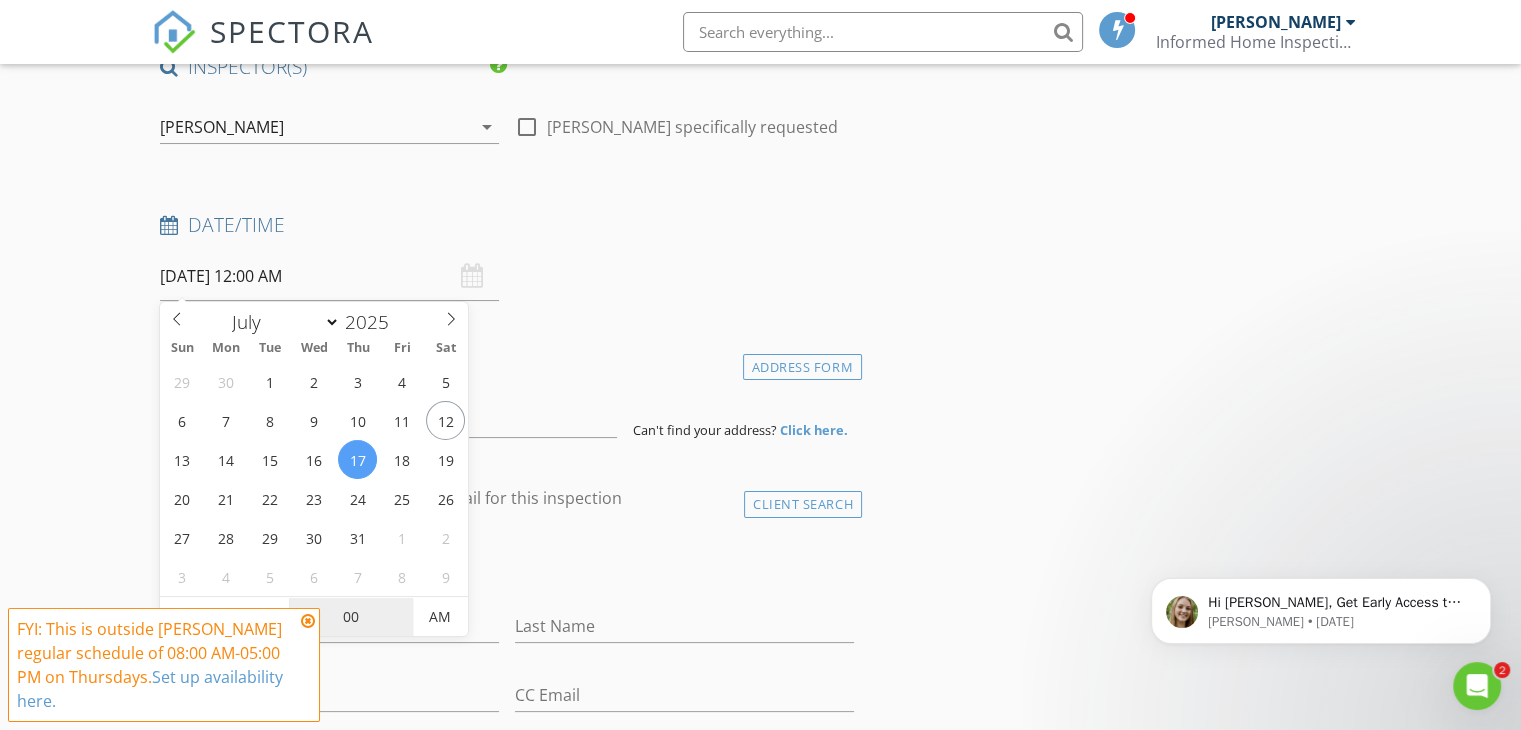 type on "01" 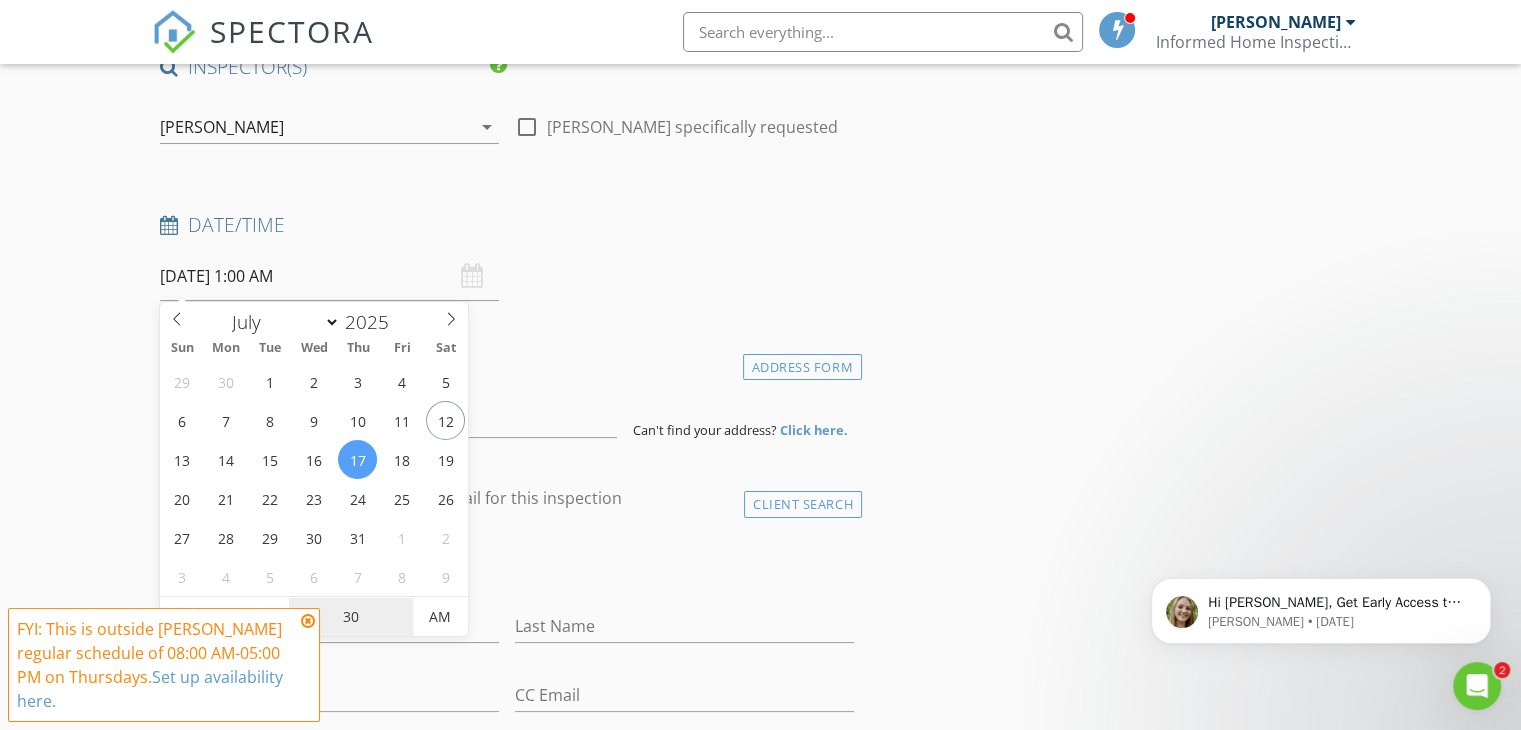 type on "30" 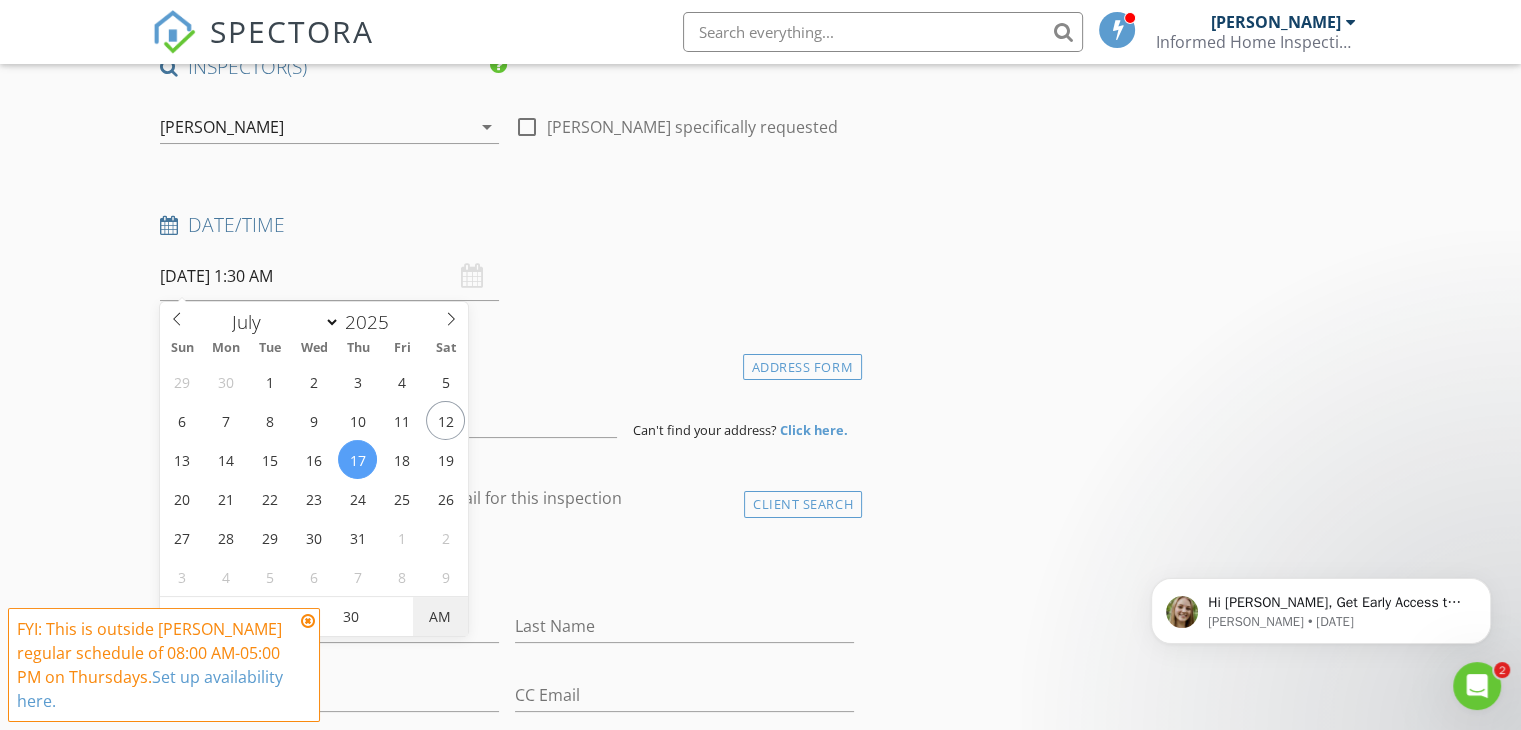 type on "17/07/2025 1:30 PM" 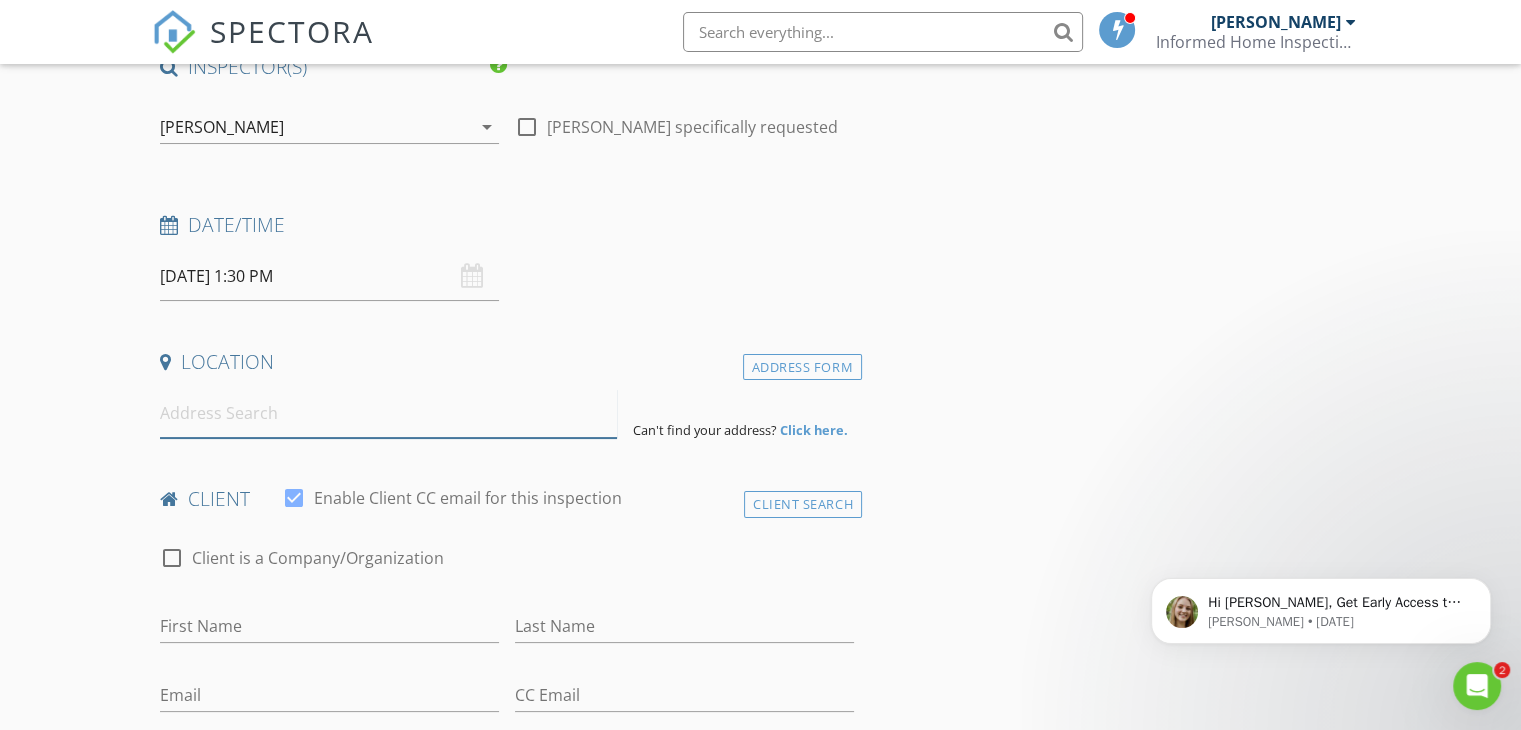 click at bounding box center (388, 413) 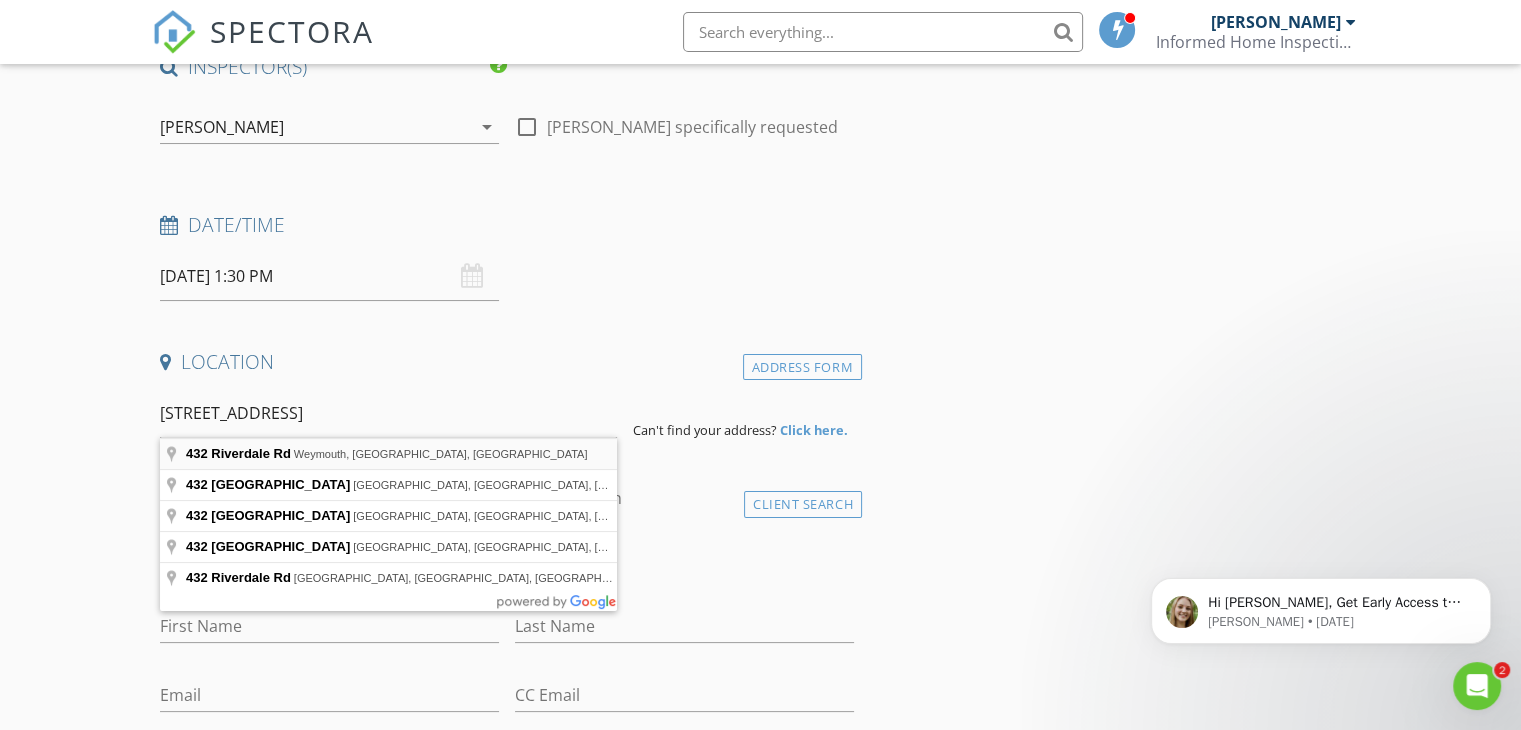 type on "432 Riverdale Rd, Weymouth, NS, Canada" 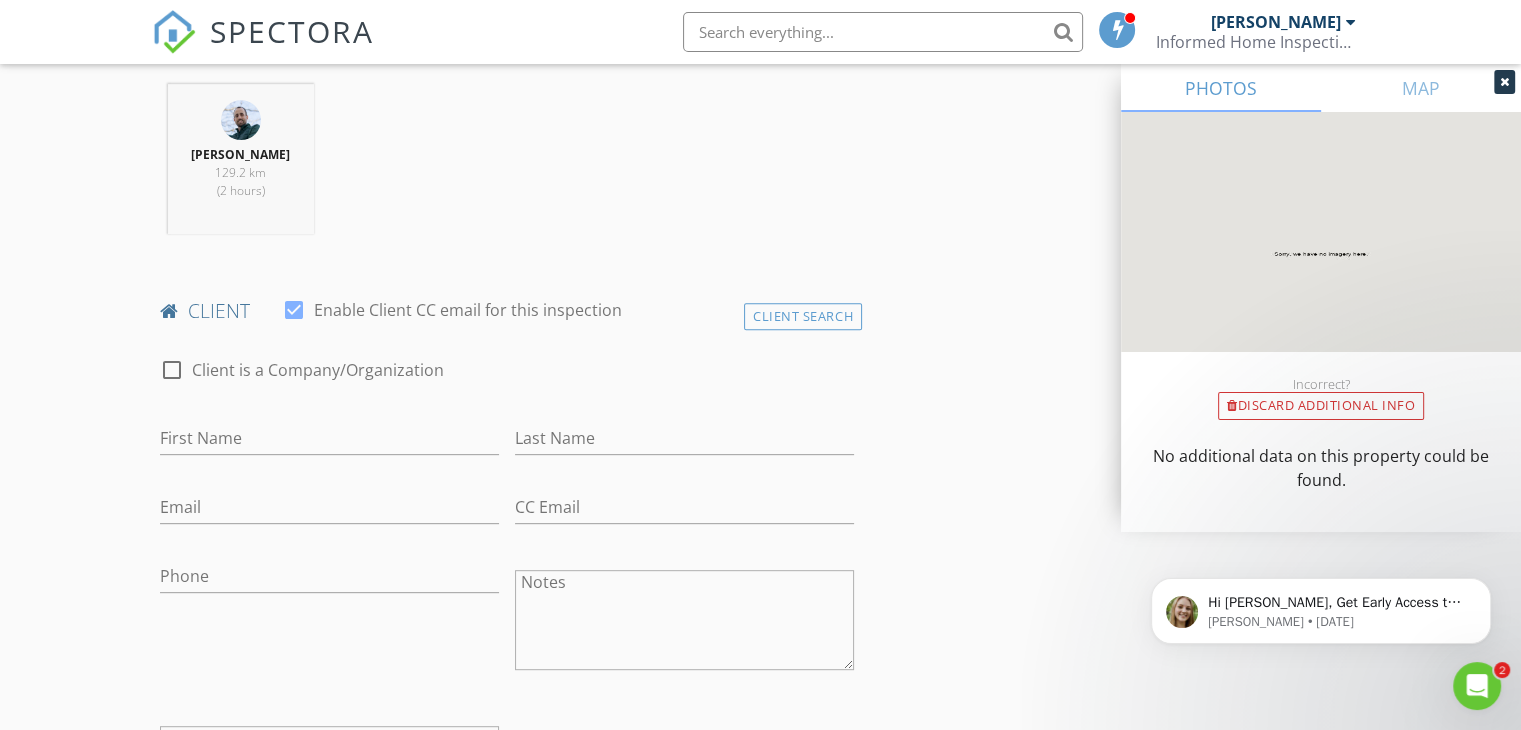 scroll, scrollTop: 791, scrollLeft: 0, axis: vertical 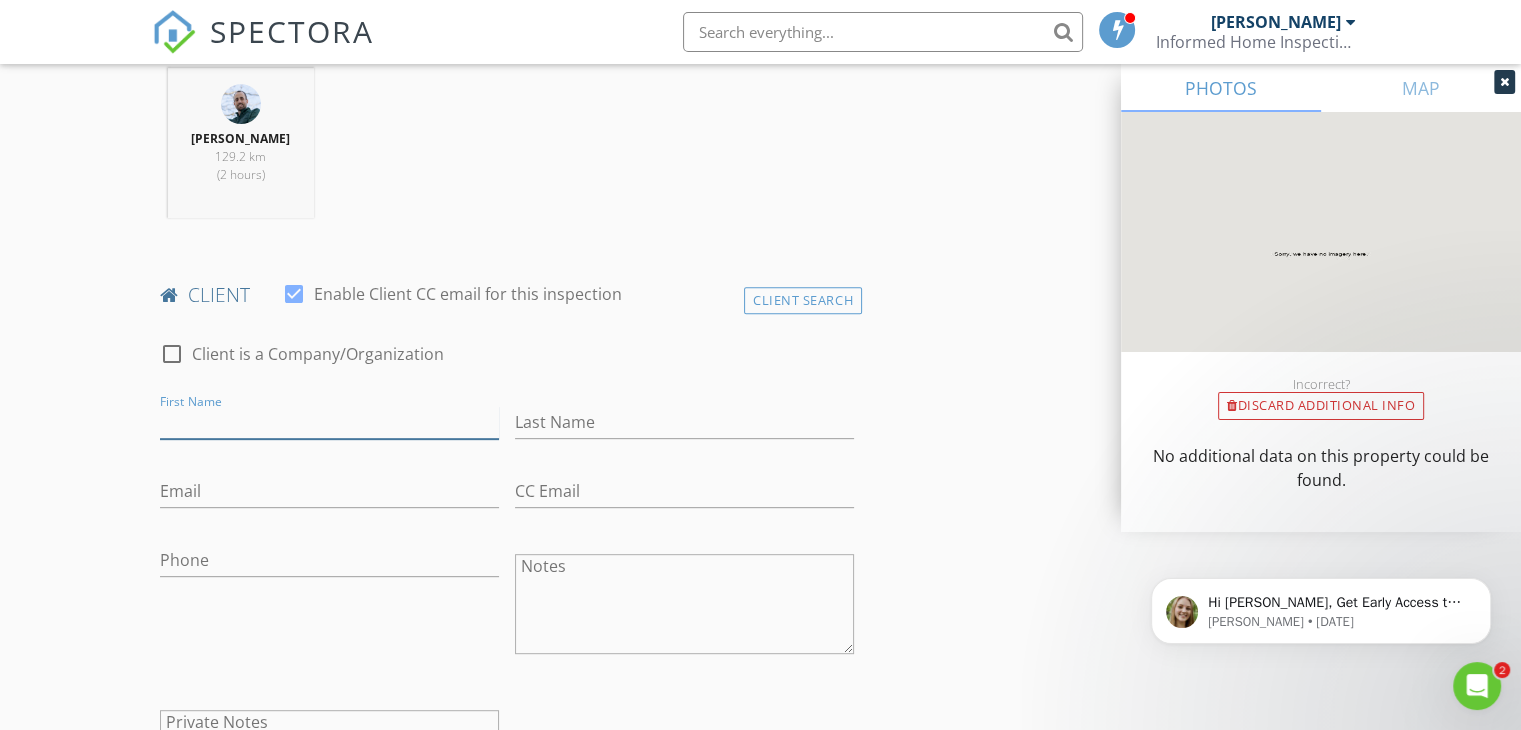 click on "First Name" at bounding box center (329, 422) 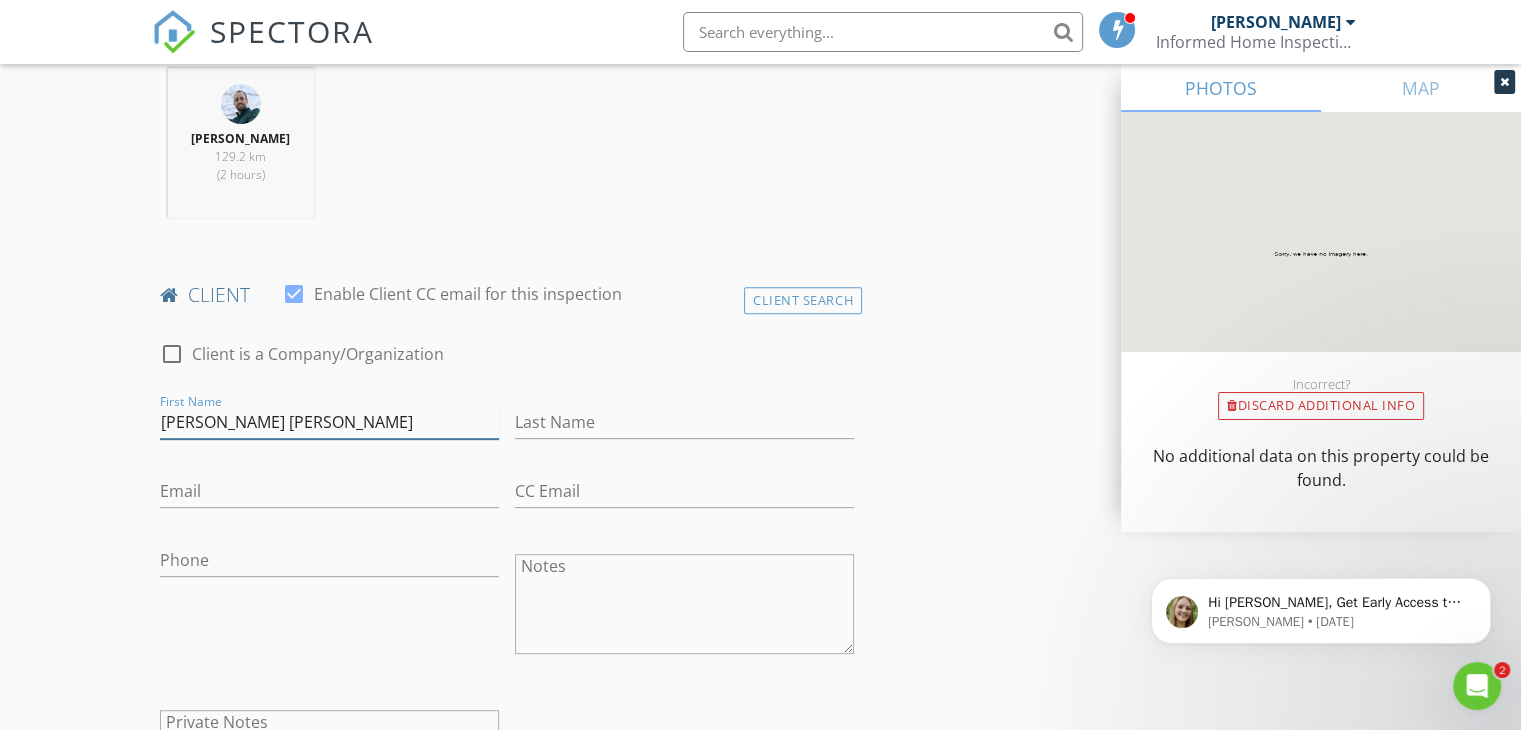 type on "Lisa Irene" 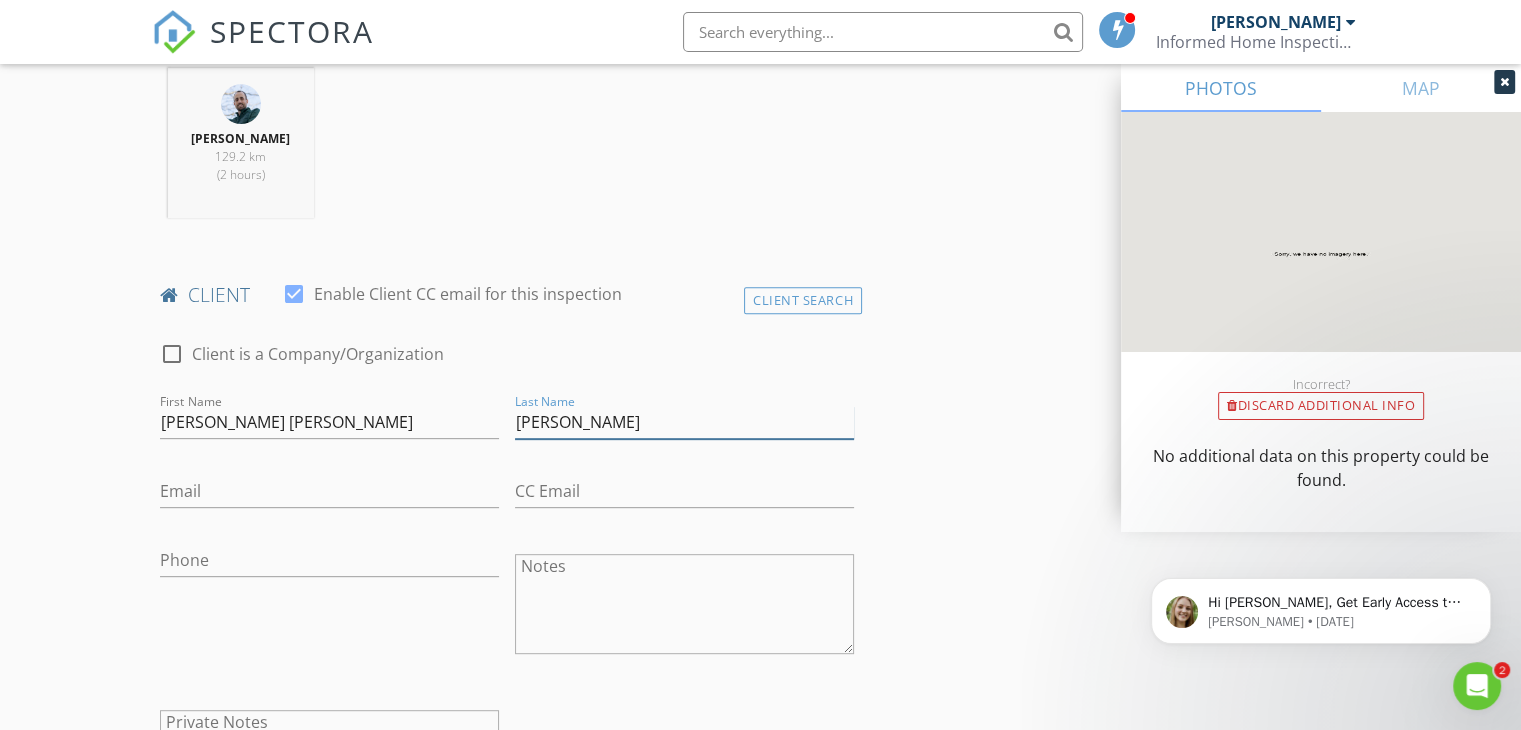 type on "Saiza" 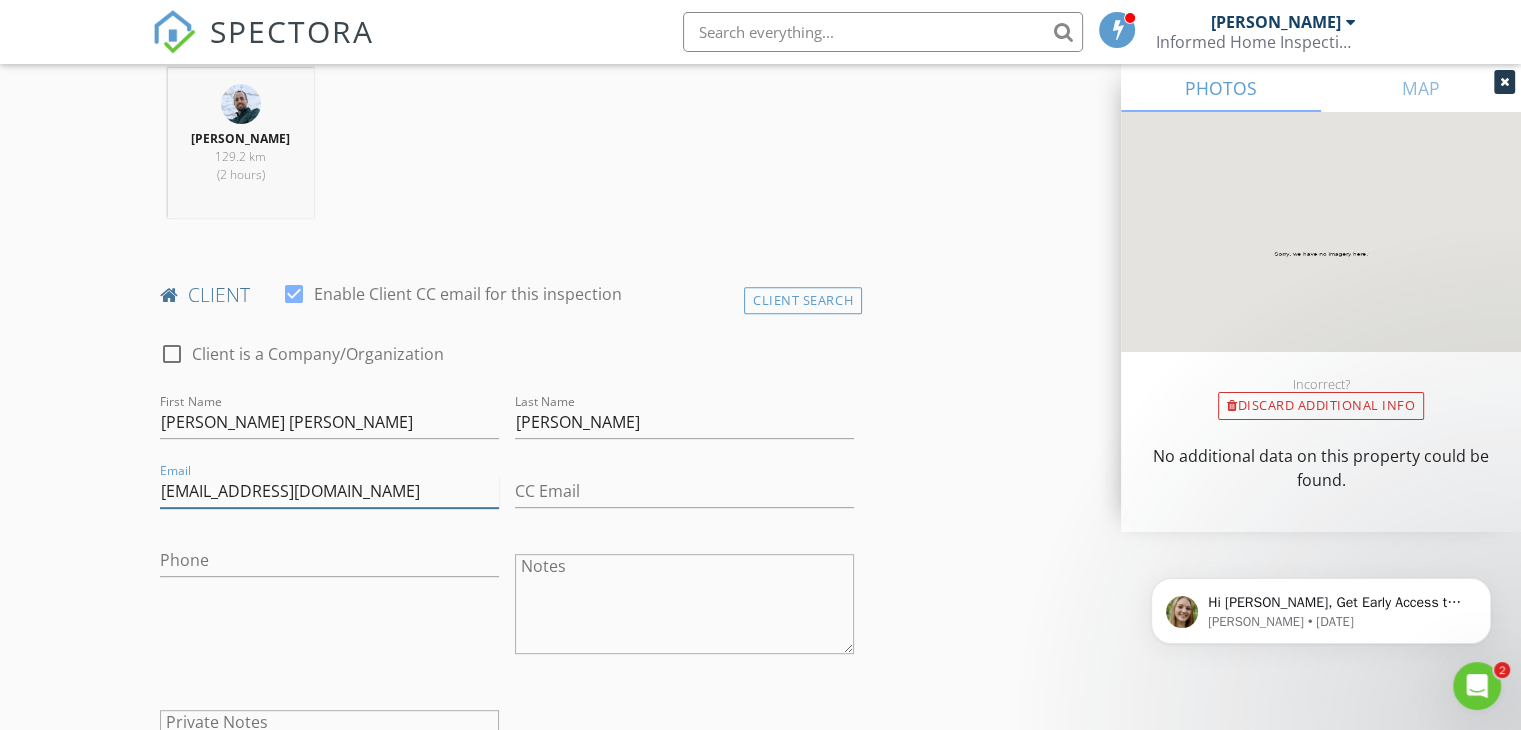 type on "lisasaiza@msn.com" 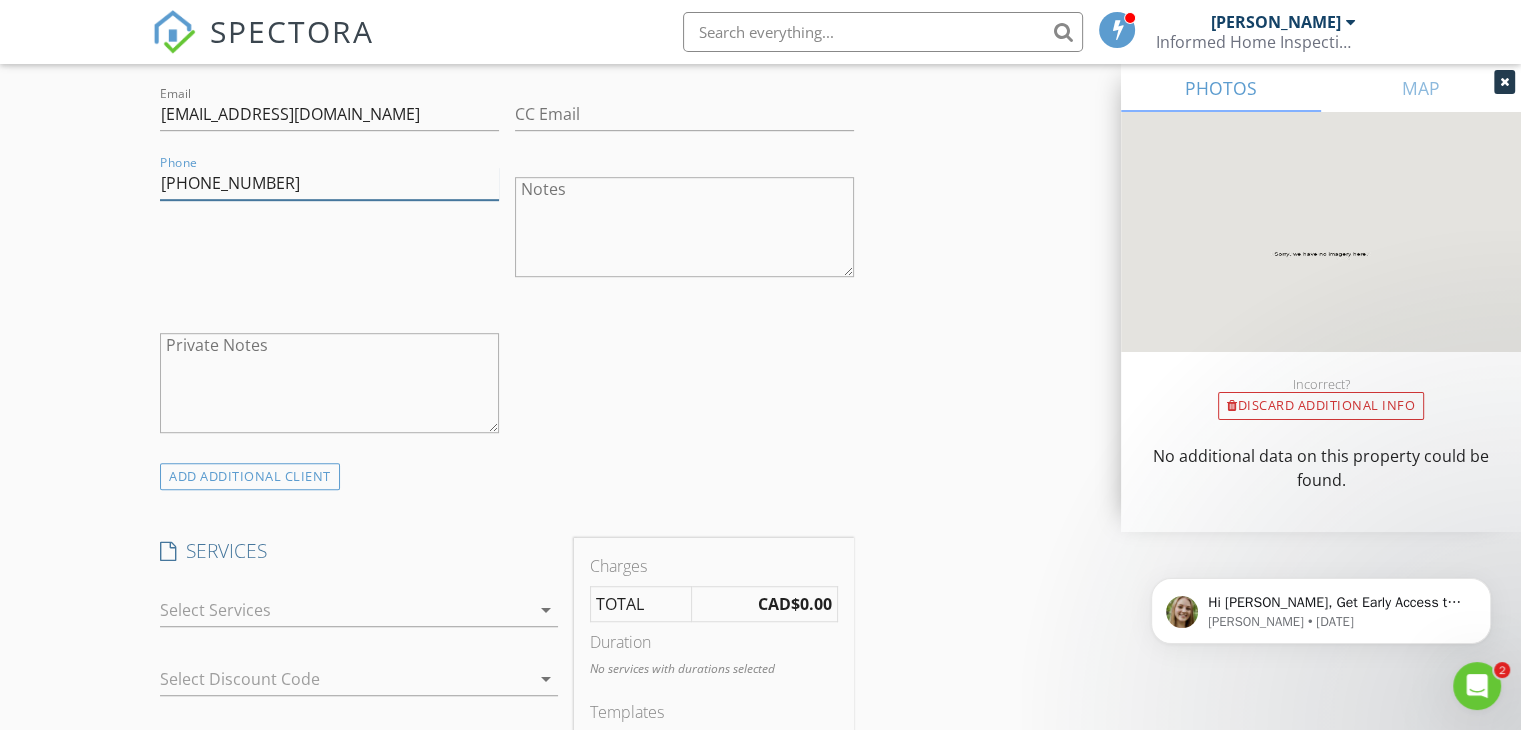 scroll, scrollTop: 1175, scrollLeft: 0, axis: vertical 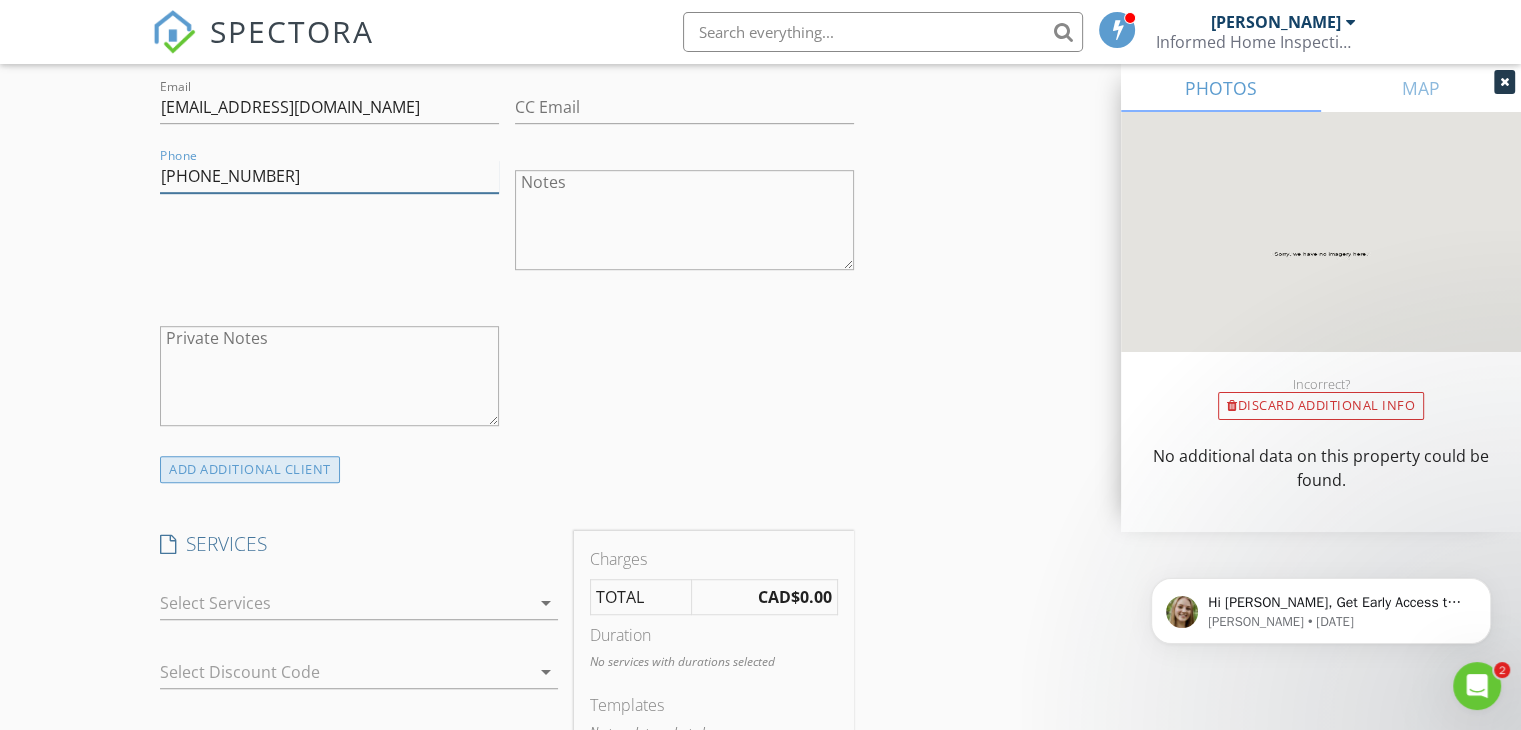 type on "731-438-0835" 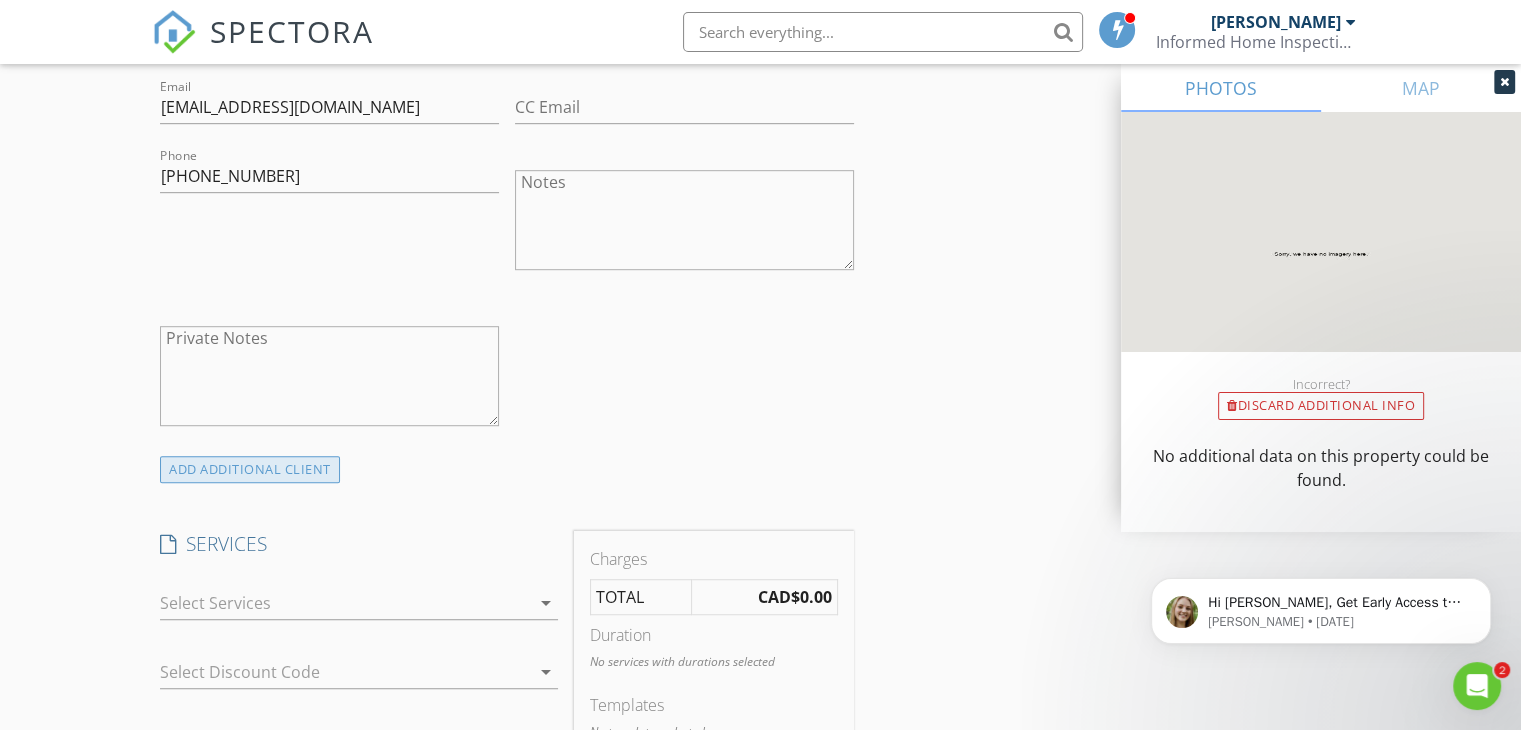 click on "ADD ADDITIONAL client" at bounding box center [250, 469] 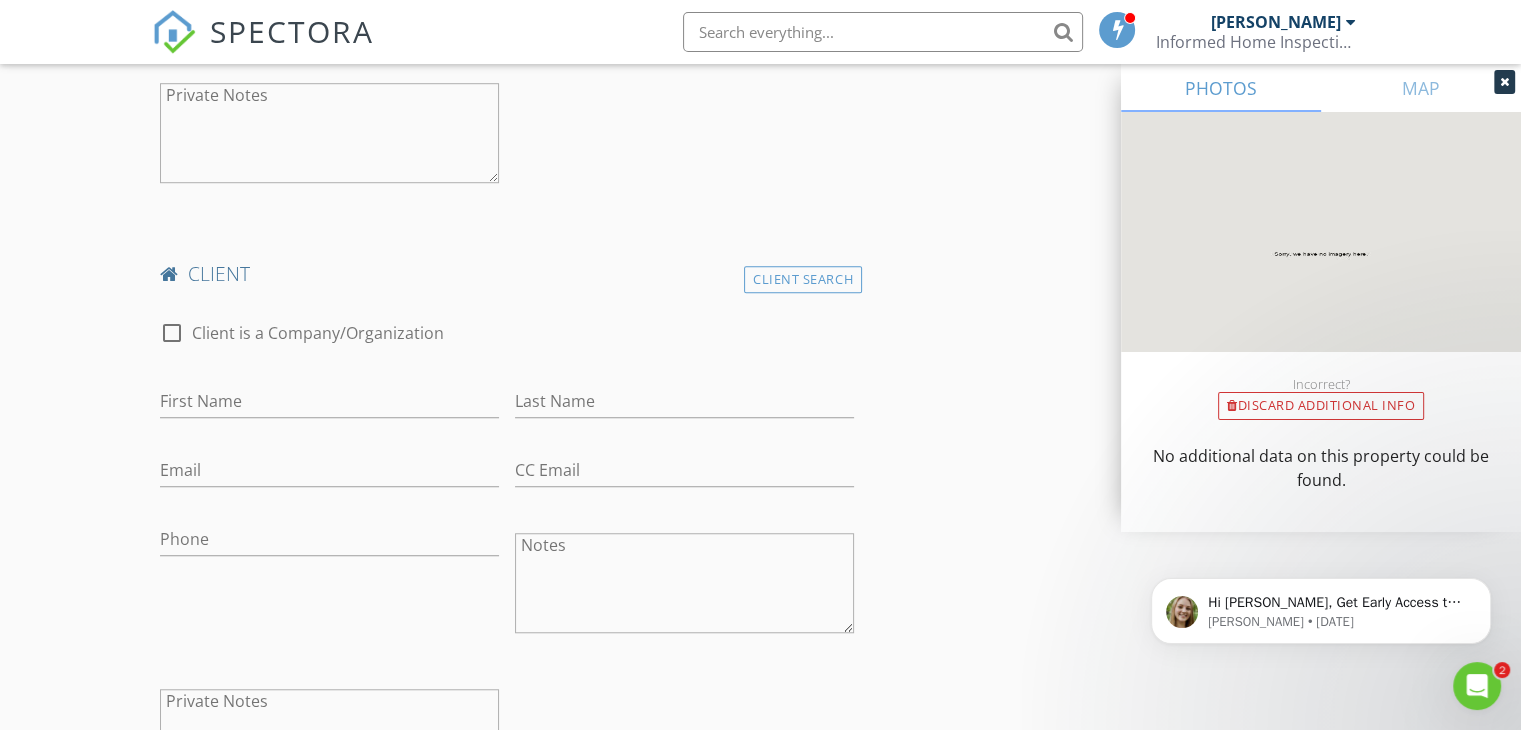 scroll, scrollTop: 1419, scrollLeft: 0, axis: vertical 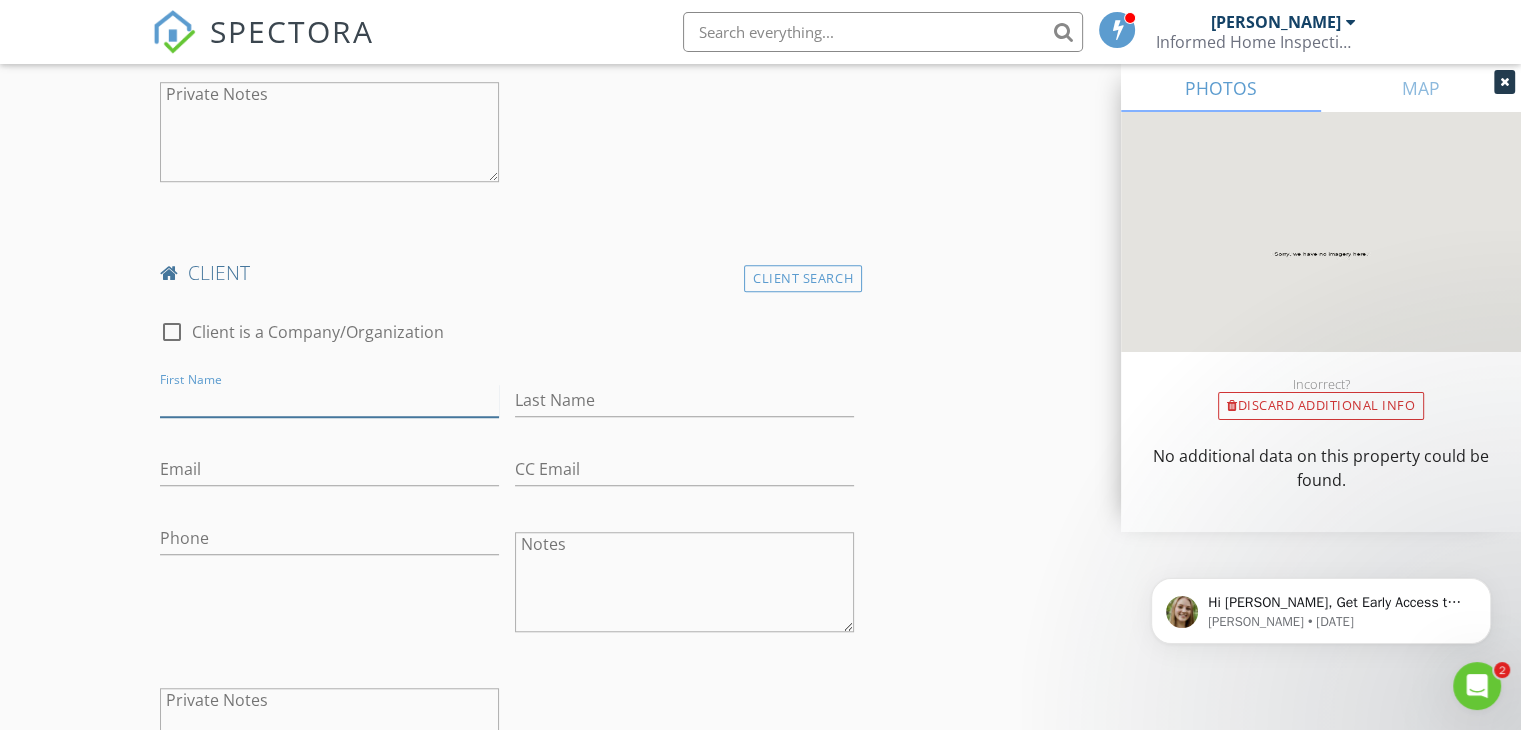 click on "First Name" at bounding box center (329, 400) 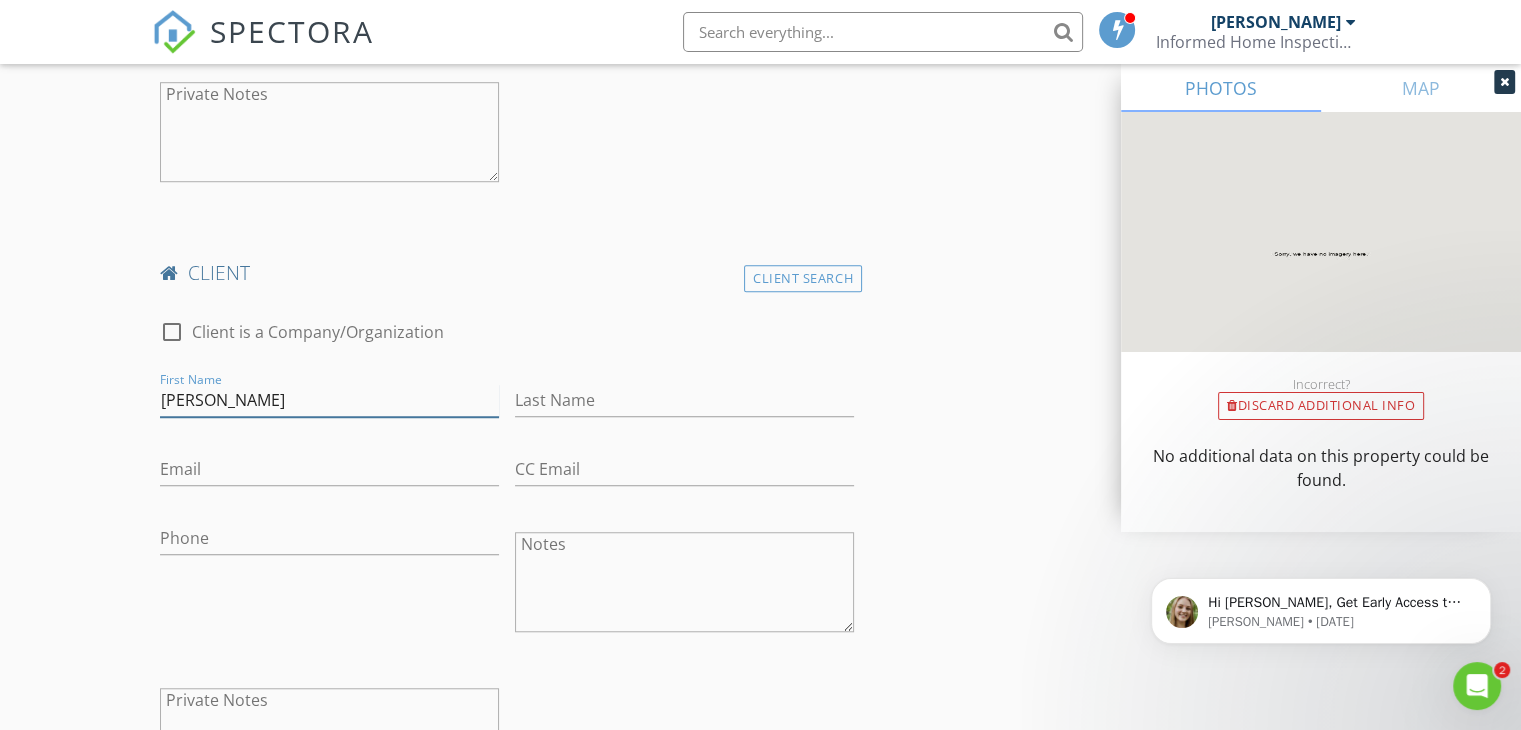 type on "Russell" 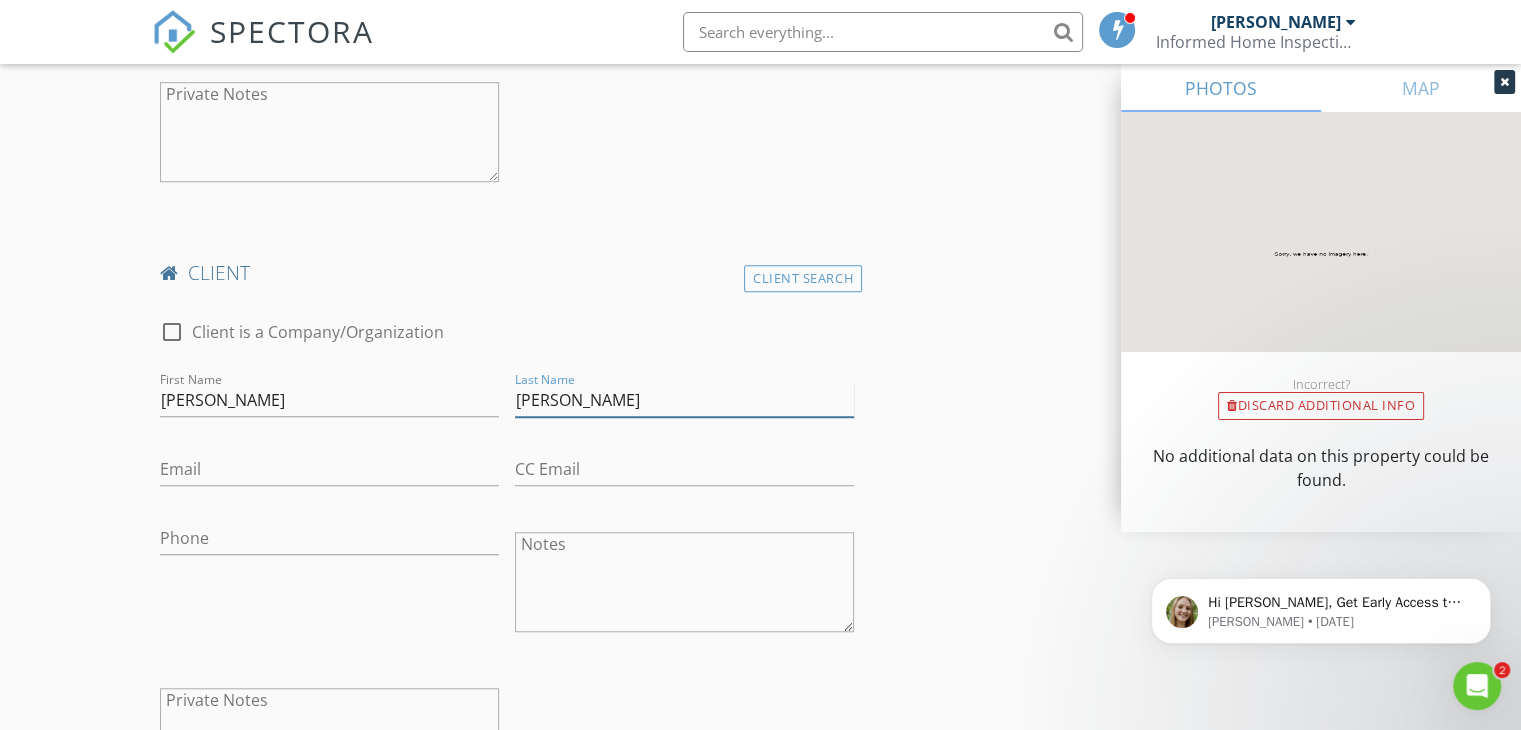 type on "Lewis" 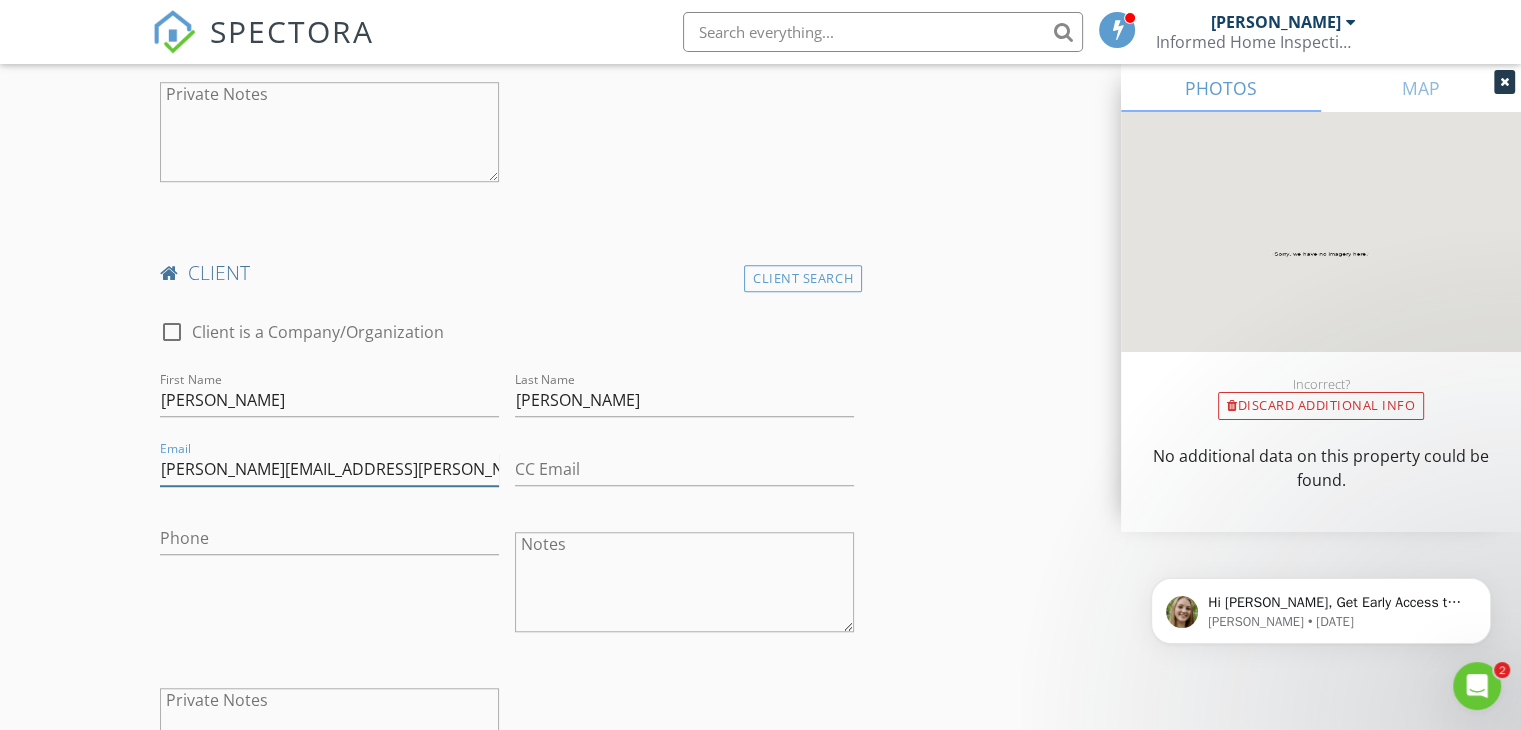 type on "russell.lewis@rollformgroup.com" 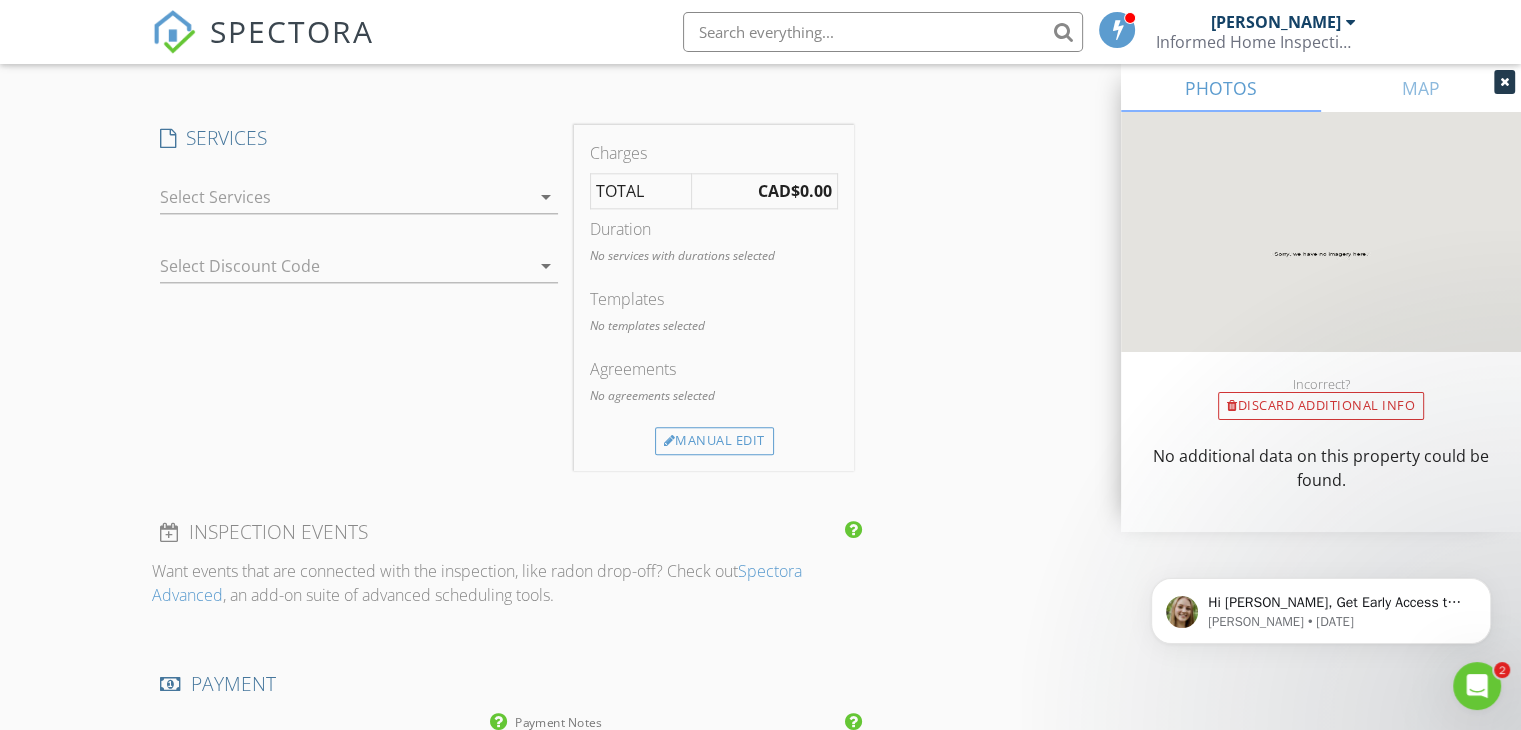 scroll, scrollTop: 2163, scrollLeft: 0, axis: vertical 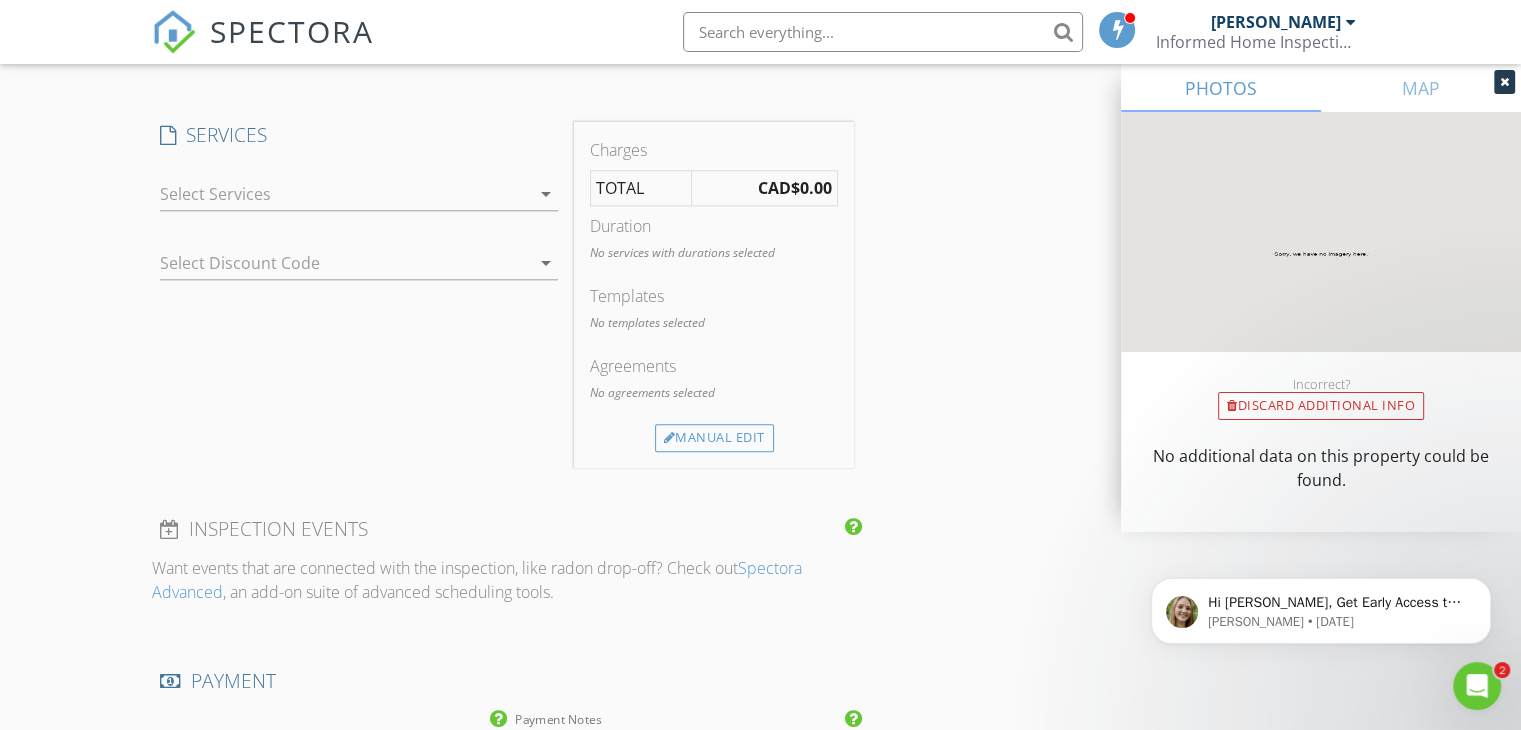 type on "416-859-7253" 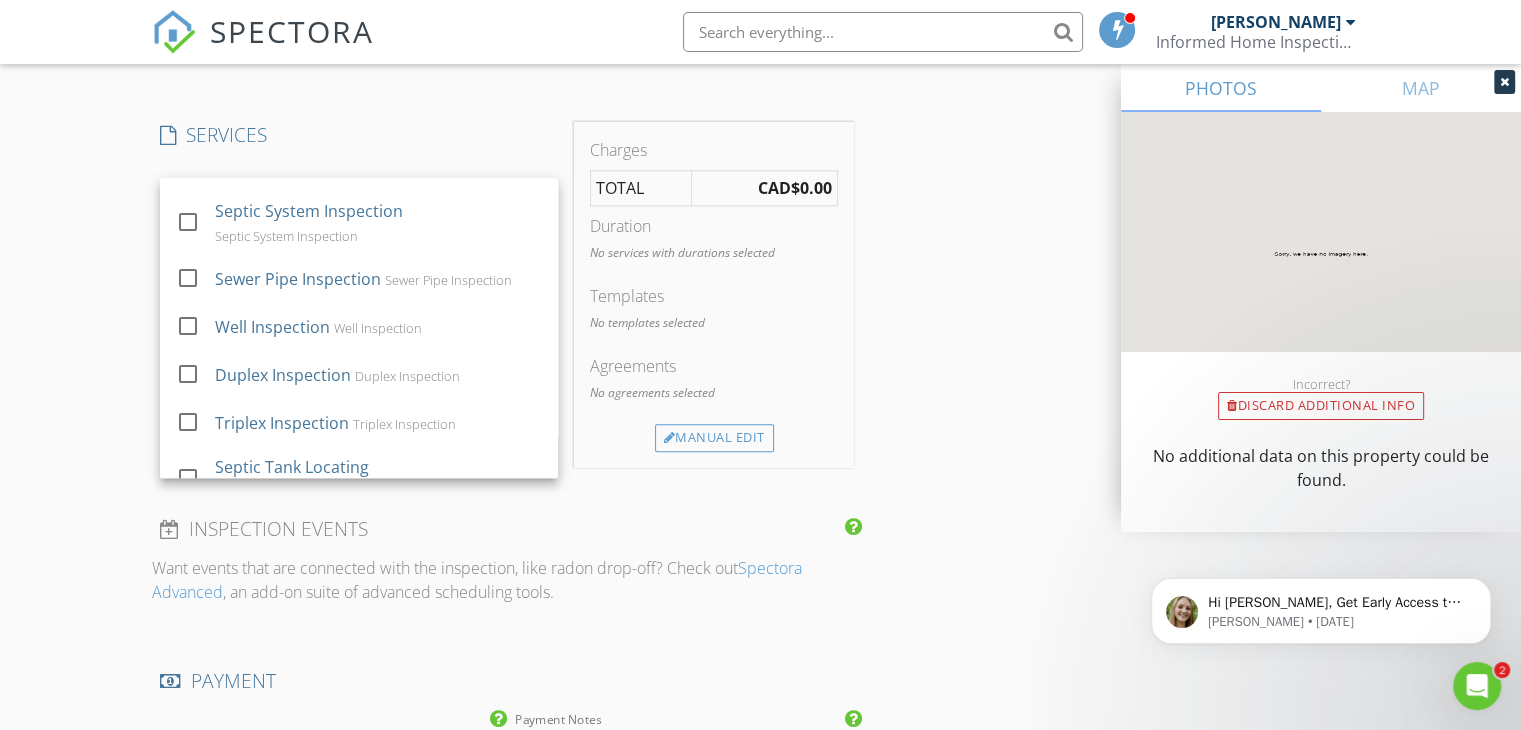 scroll, scrollTop: 252, scrollLeft: 0, axis: vertical 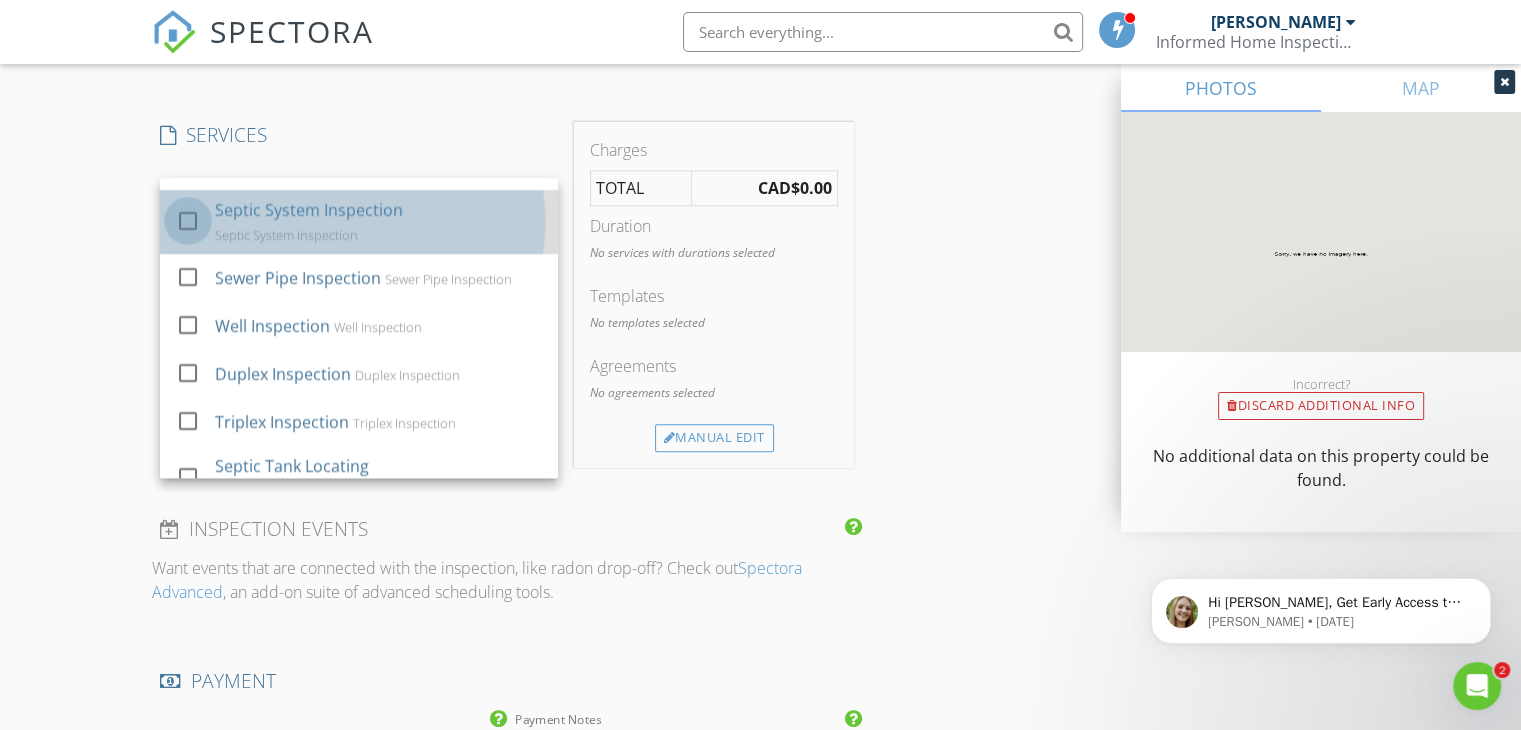 click at bounding box center (188, 221) 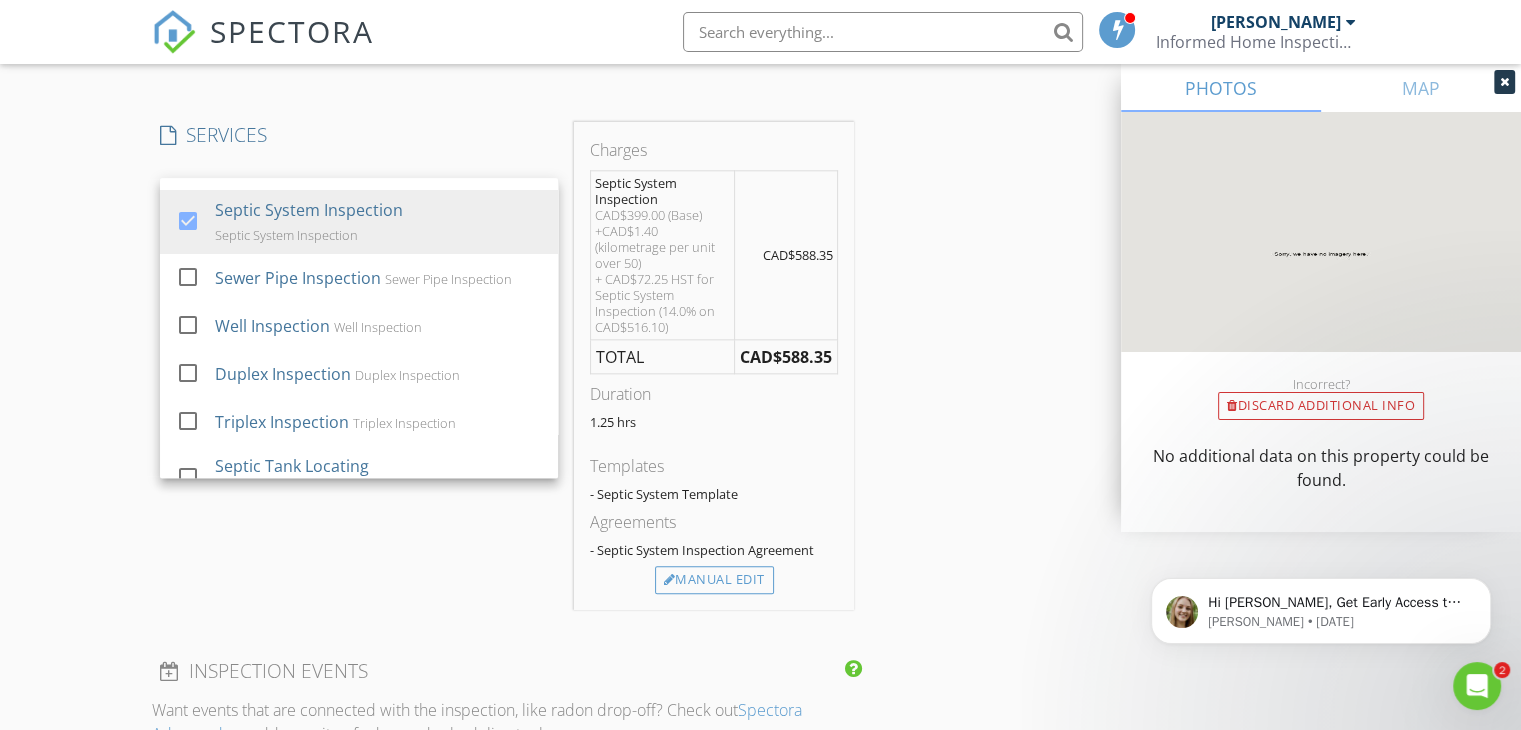 click on "New Inspection
Click here to use the New Order Form
INSPECTOR(S)
check_box   Zachary d'Entremont   PRIMARY   Zachary d'Entremont arrow_drop_down   check_box_outline_blank Zachary d'Entremont specifically requested
Date/Time
17/07/2025 1:30 PM
Location
Address Search       Address 432 Riverdale Rd   Unit   City Weymouth   State NS   Zip B0W 3T0   County Digby     Square Meters (m²)   Year Built   Foundation arrow_drop_down     Zachary d'Entremont     129.2 km     (2 hours)
client
check_box Enable Client CC email for this inspection   Client Search     check_box_outline_blank Client is a Company/Organization     First Name Lisa Irene   Last Name Saiza   Email lisasaiza@msn.com   CC Email   Phone 731-438-0835           Notes   Private Notes
client
Client Search     check_box_outline_blank     First Name" at bounding box center (760, 35) 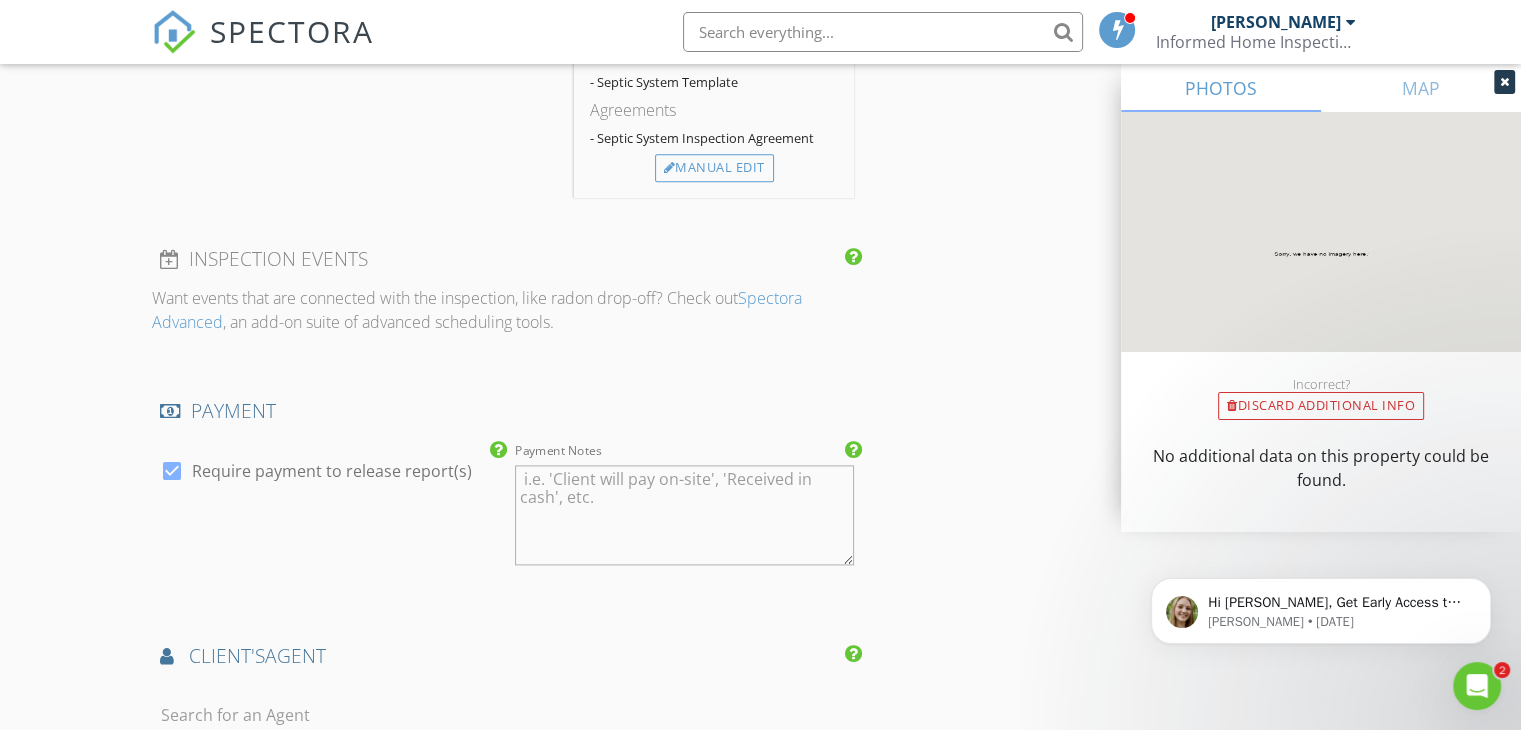 scroll, scrollTop: 3014, scrollLeft: 0, axis: vertical 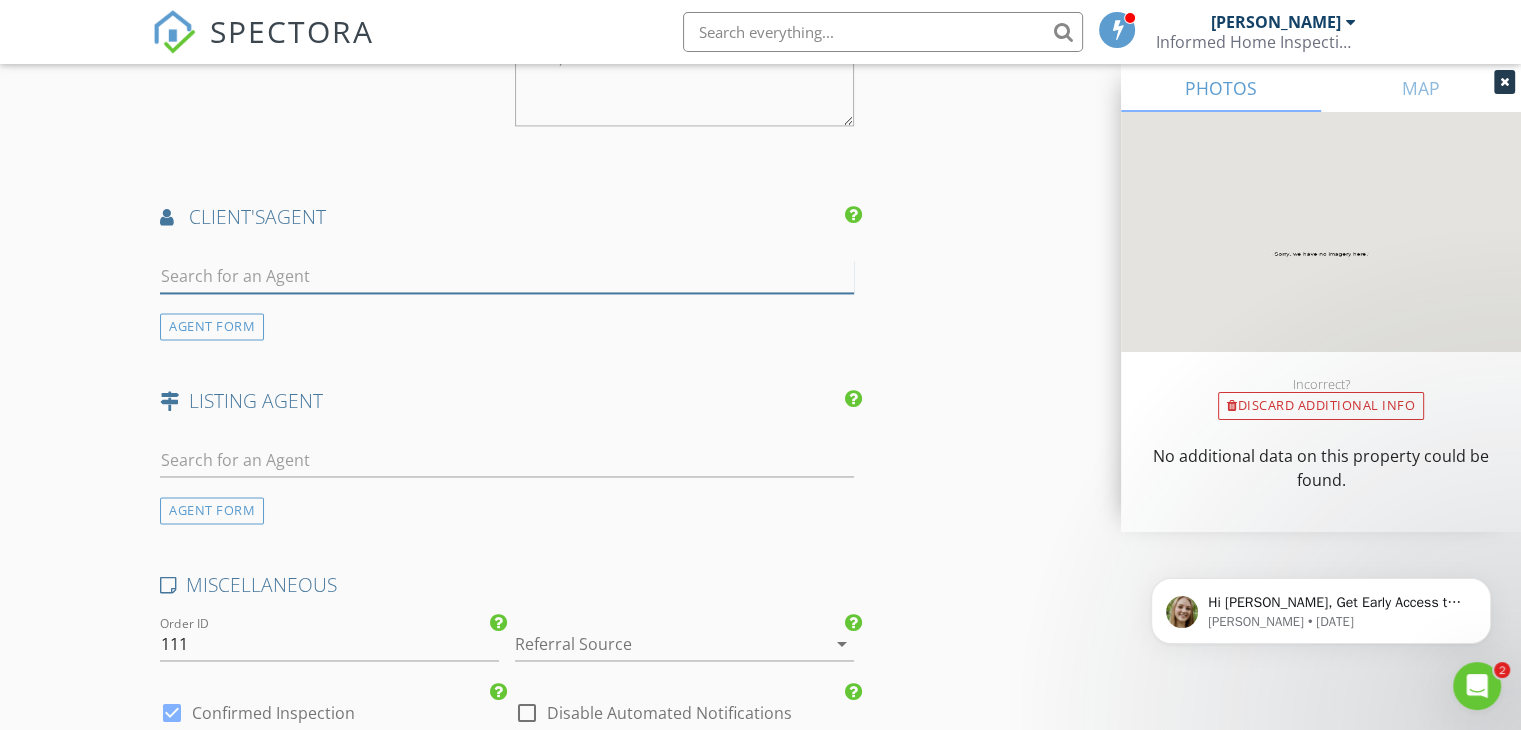 click at bounding box center [507, 276] 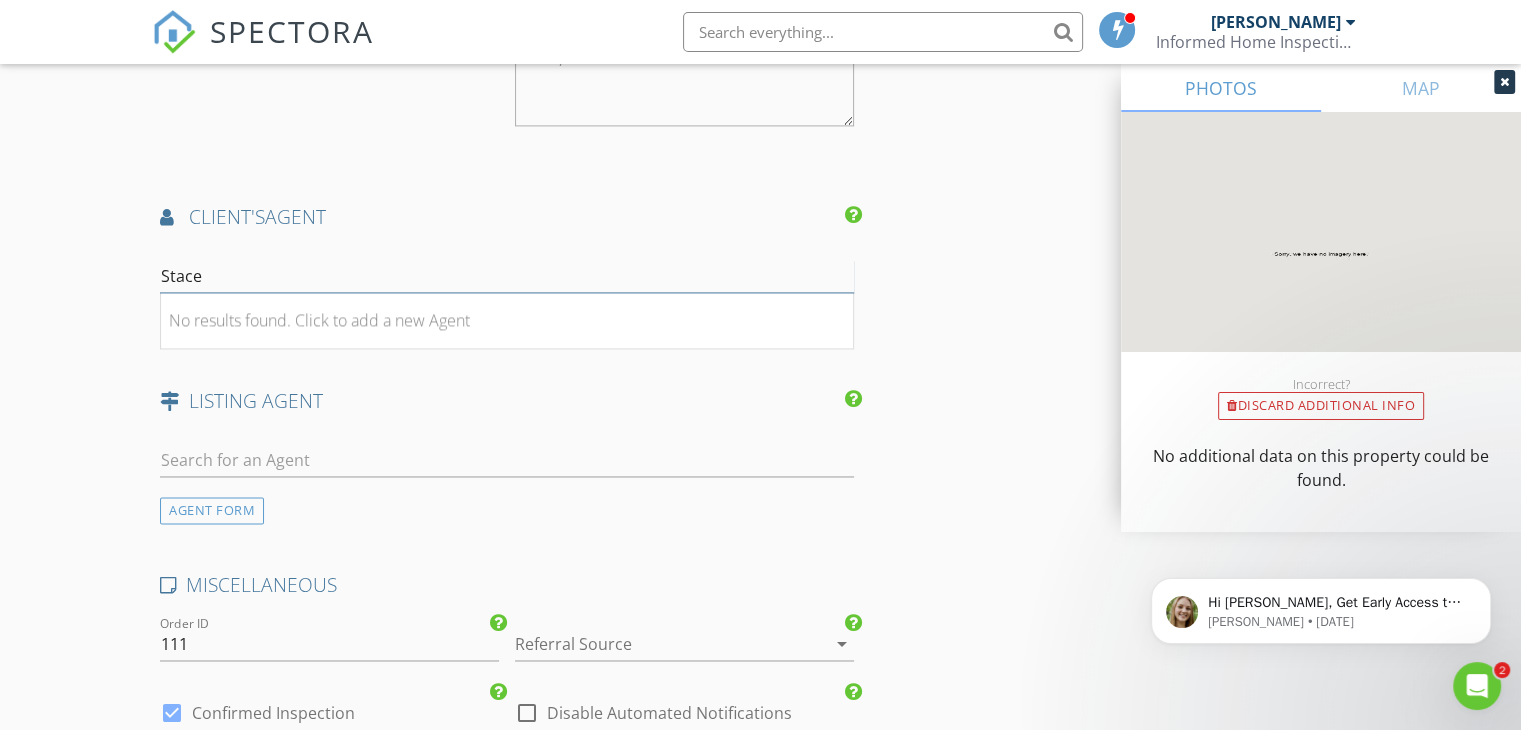 type on "[PERSON_NAME]" 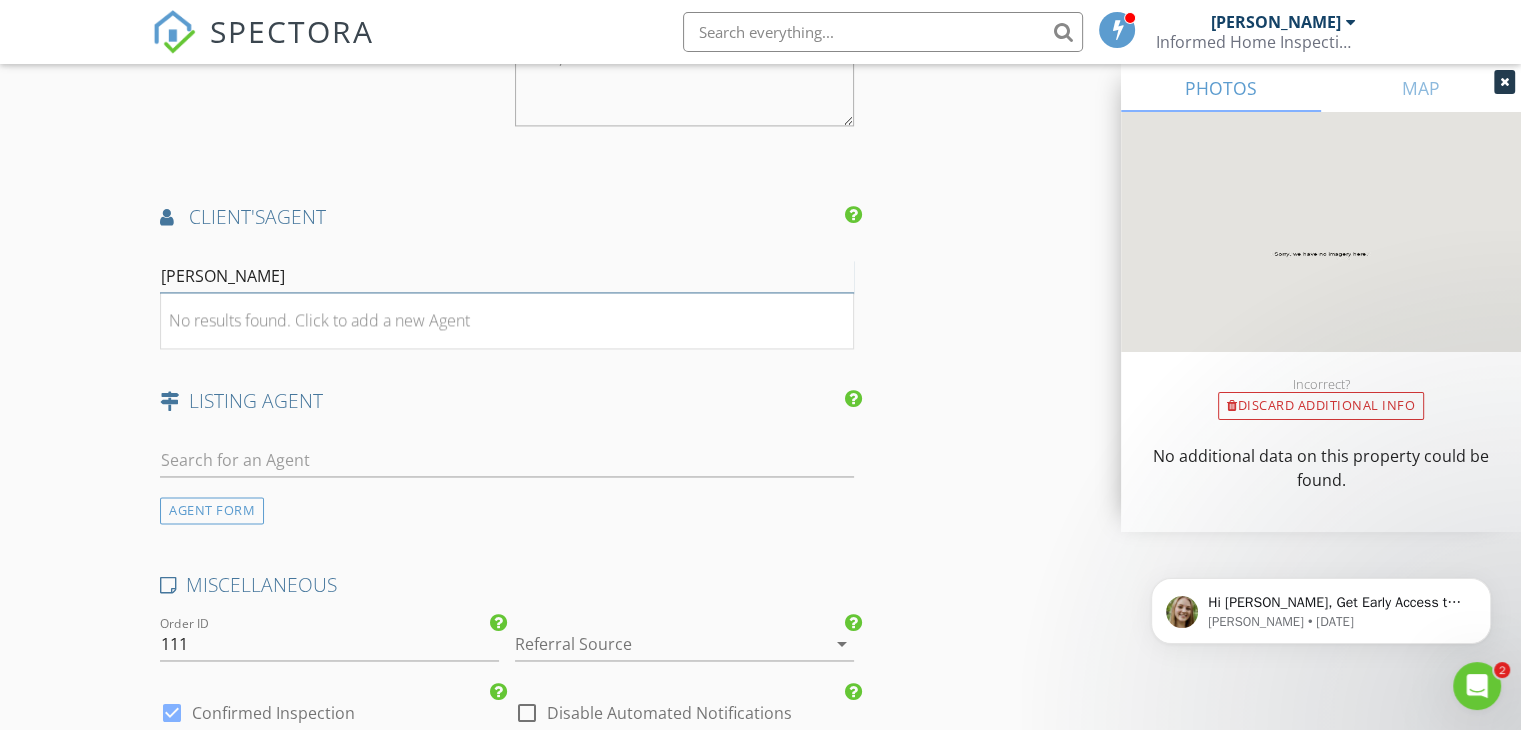 type 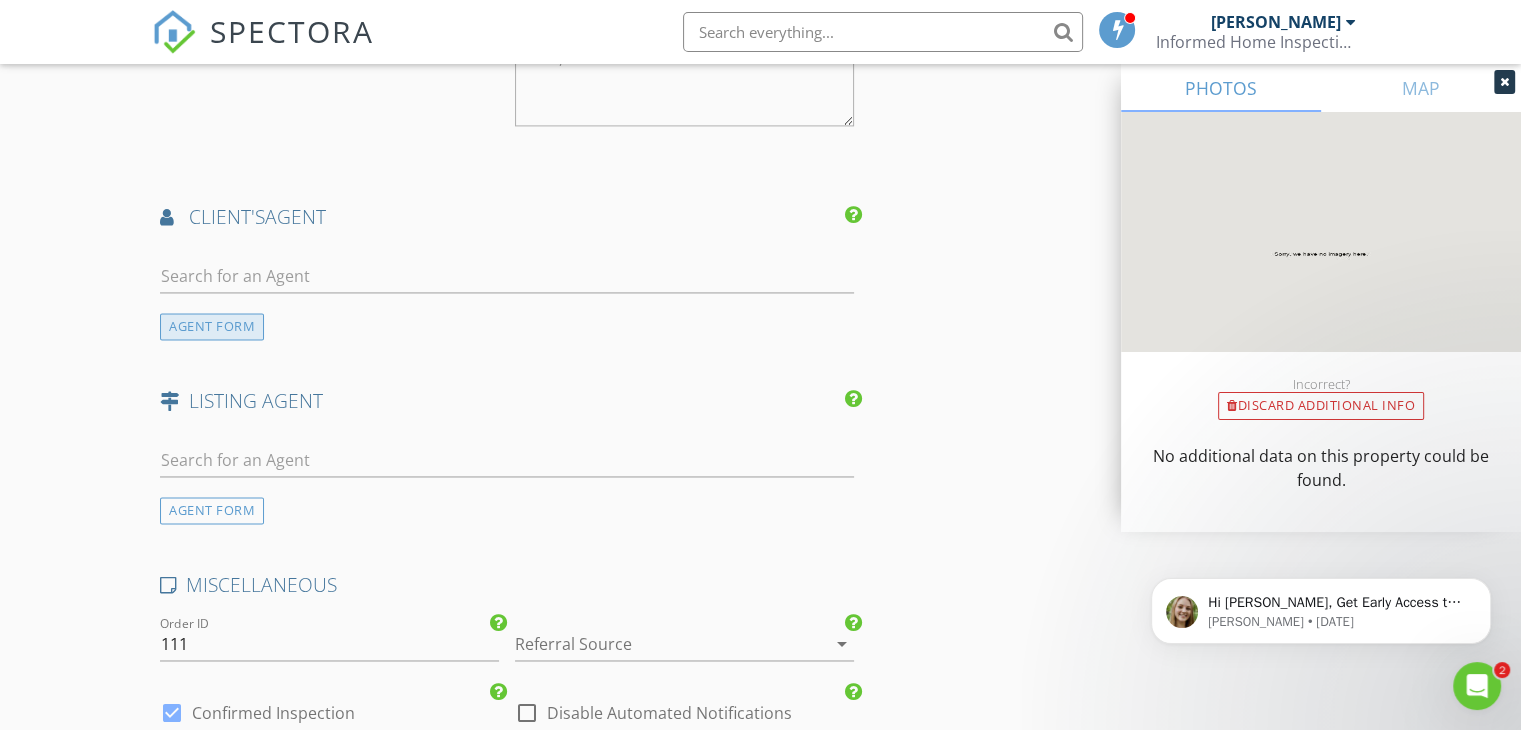 click on "AGENT FORM" at bounding box center [212, 326] 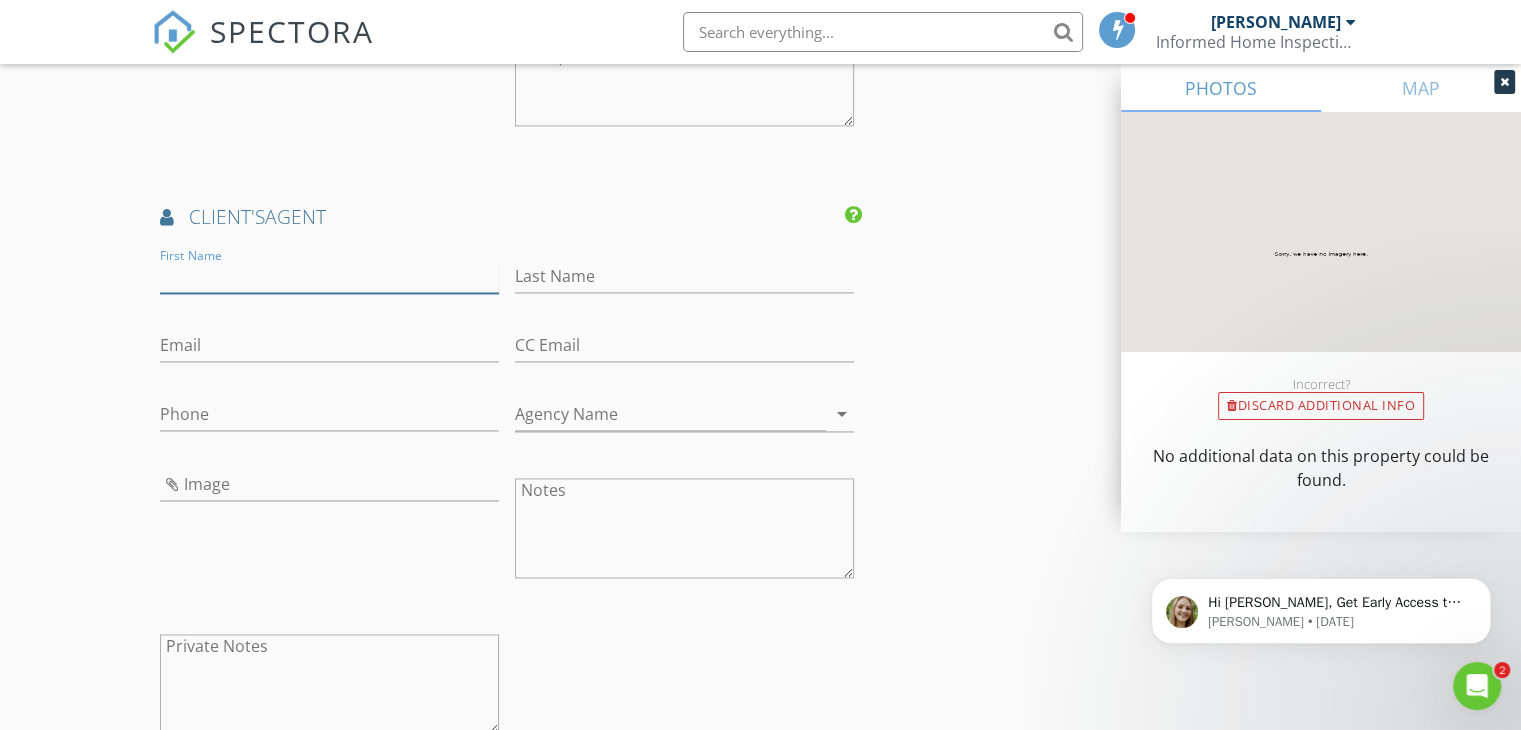 paste on "[PERSON_NAME]" 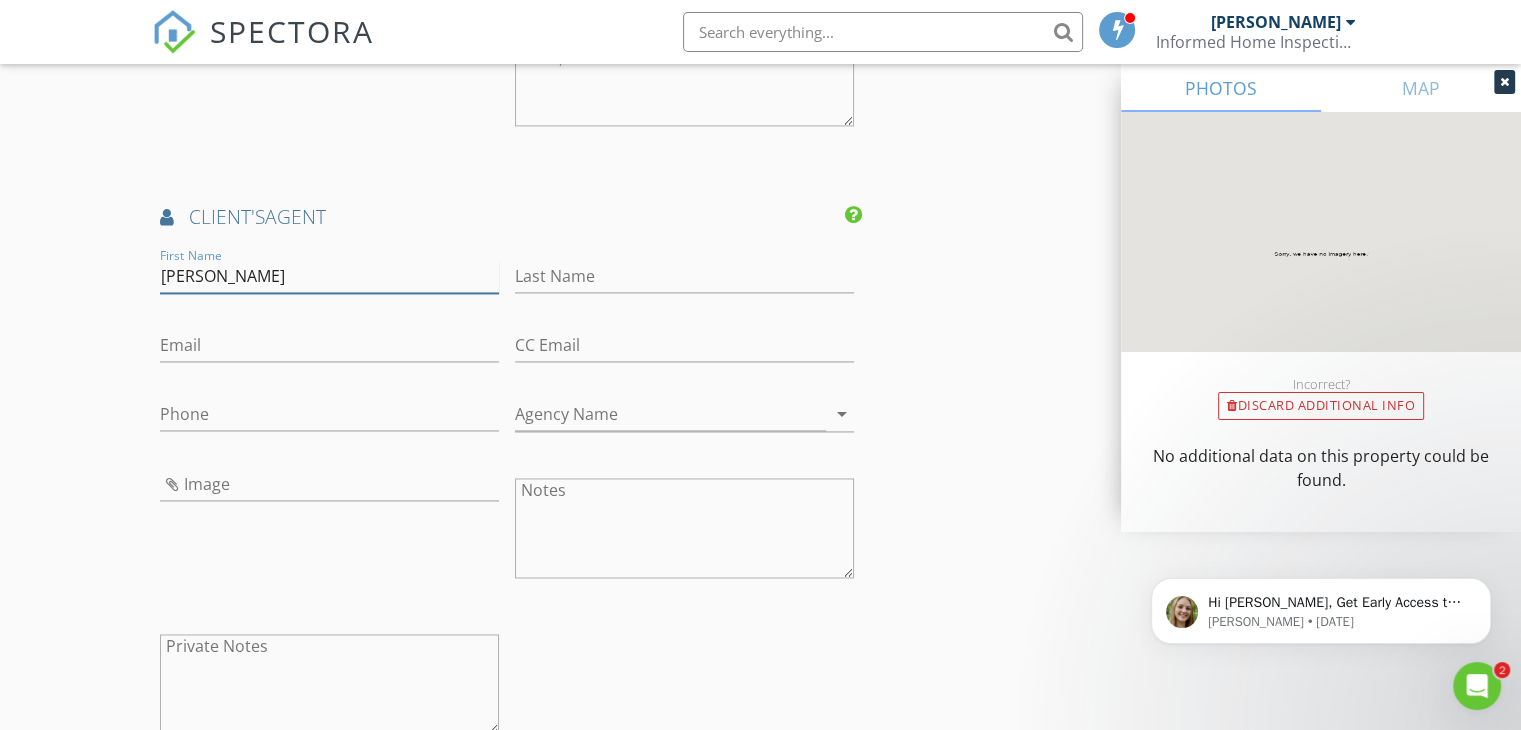 type on "[PERSON_NAME]" 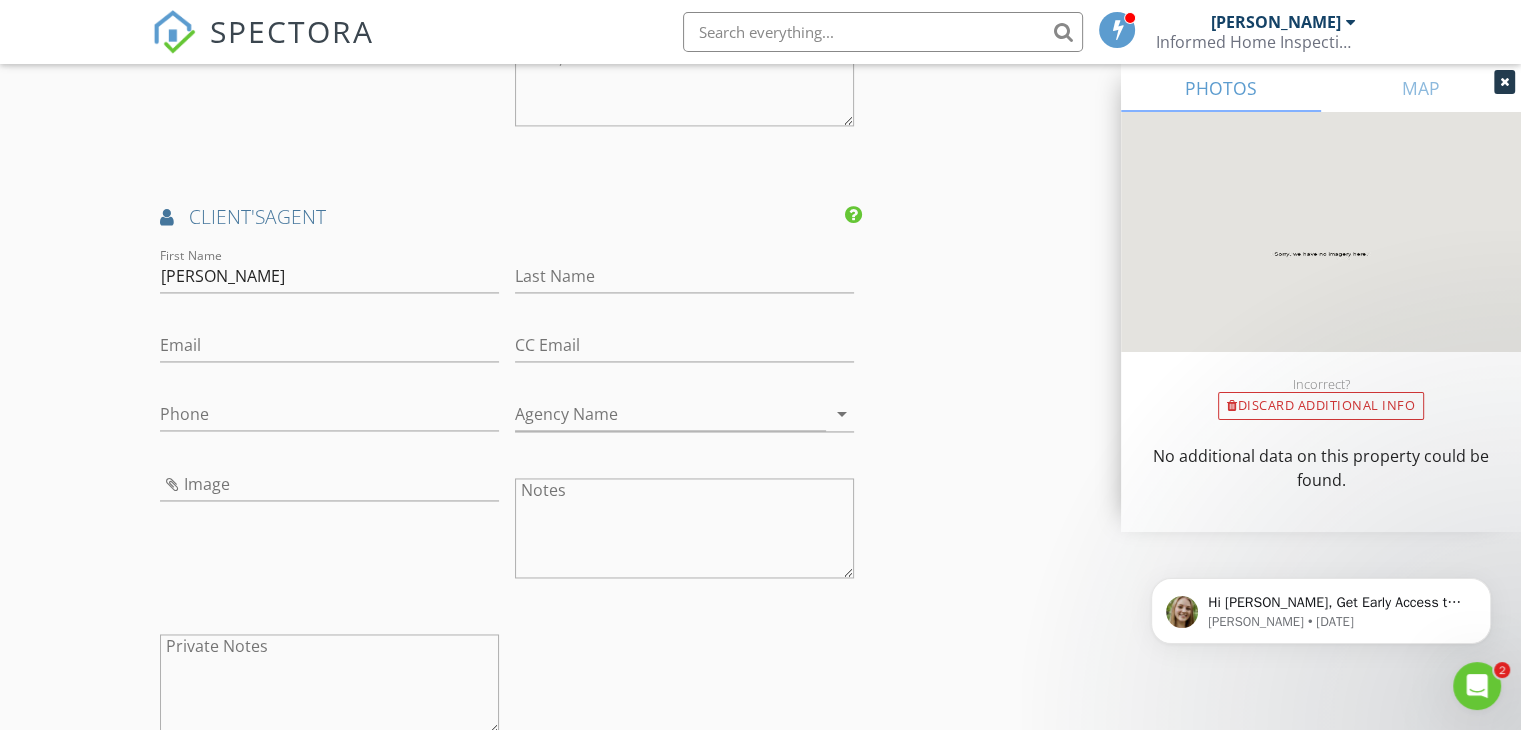 drag, startPoint x: 597, startPoint y: 309, endPoint x: 612, endPoint y: 293, distance: 21.931713 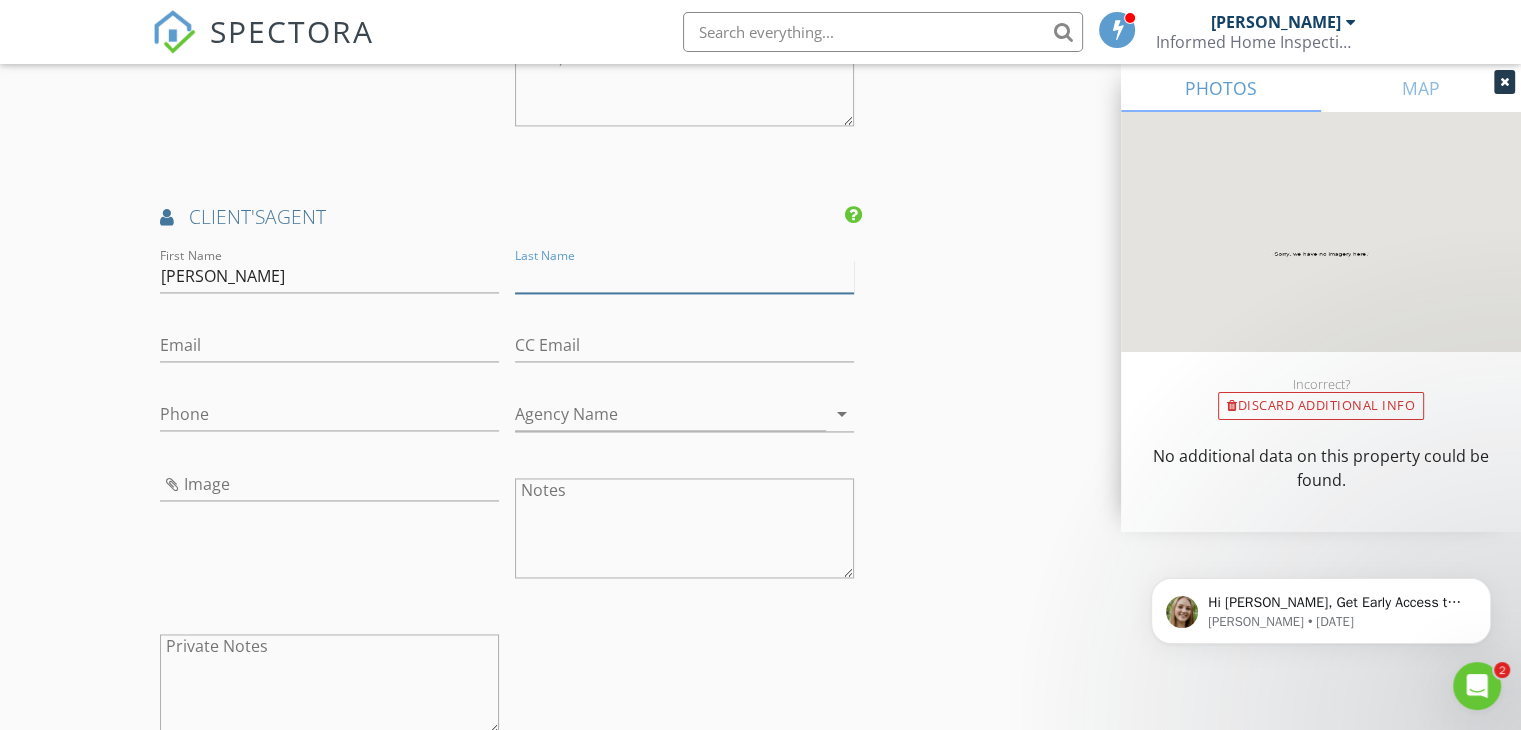 click on "Last Name" at bounding box center [684, 276] 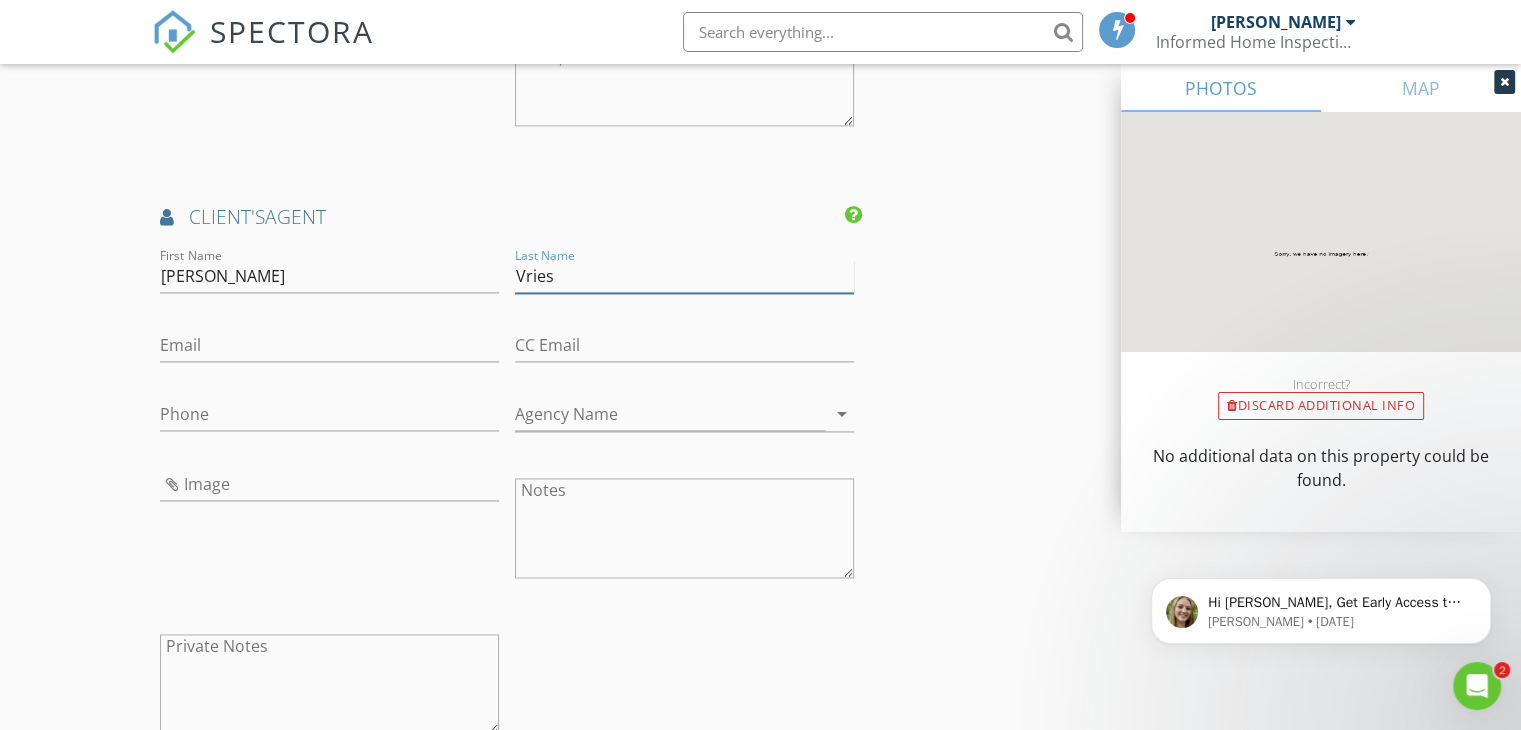 type on "Vries" 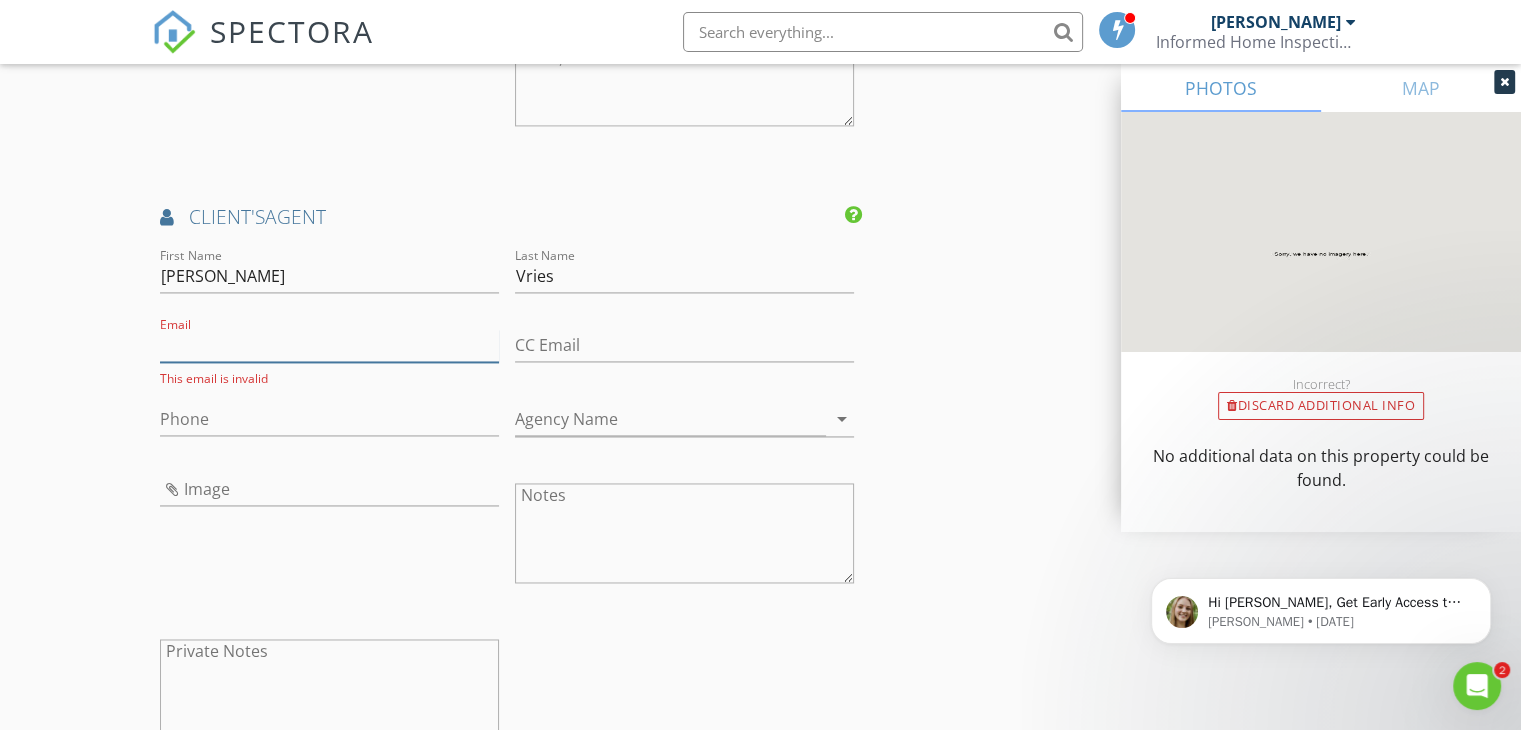paste on "[EMAIL_ADDRESS][DOMAIN_NAME]" 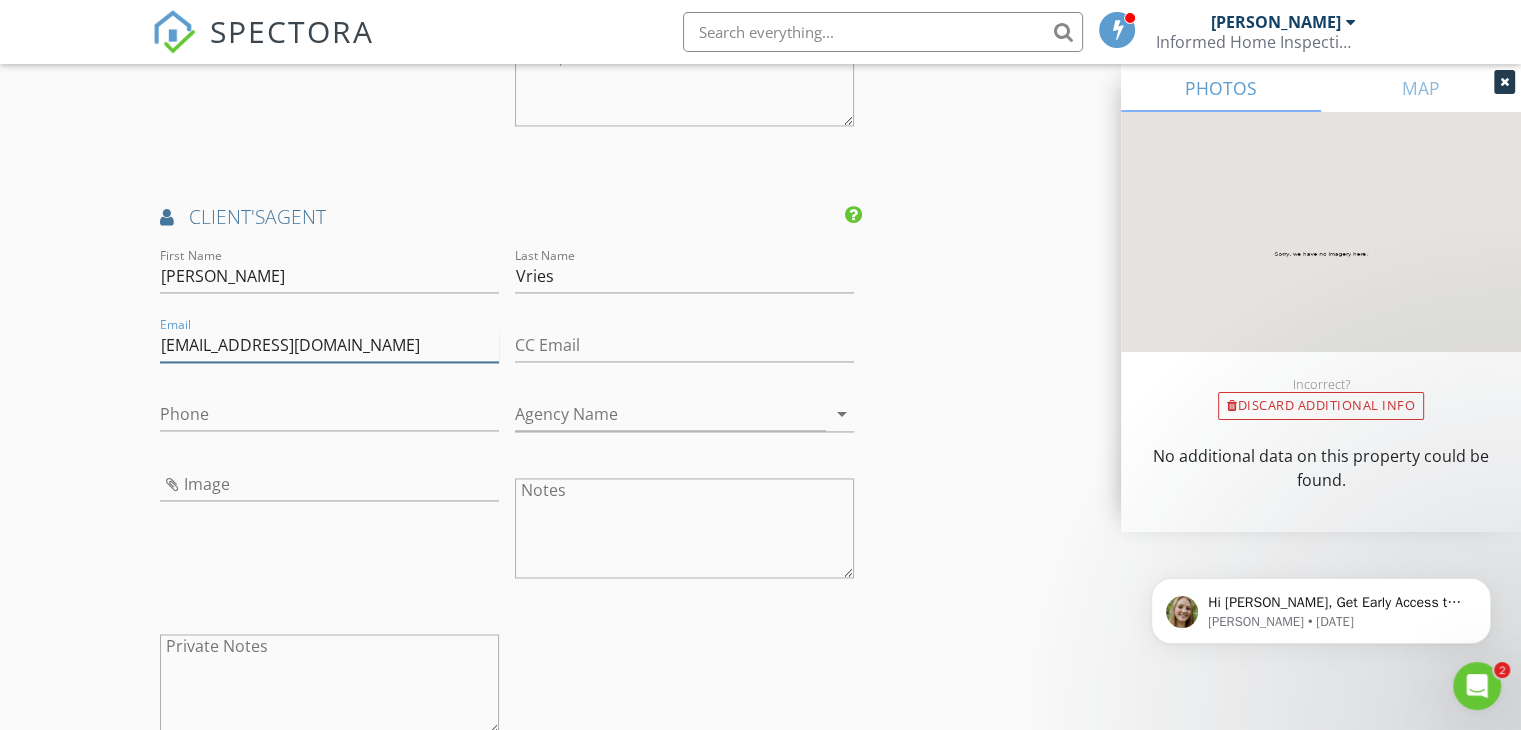 type on "[EMAIL_ADDRESS][DOMAIN_NAME]" 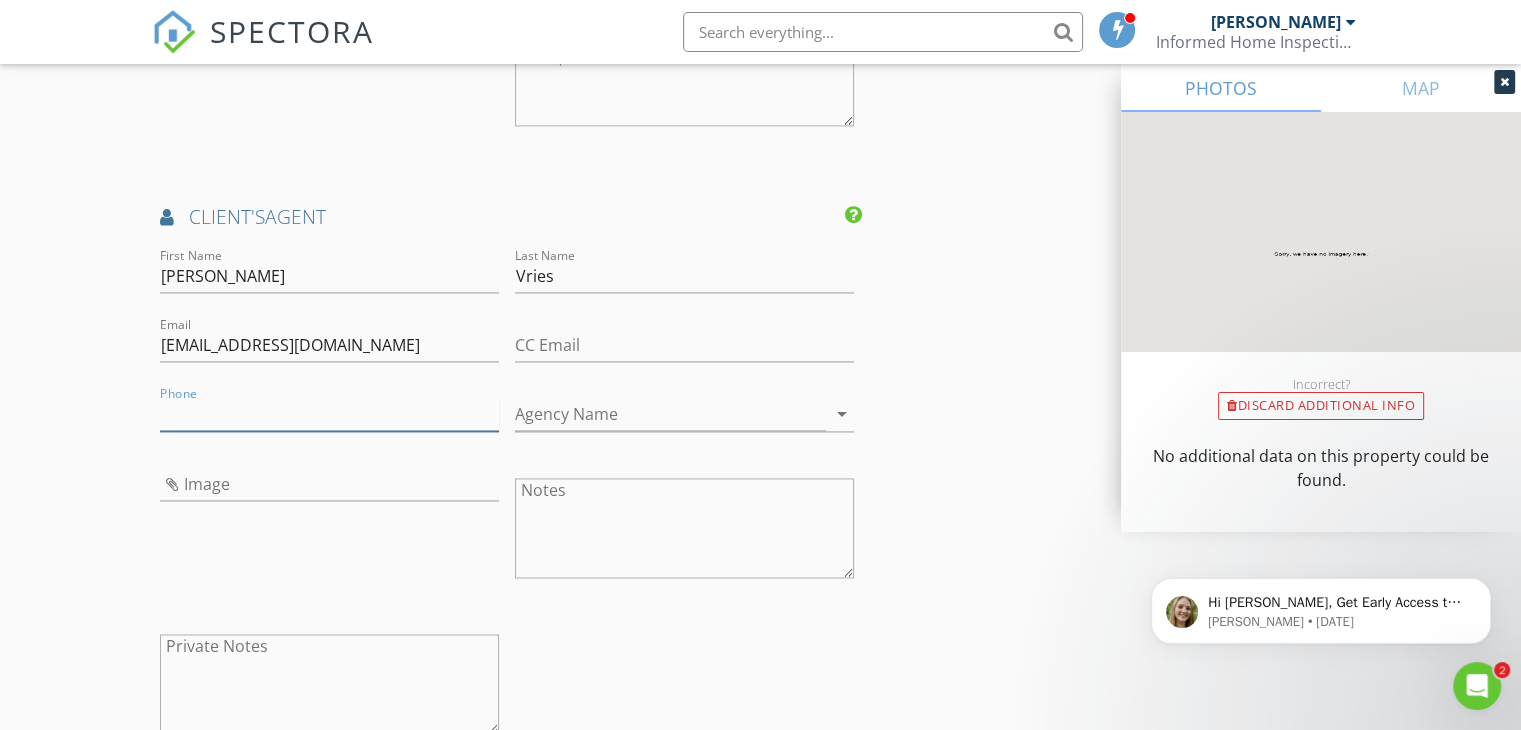 click on "Phone" at bounding box center (329, 414) 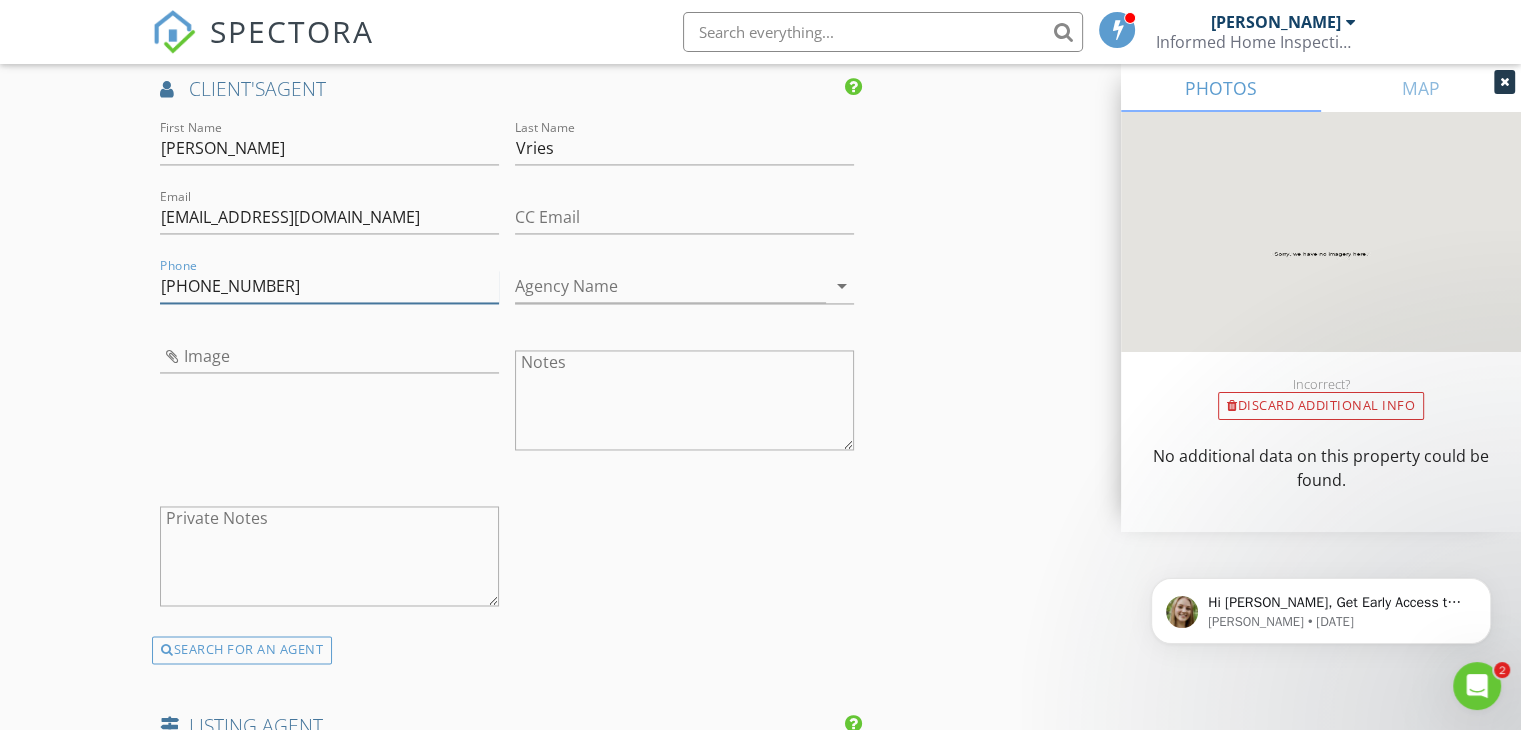 scroll, scrollTop: 2977, scrollLeft: 0, axis: vertical 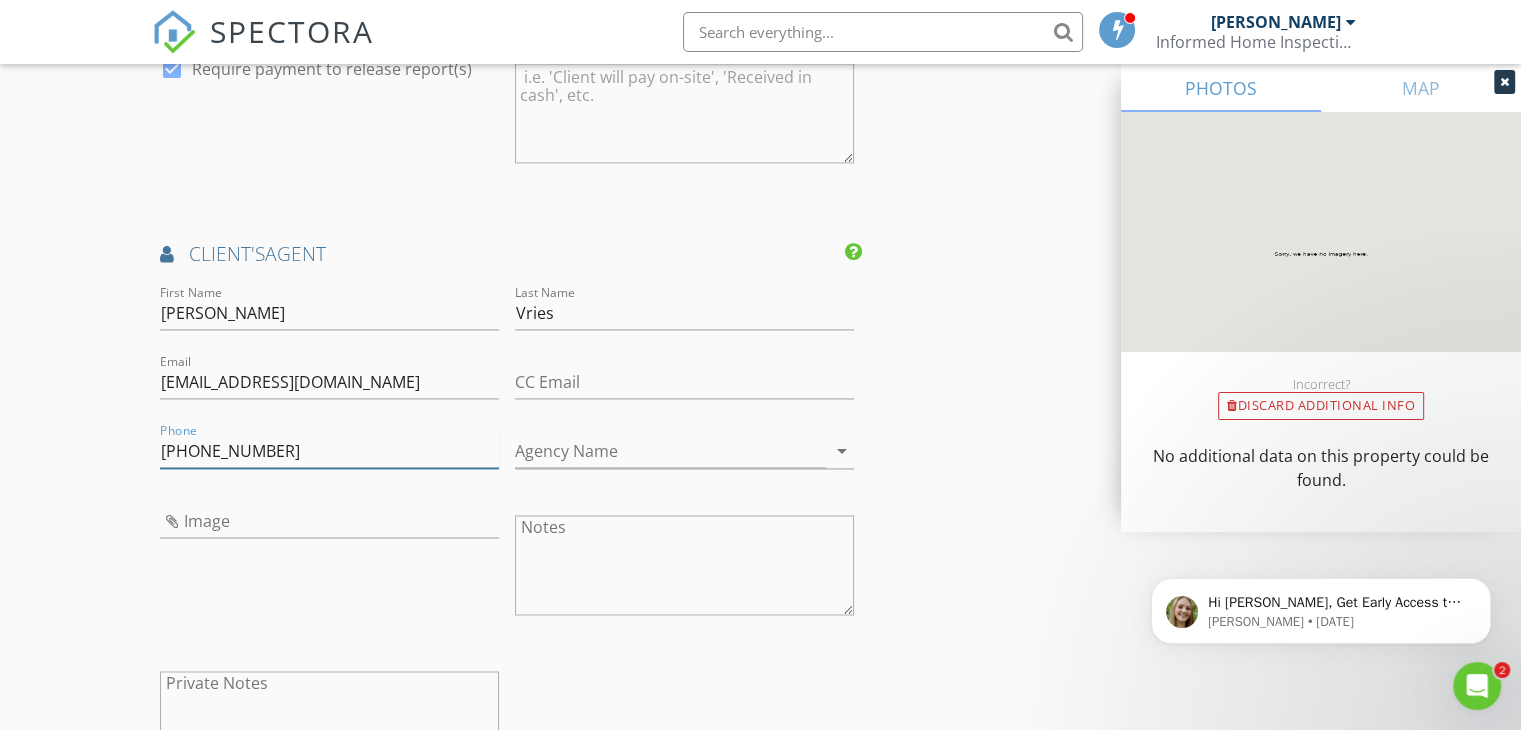 type on "[PHONE_NUMBER]" 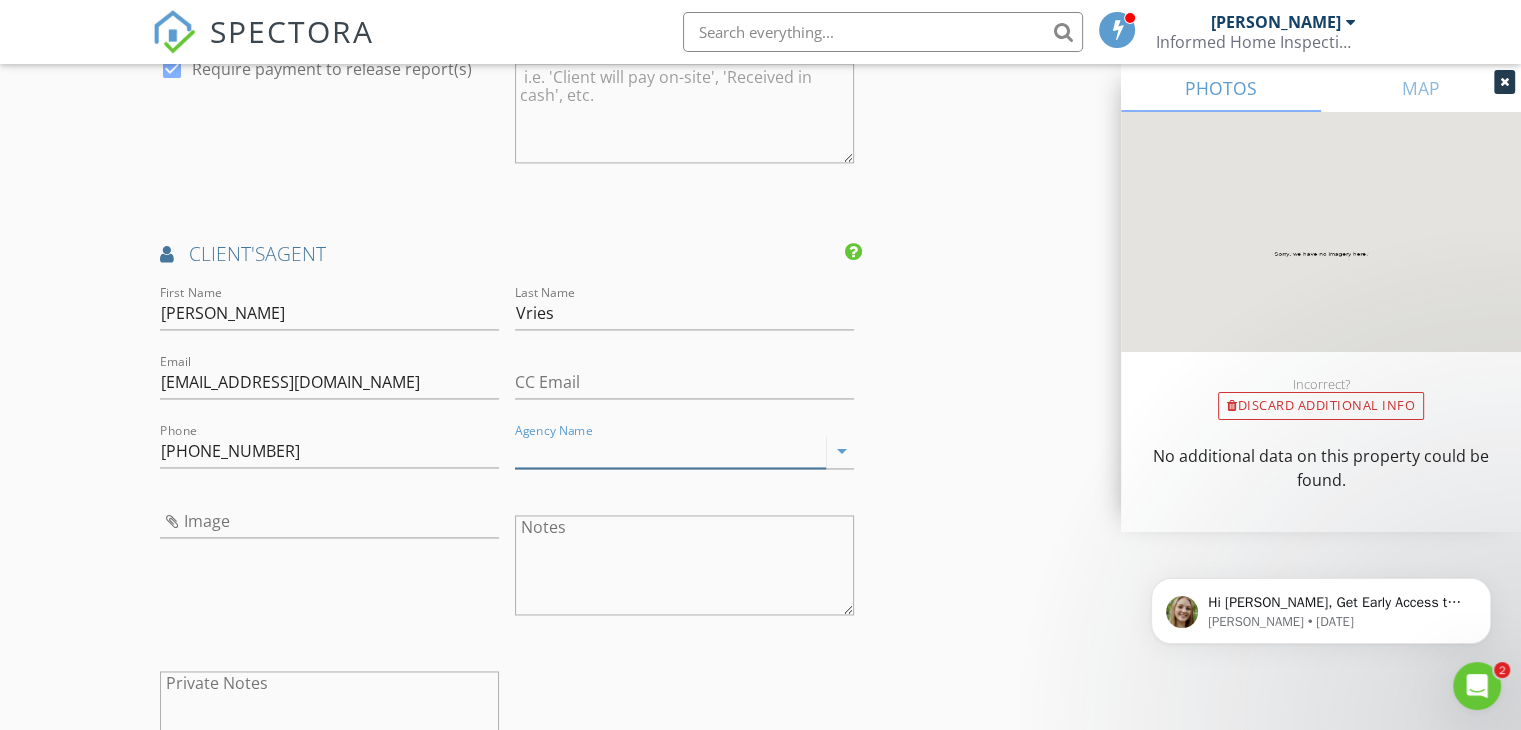 click on "Agency Name" at bounding box center [670, 451] 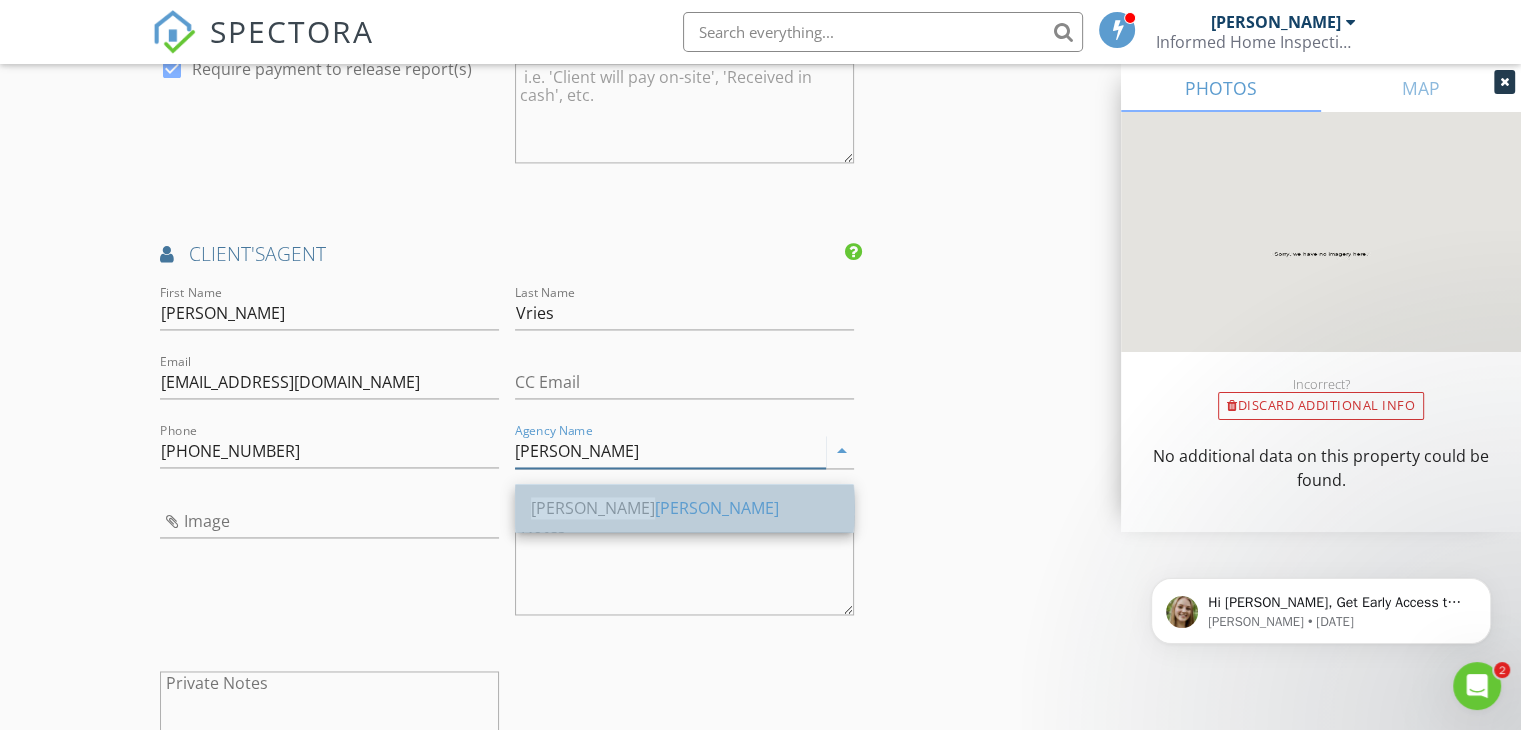 click on "Keller  Williams" at bounding box center (684, 508) 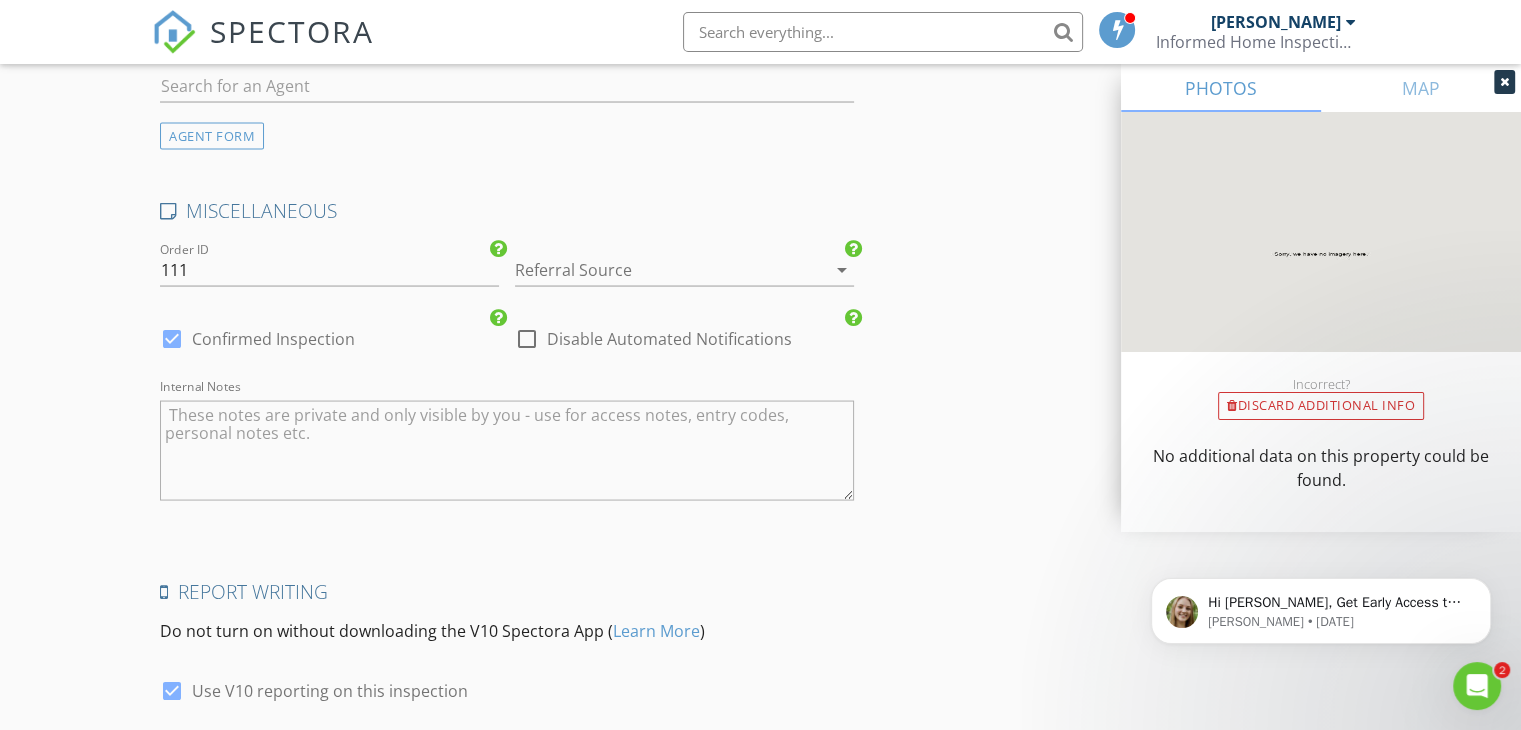 scroll, scrollTop: 4014, scrollLeft: 0, axis: vertical 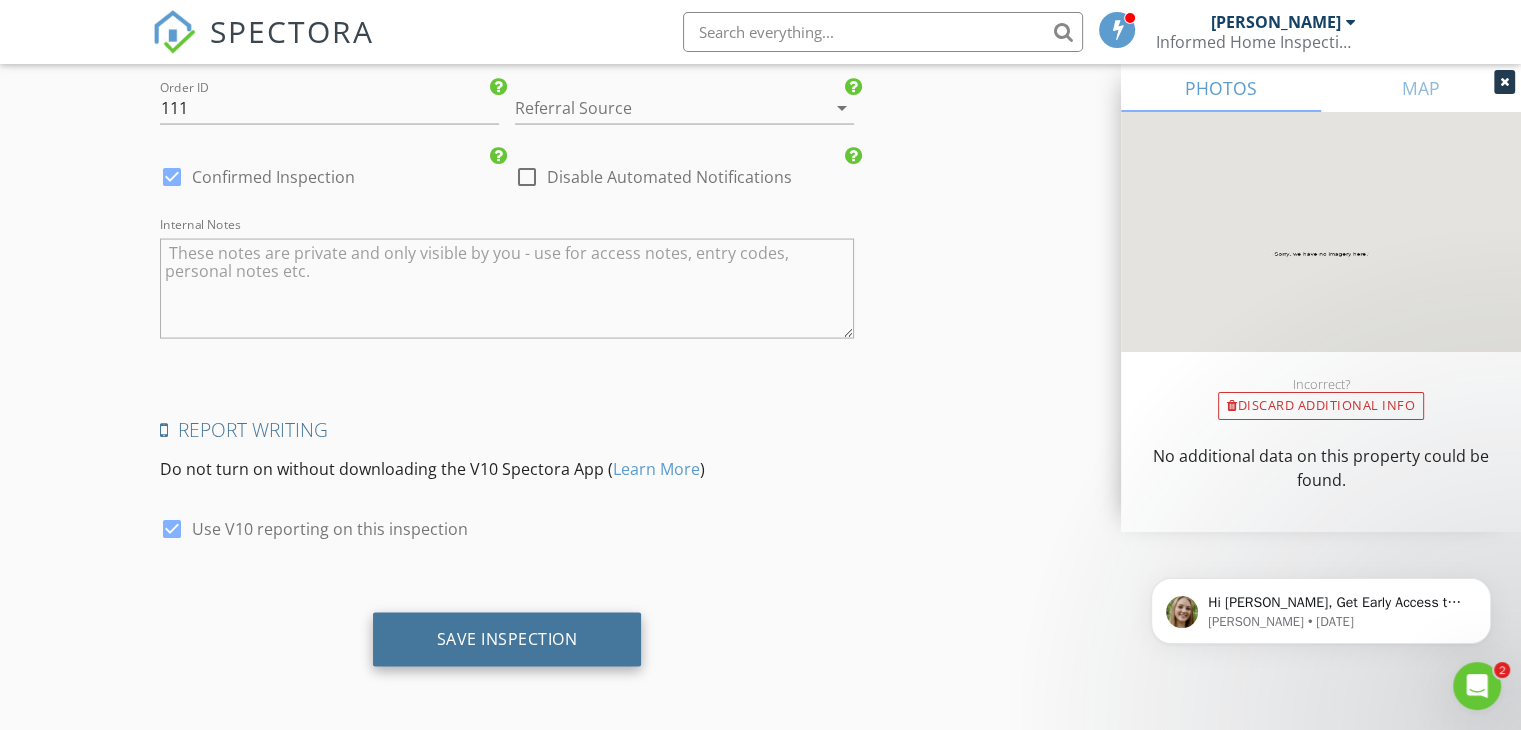 type on "[PERSON_NAME]" 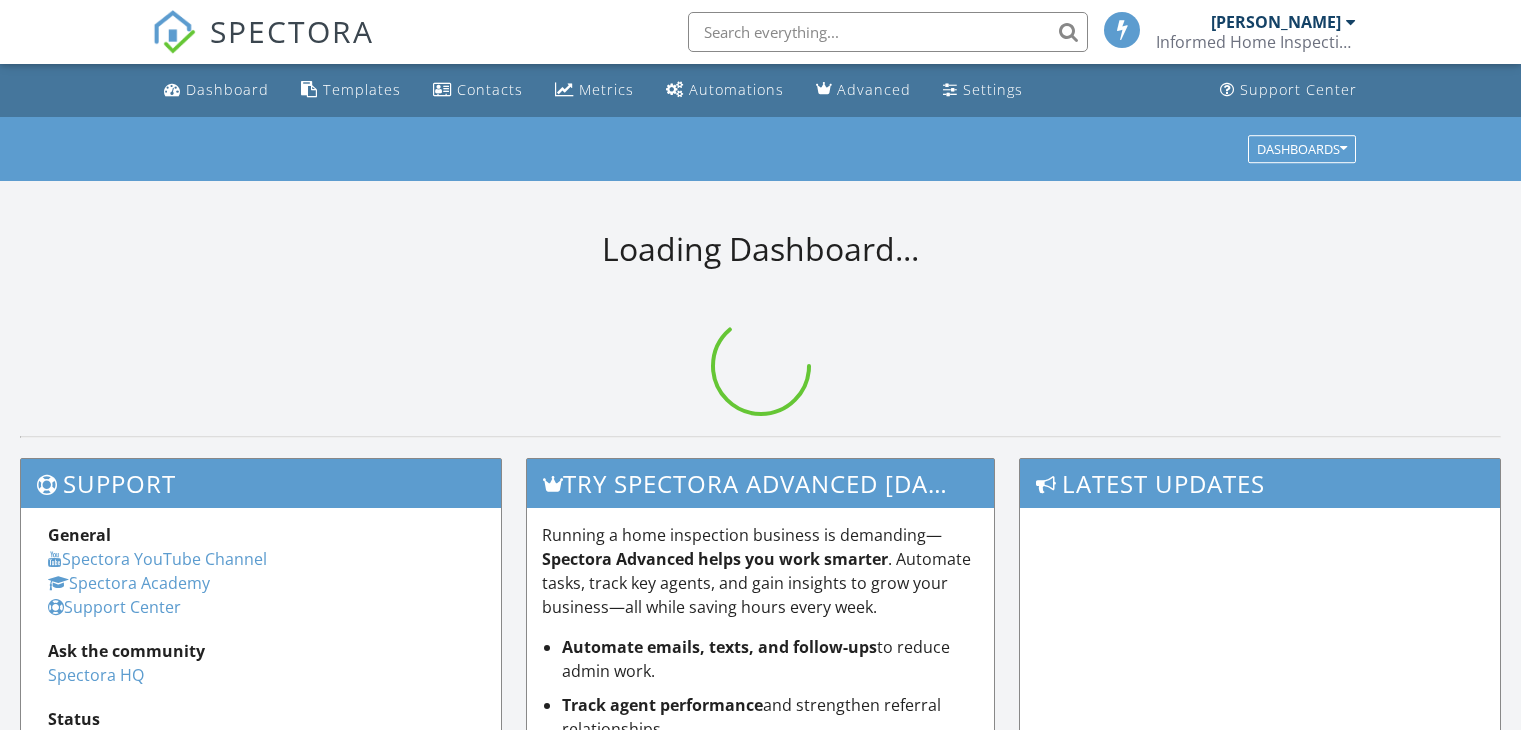 scroll, scrollTop: 0, scrollLeft: 0, axis: both 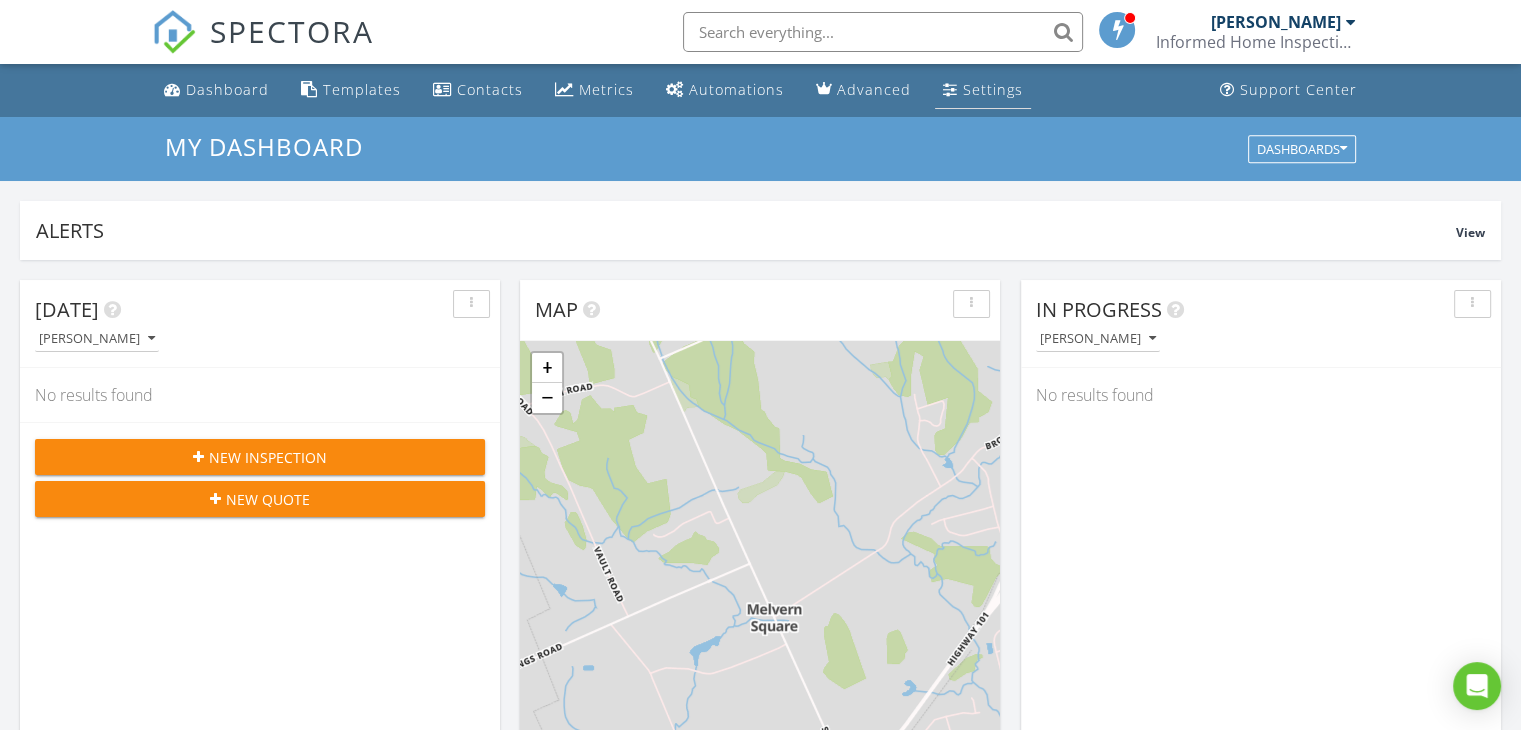 click on "Settings" at bounding box center (993, 89) 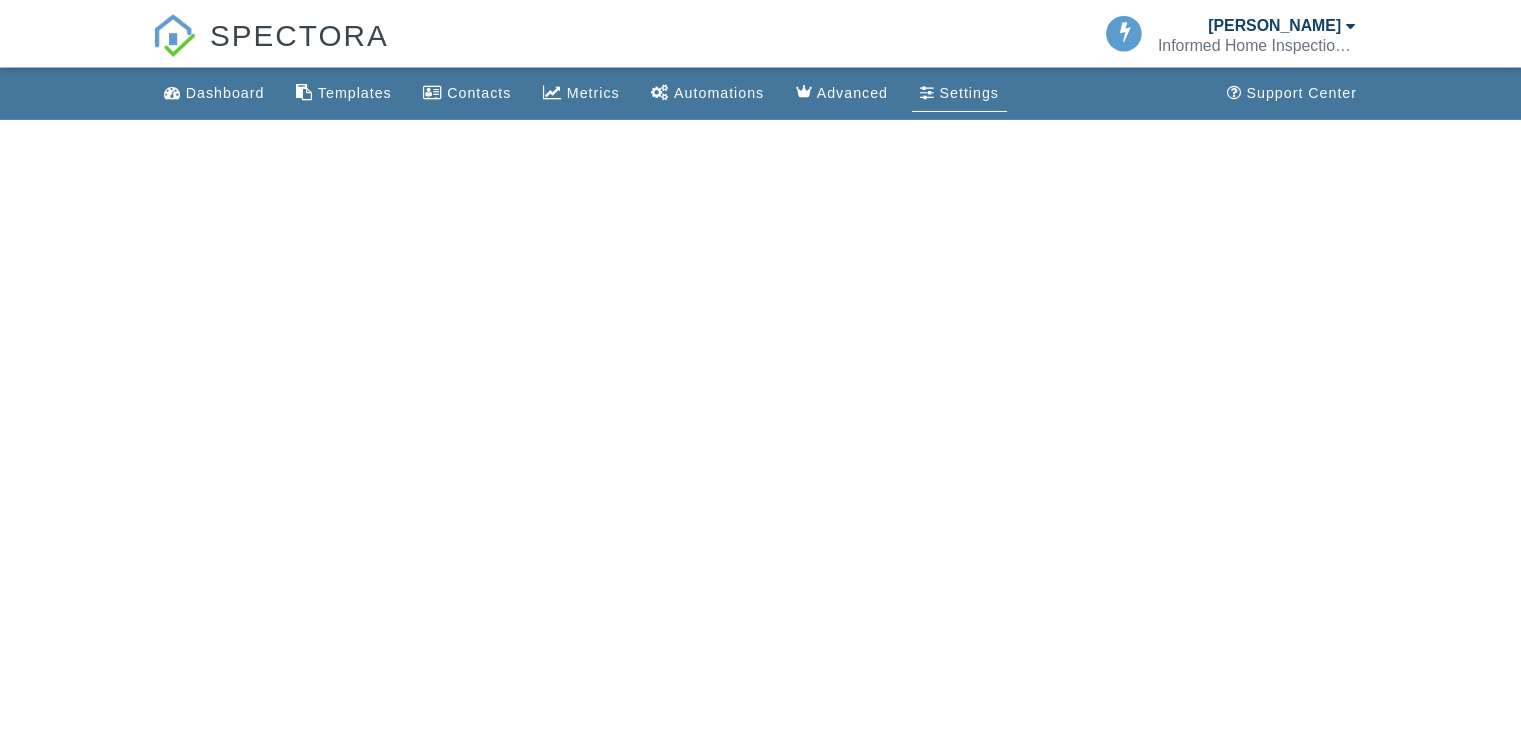 scroll, scrollTop: 0, scrollLeft: 0, axis: both 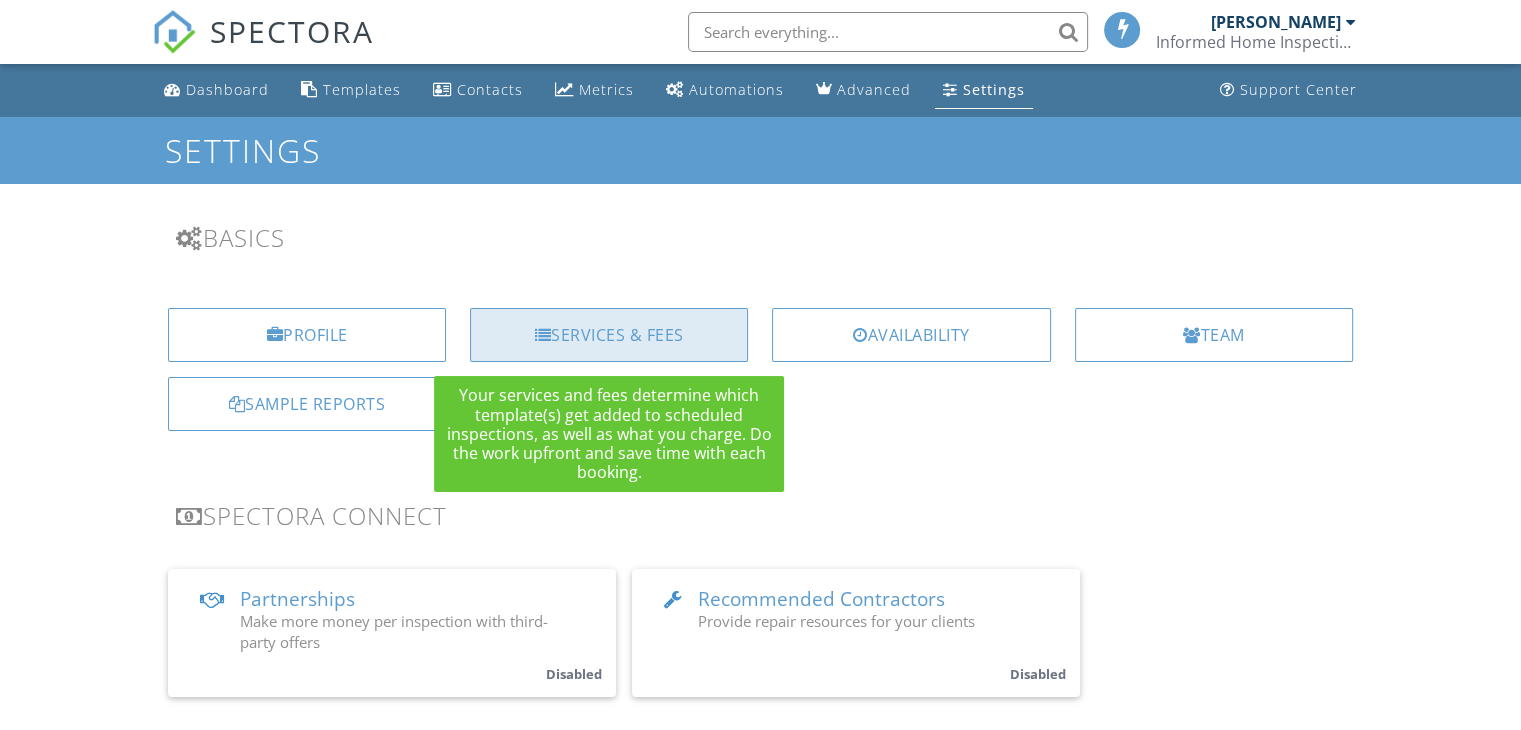 click on "Services & Fees" at bounding box center [609, 335] 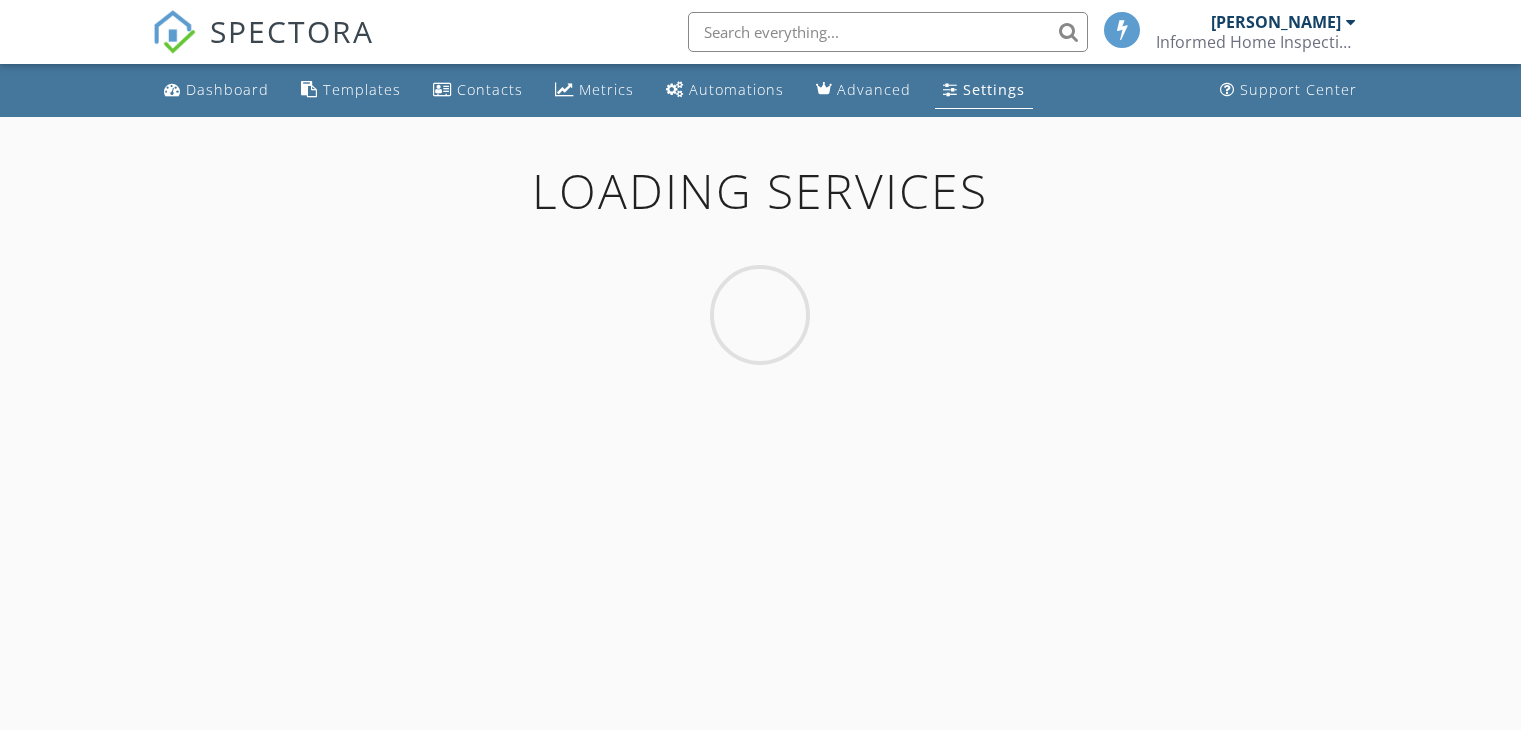 scroll, scrollTop: 0, scrollLeft: 0, axis: both 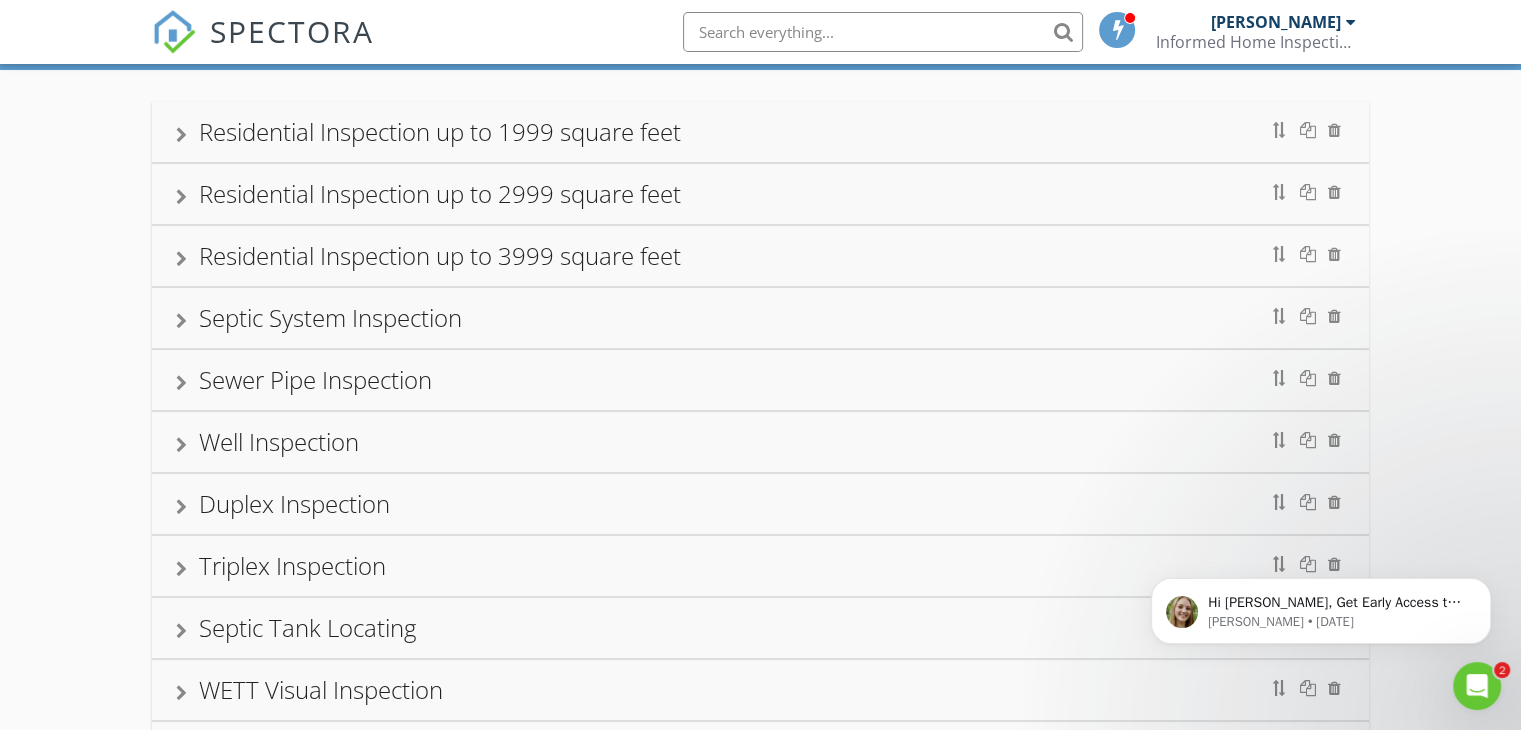 click on "Septic System Inspection" at bounding box center (330, 317) 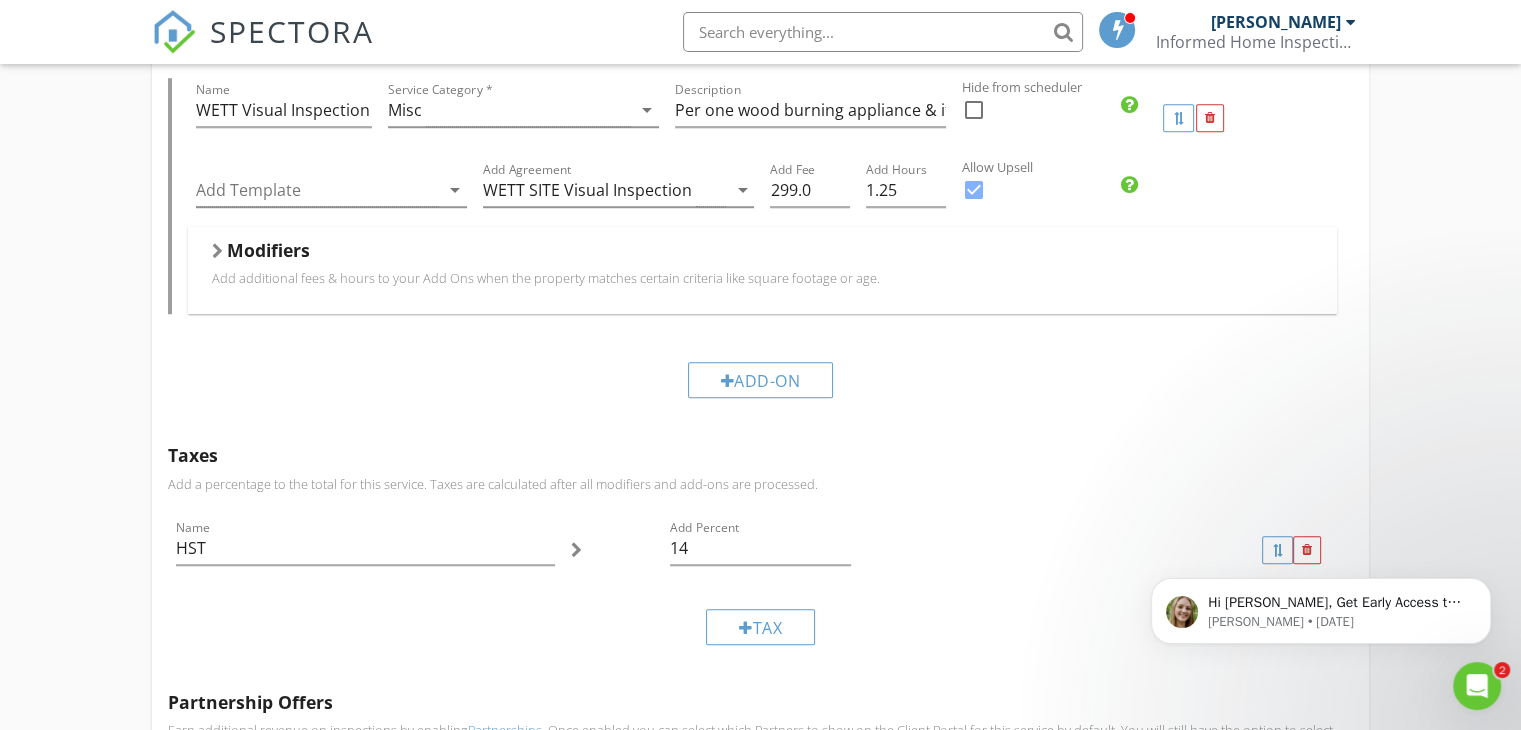 scroll, scrollTop: 1592, scrollLeft: 0, axis: vertical 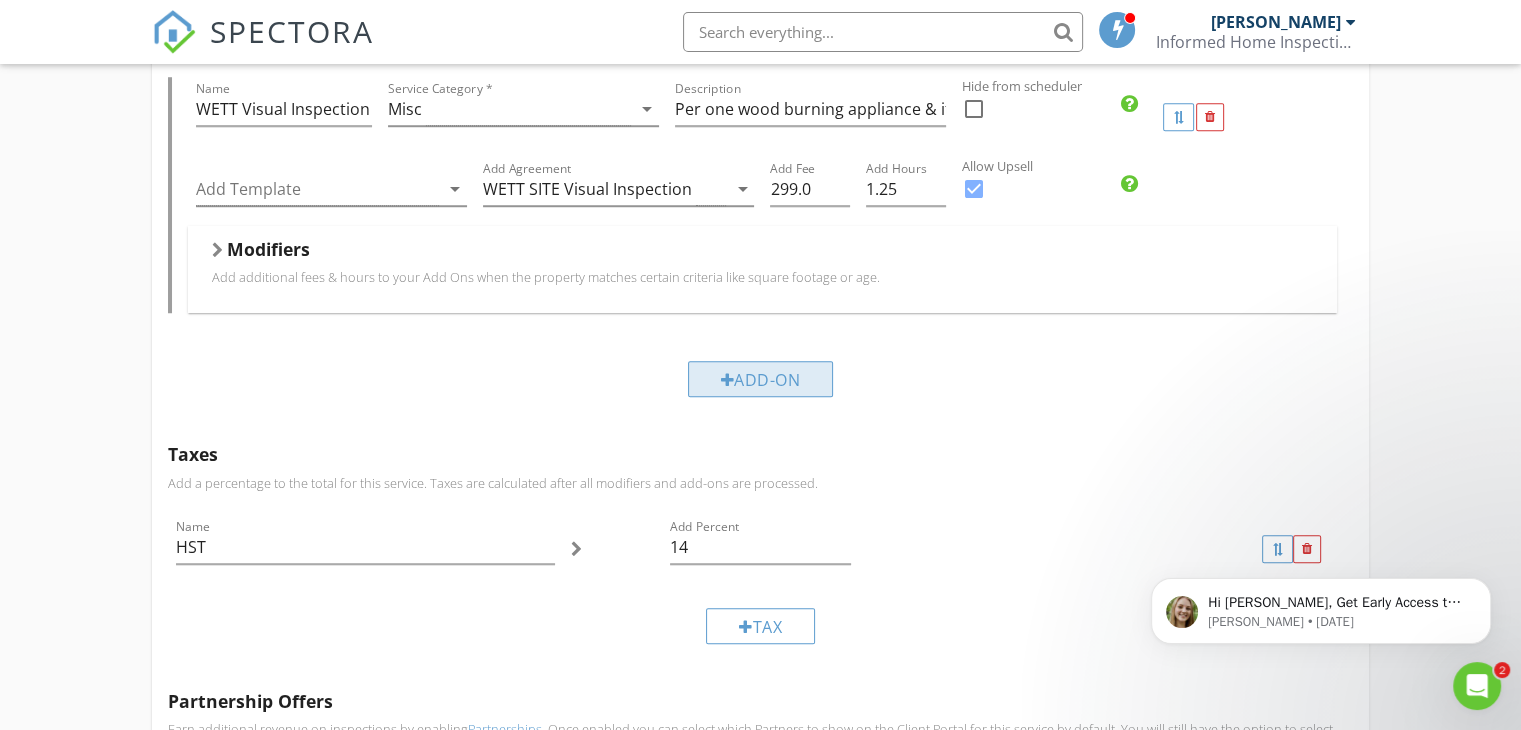 click on "Add-On" at bounding box center [761, 379] 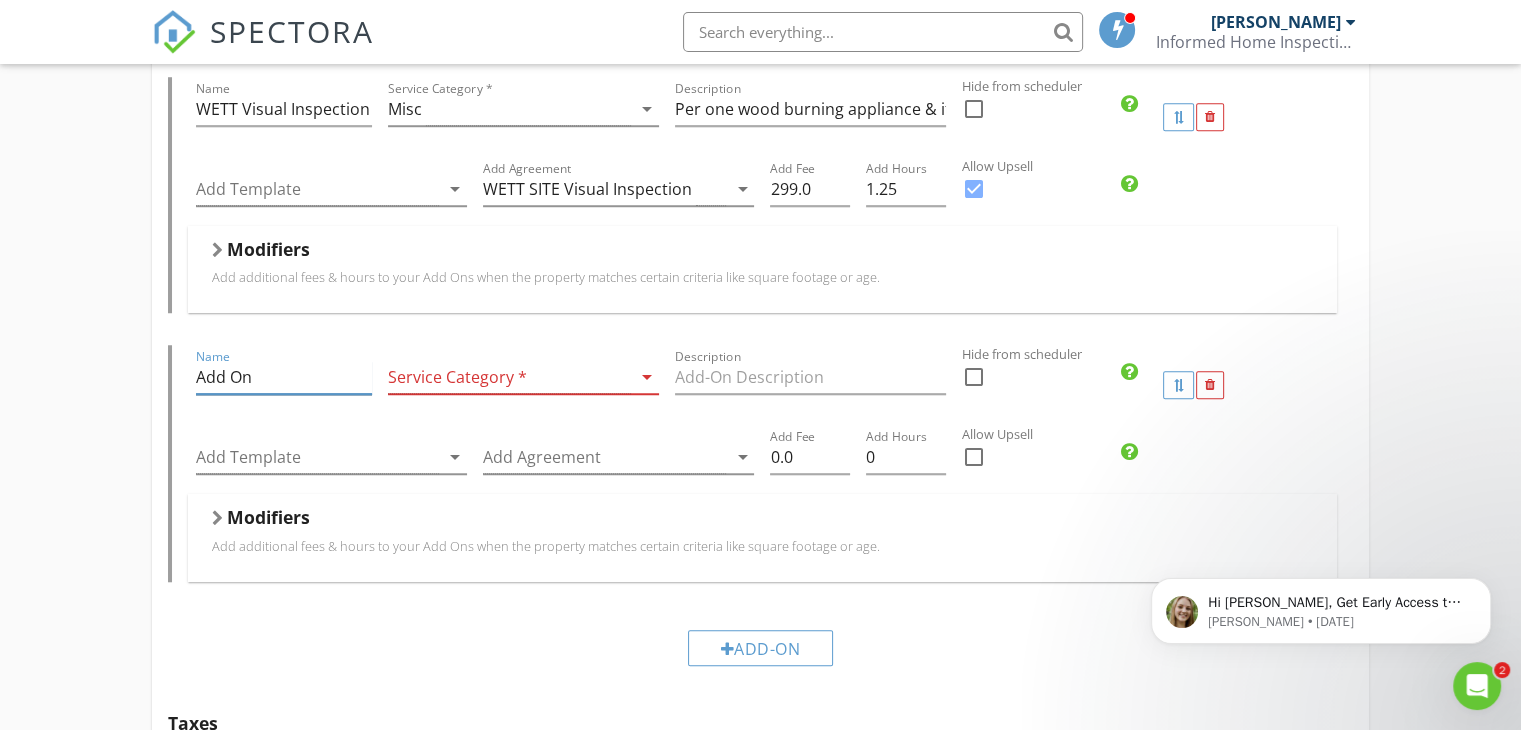 click on "Add On" at bounding box center [283, 377] 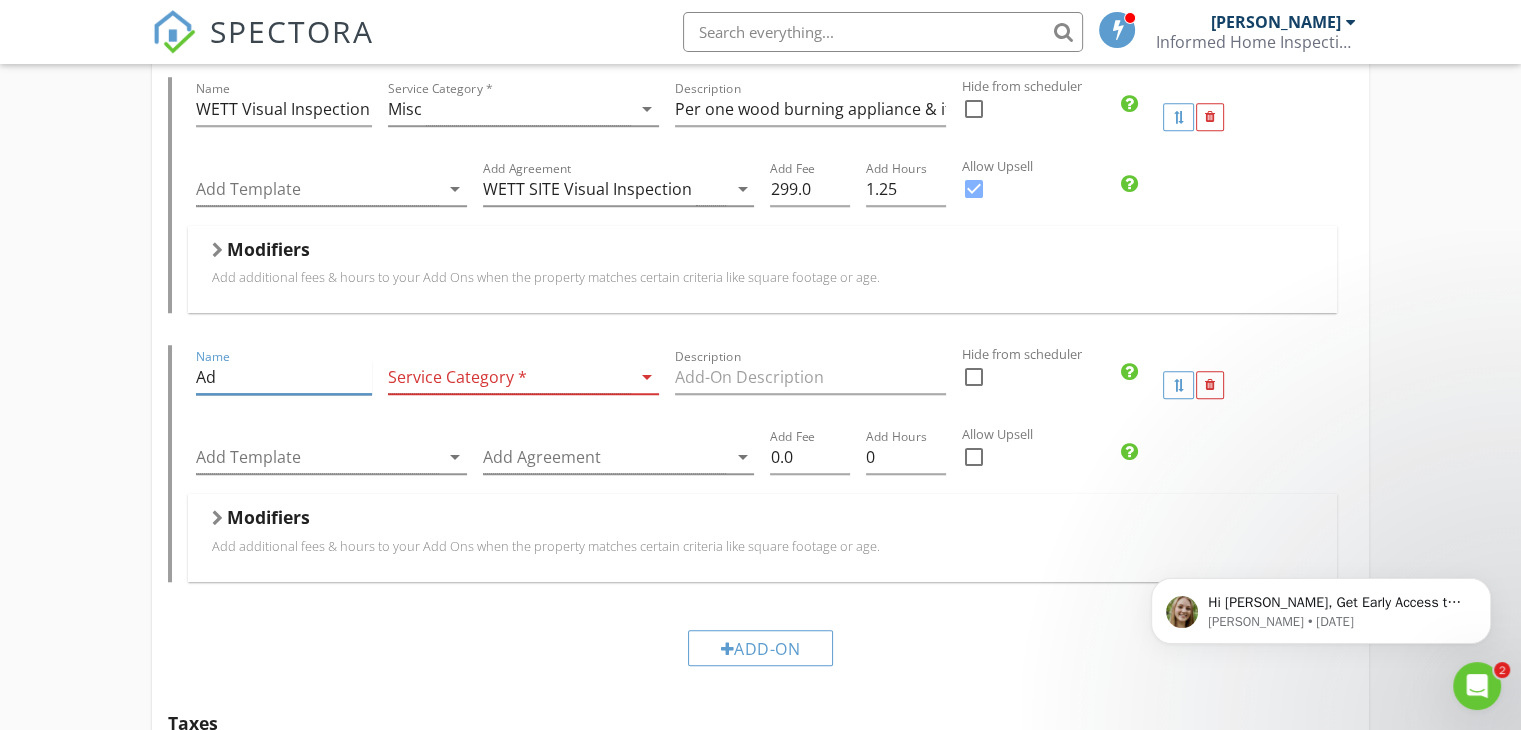 type on "A" 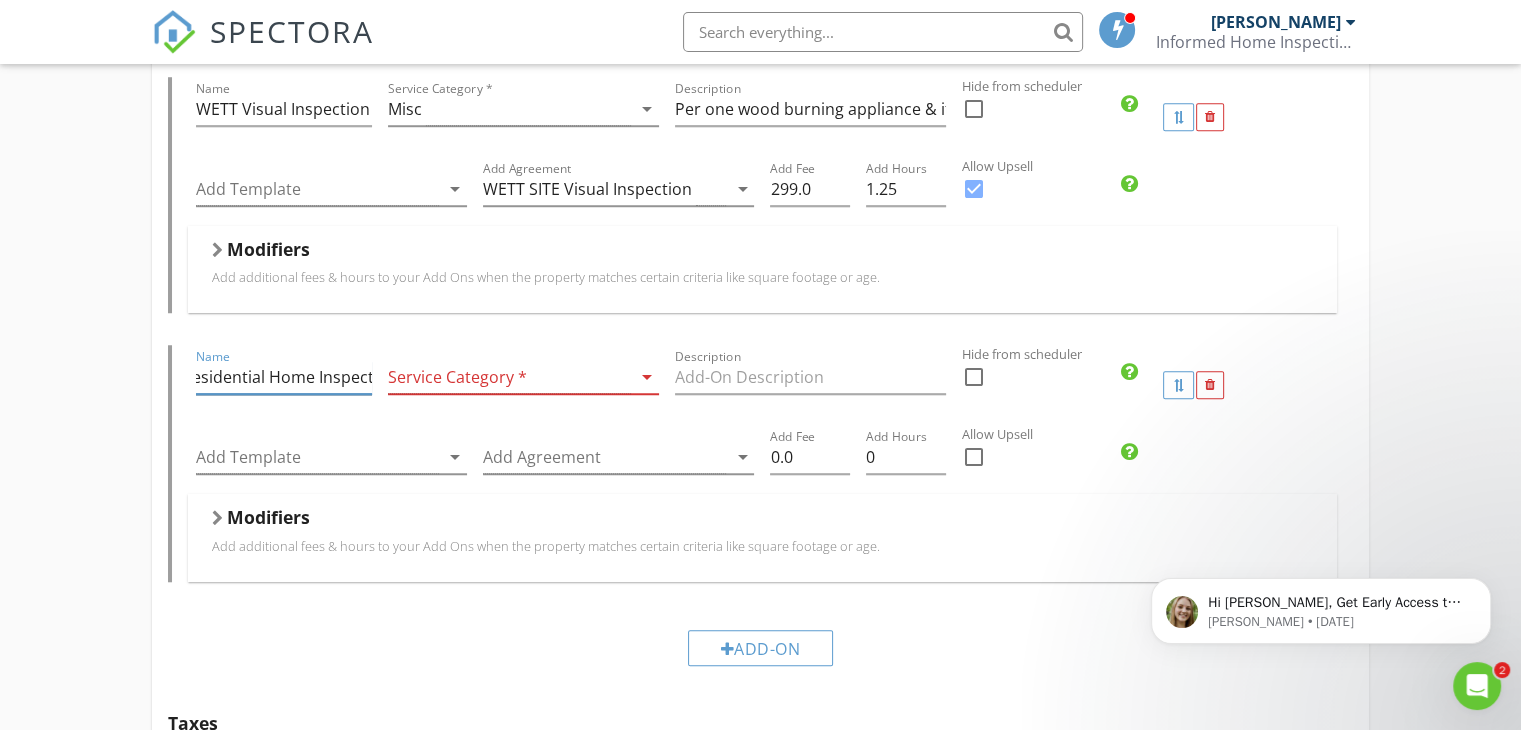 scroll, scrollTop: 0, scrollLeft: 37, axis: horizontal 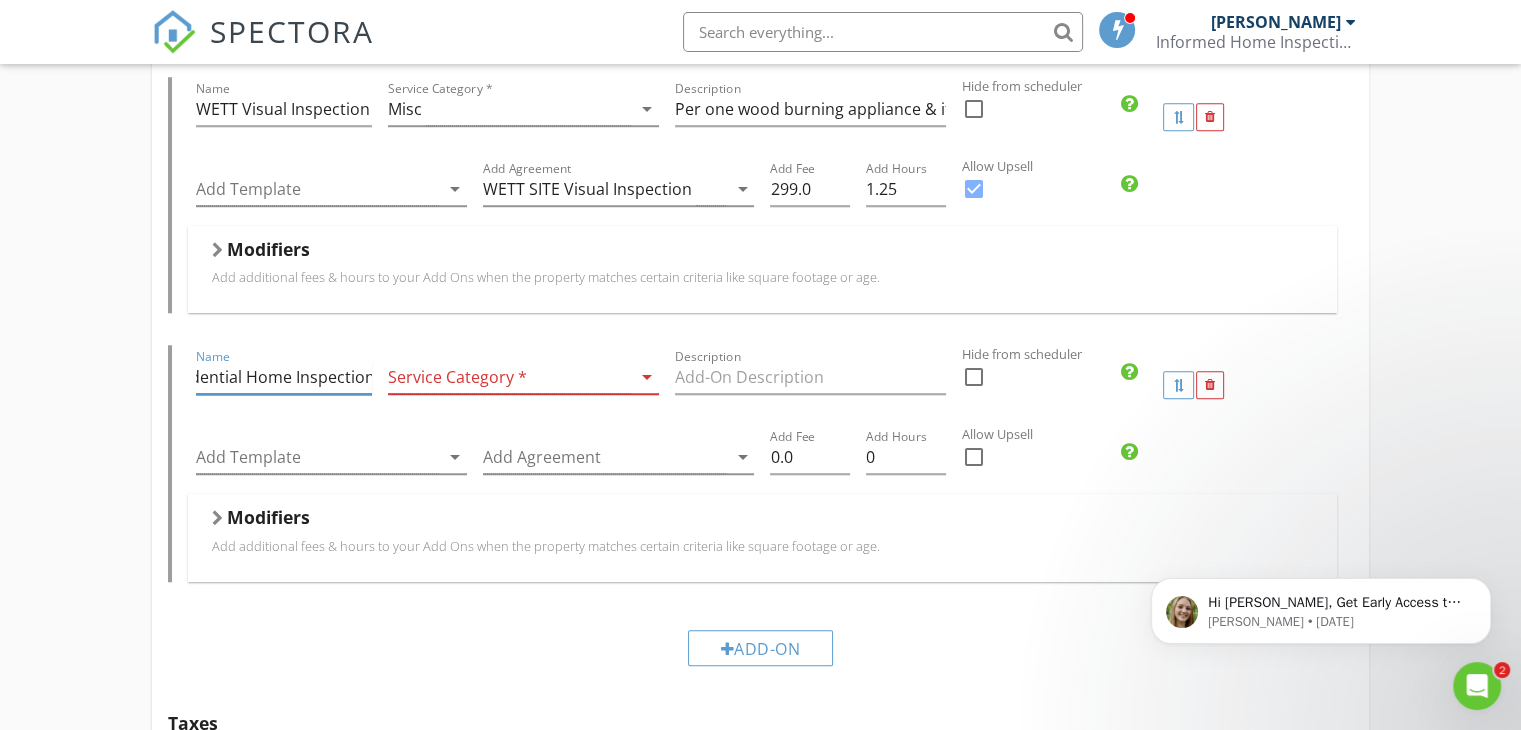 type on "Residential Home Inspection" 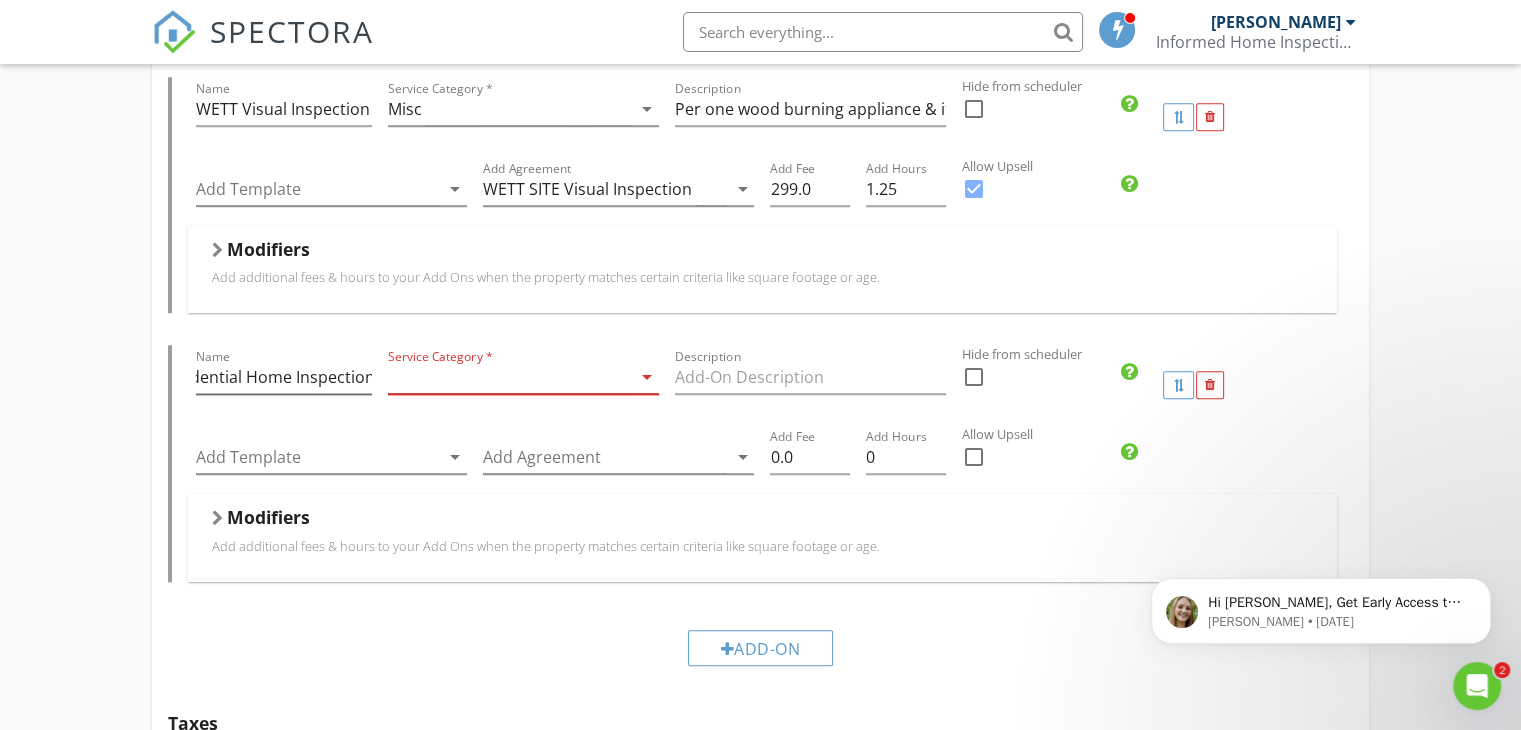 scroll, scrollTop: 0, scrollLeft: 0, axis: both 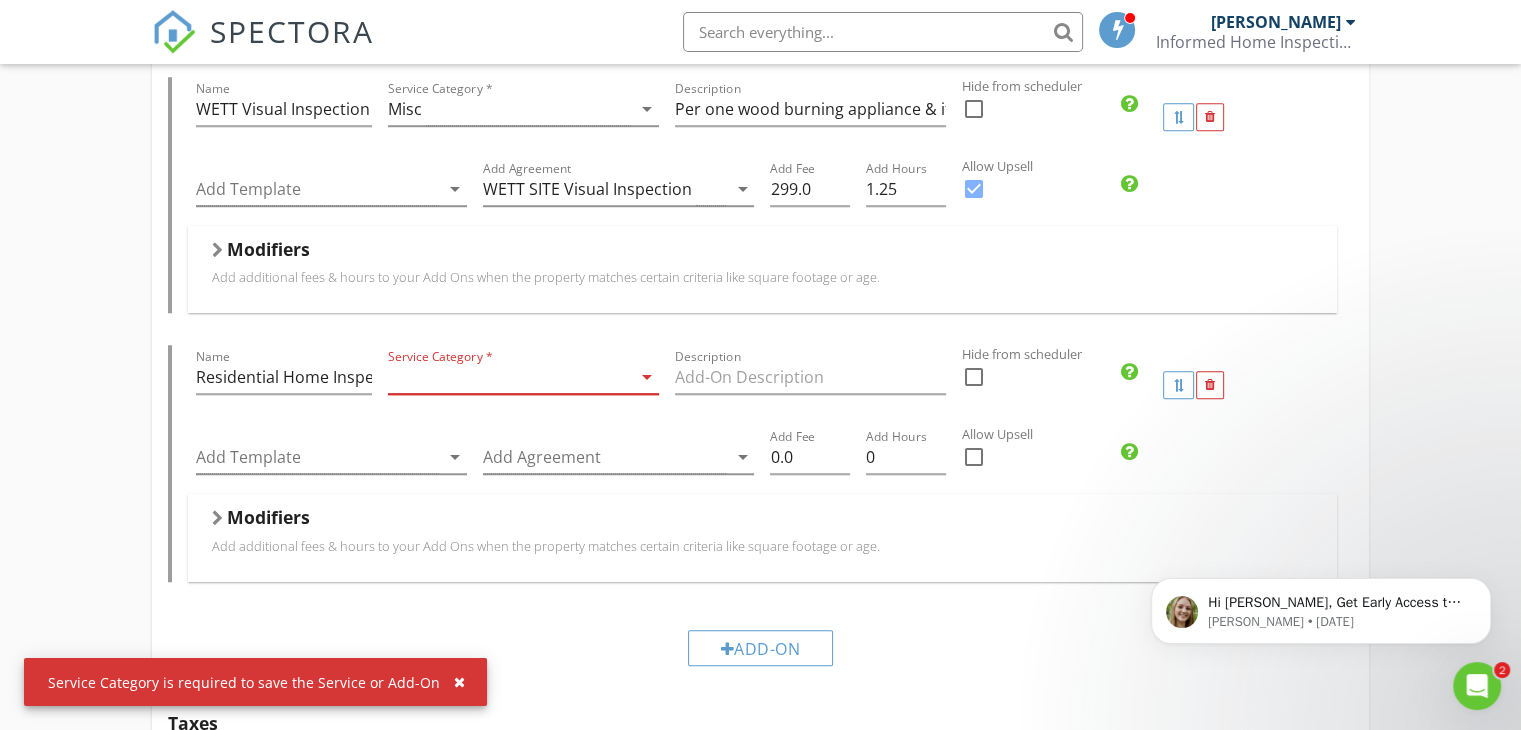 click at bounding box center (509, 377) 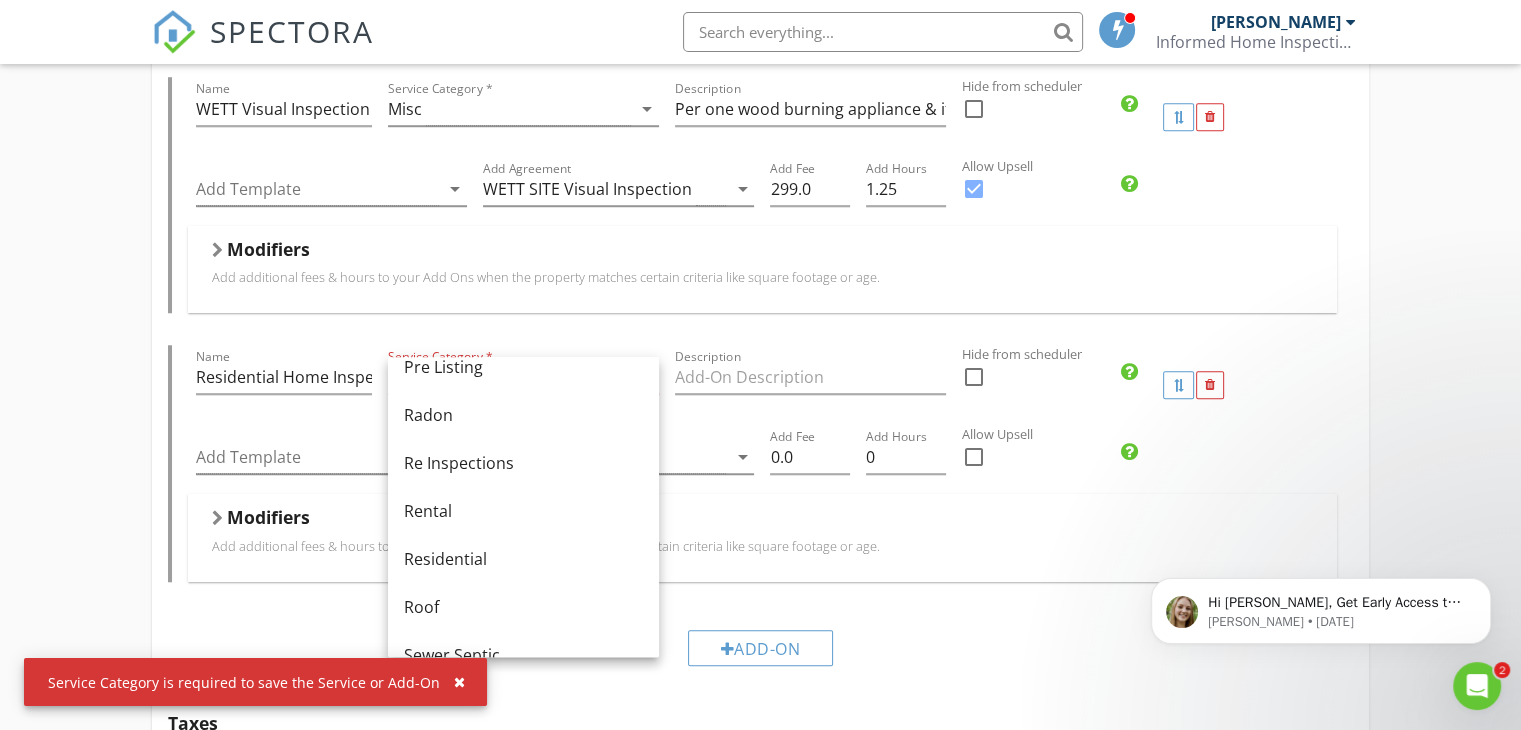scroll, scrollTop: 858, scrollLeft: 0, axis: vertical 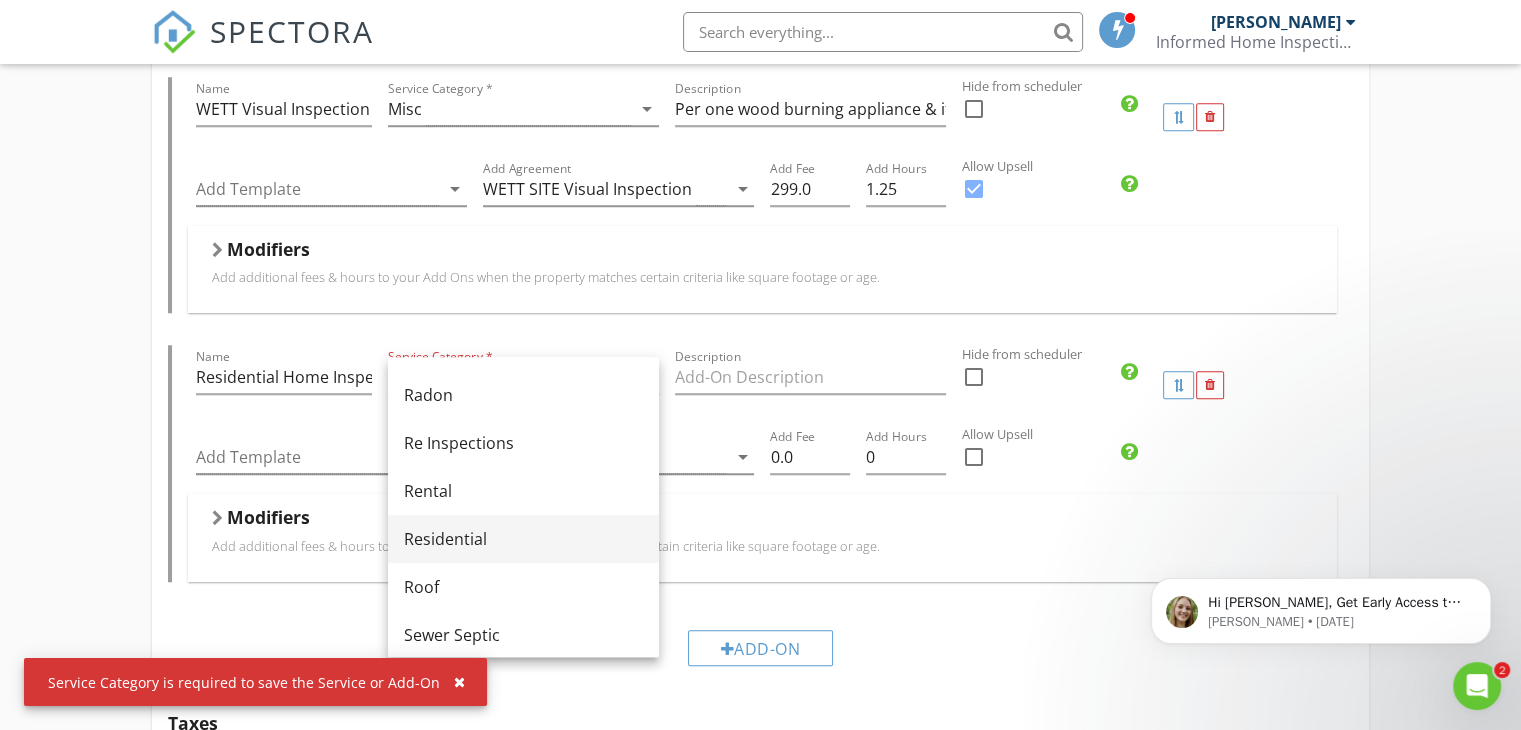 click on "Residential" at bounding box center [523, 539] 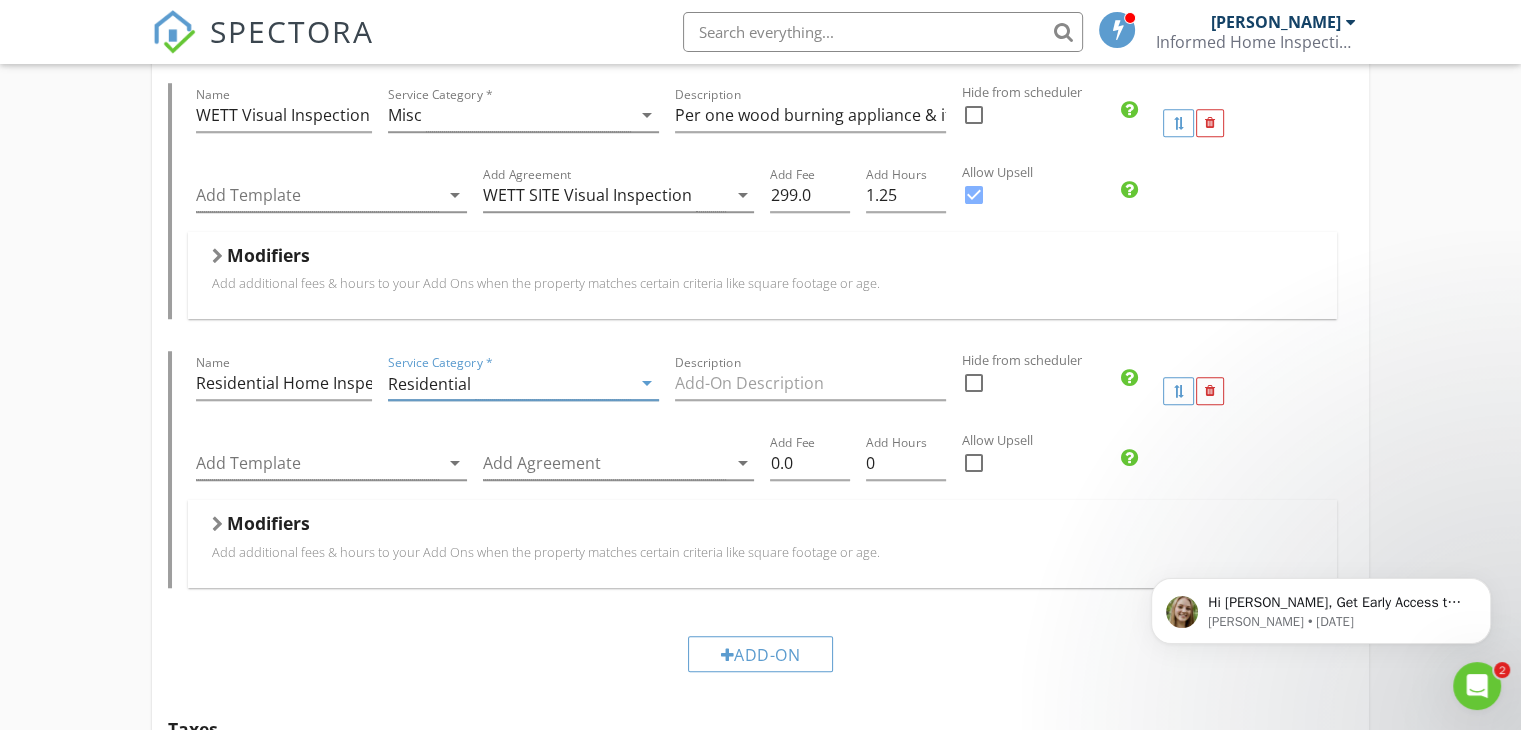scroll, scrollTop: 1587, scrollLeft: 0, axis: vertical 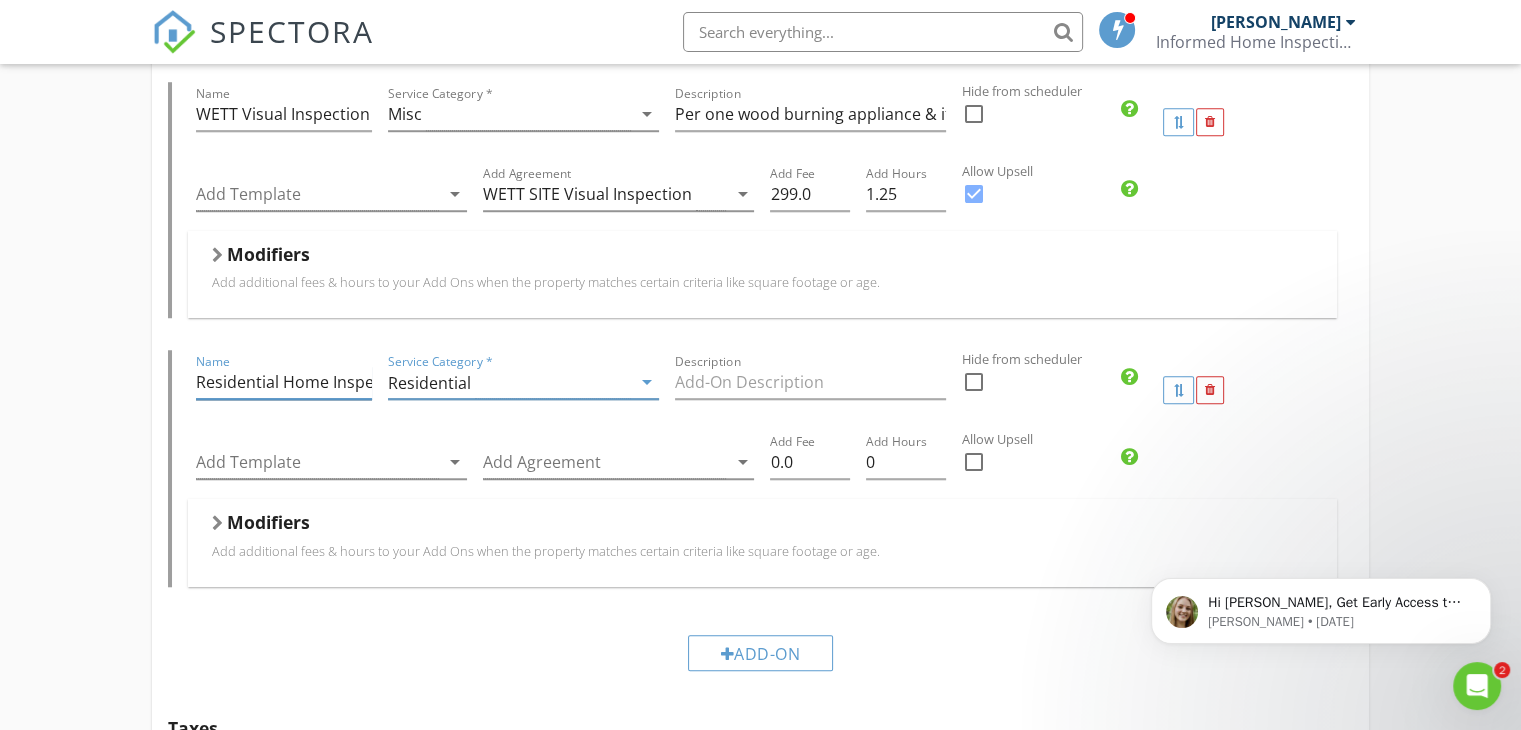 click on "Residential Home Inspection" at bounding box center [283, 382] 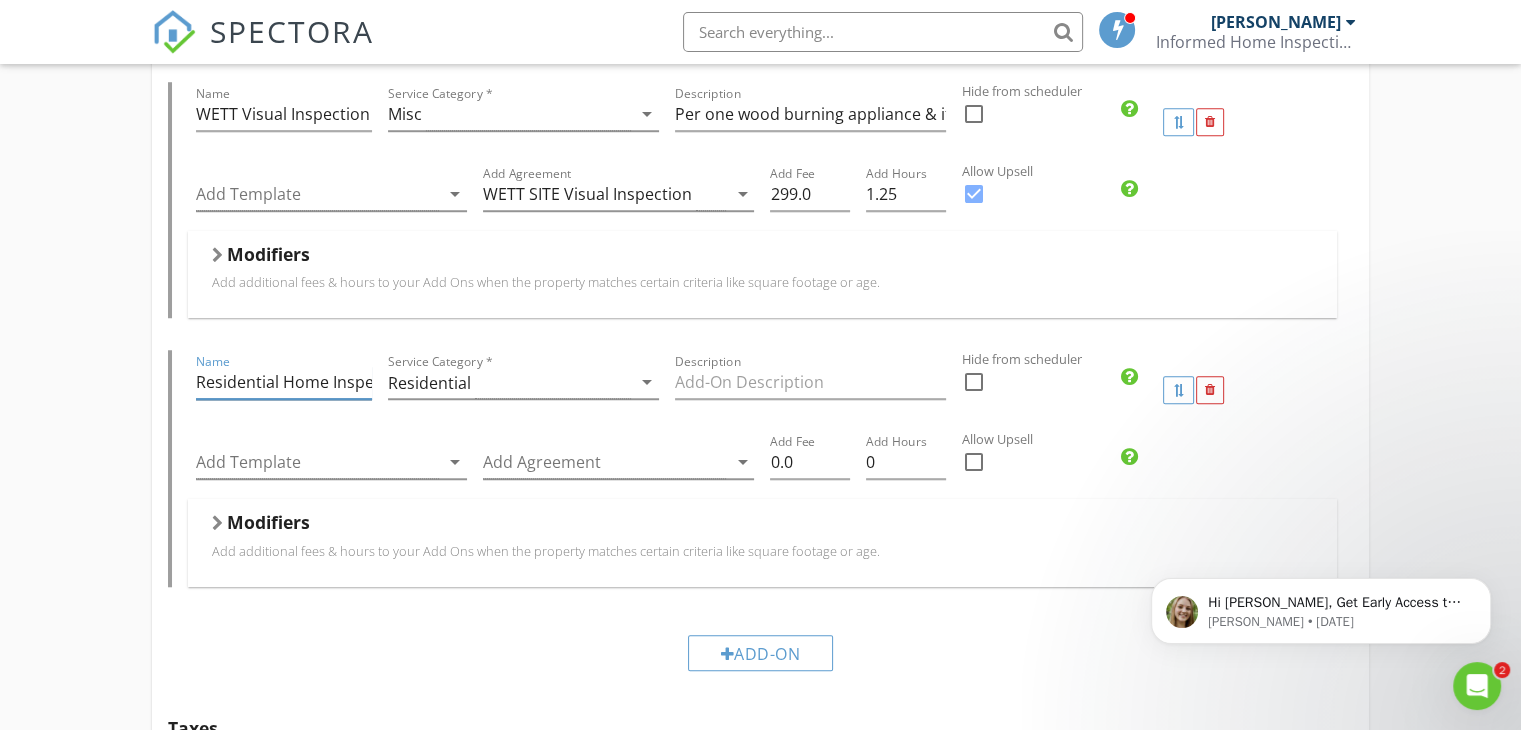 click on "Residential Home Inspection" at bounding box center (283, 382) 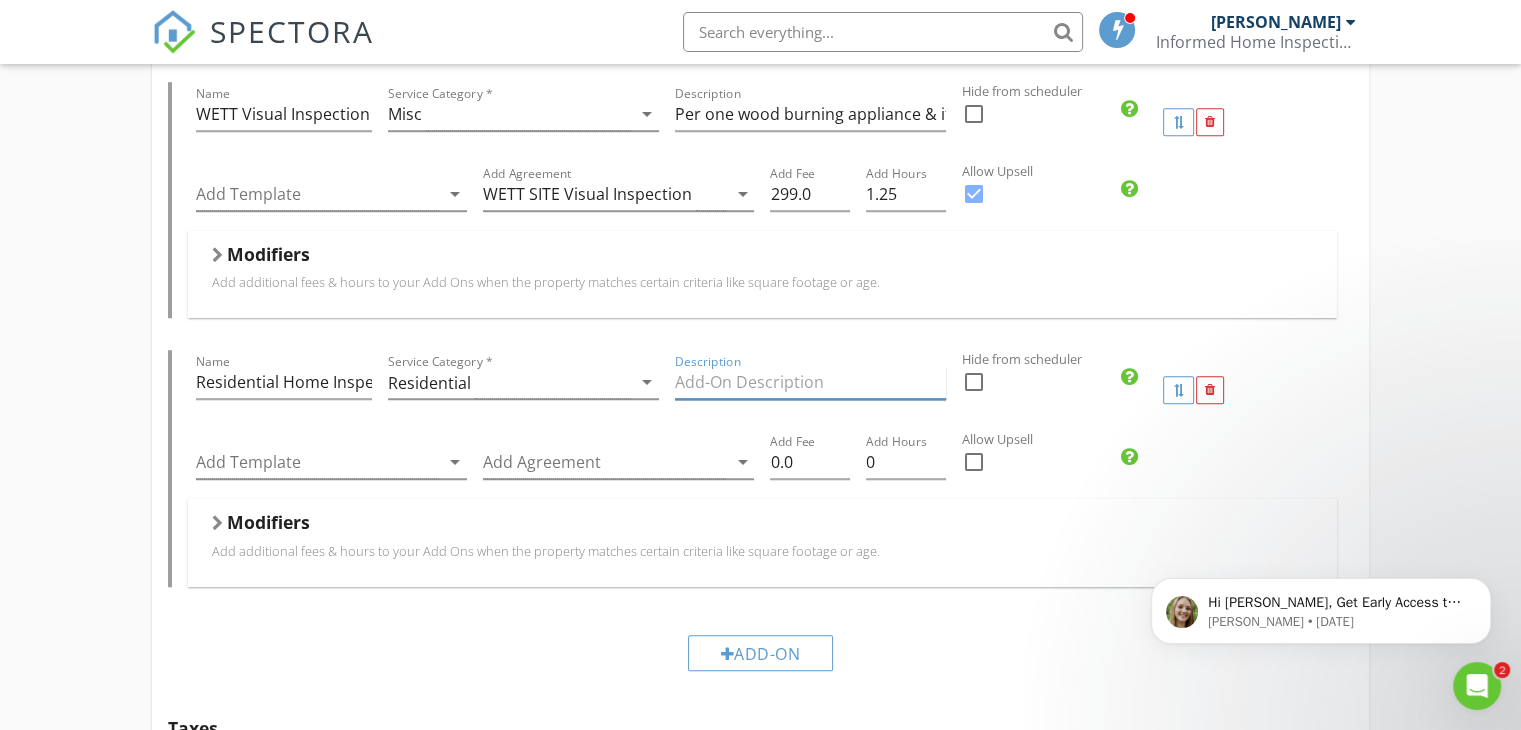 click at bounding box center (810, 382) 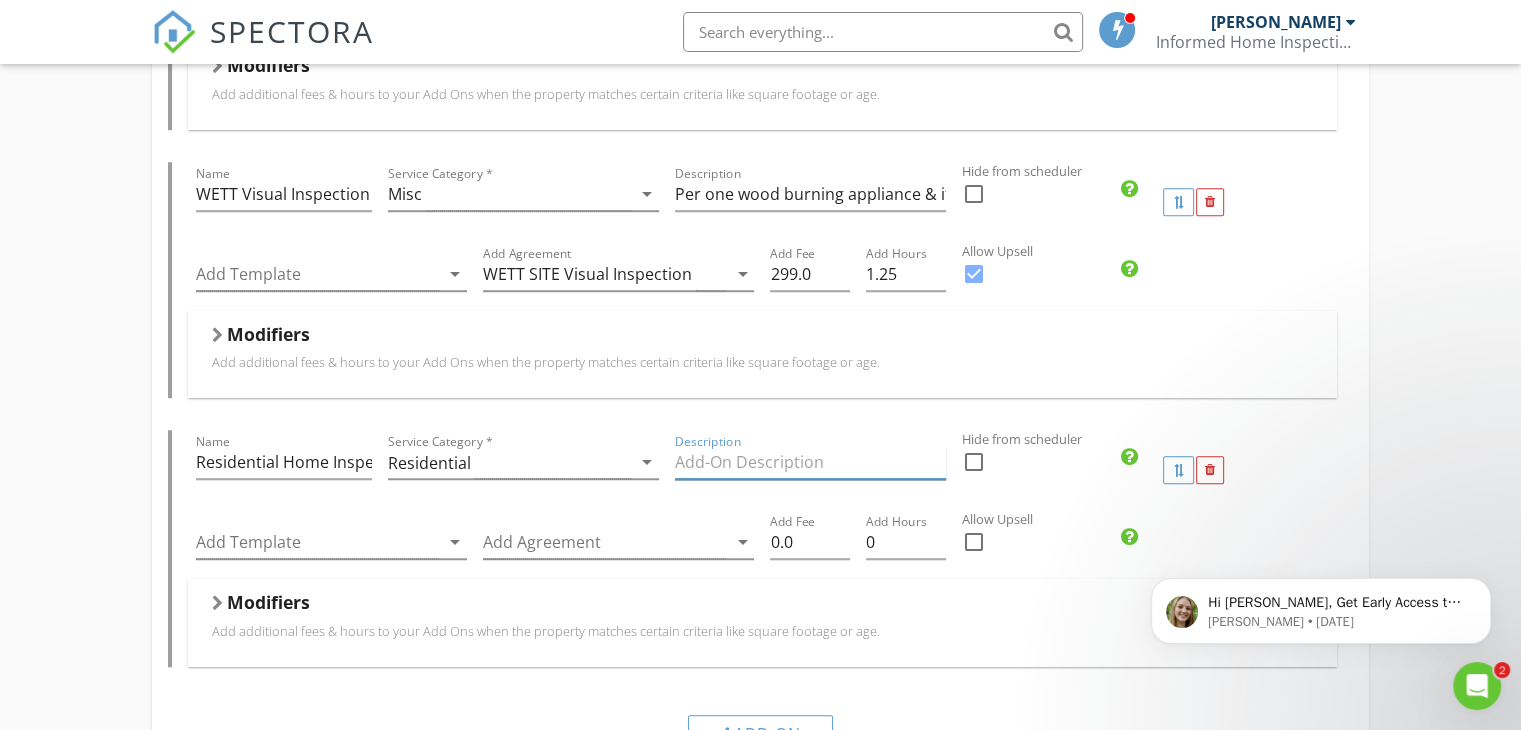 scroll, scrollTop: 1487, scrollLeft: 0, axis: vertical 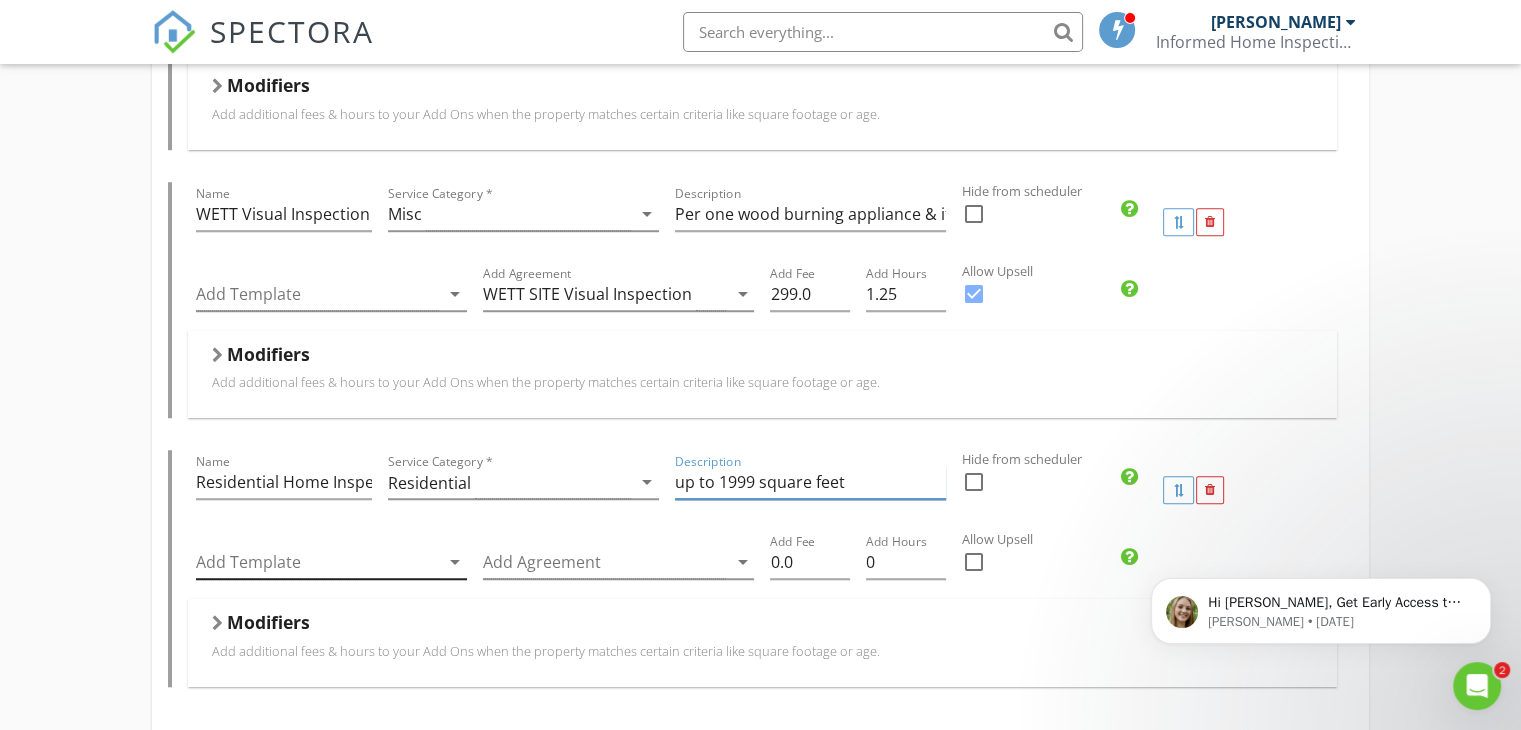 type on "up to 1999 square feet" 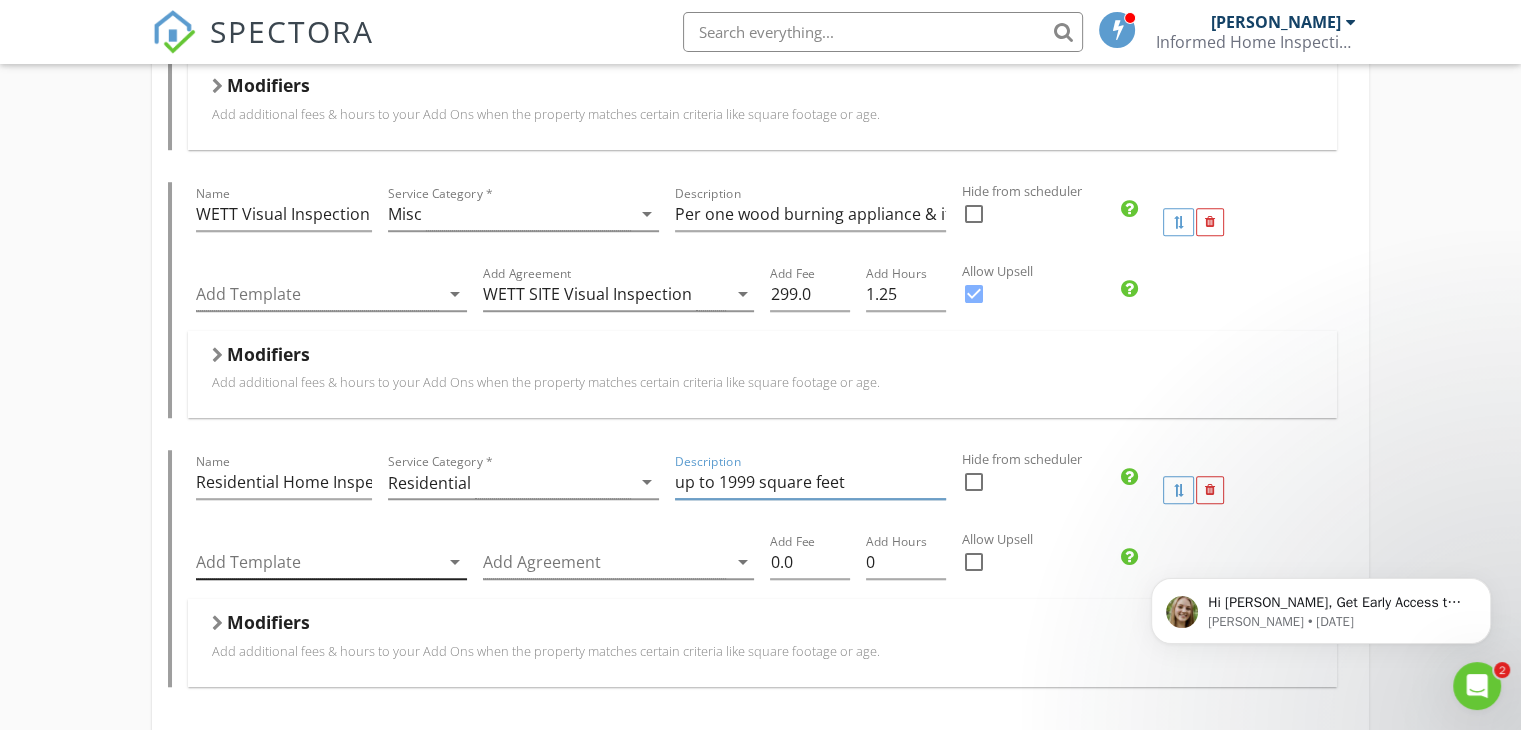 click at bounding box center [317, 562] 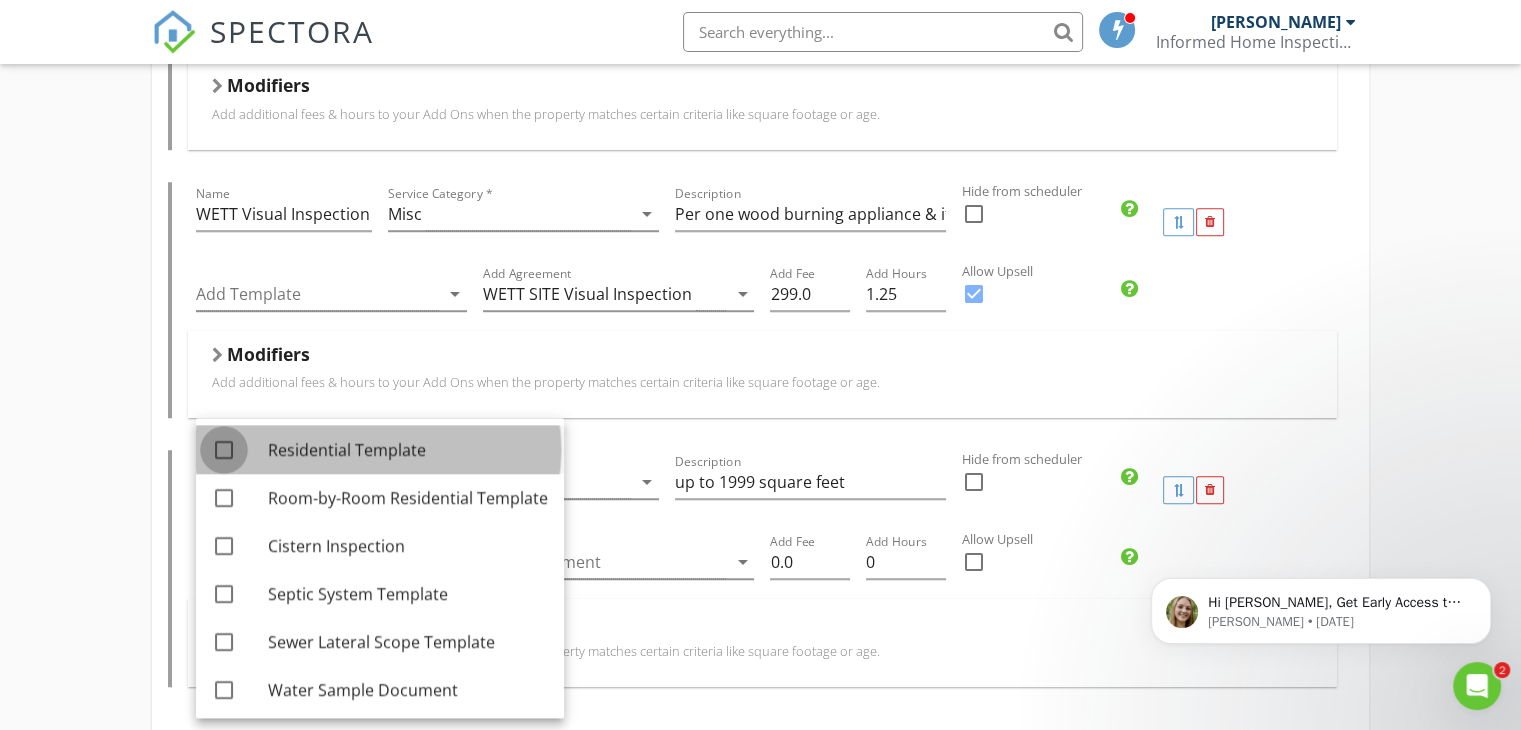 click at bounding box center (224, 450) 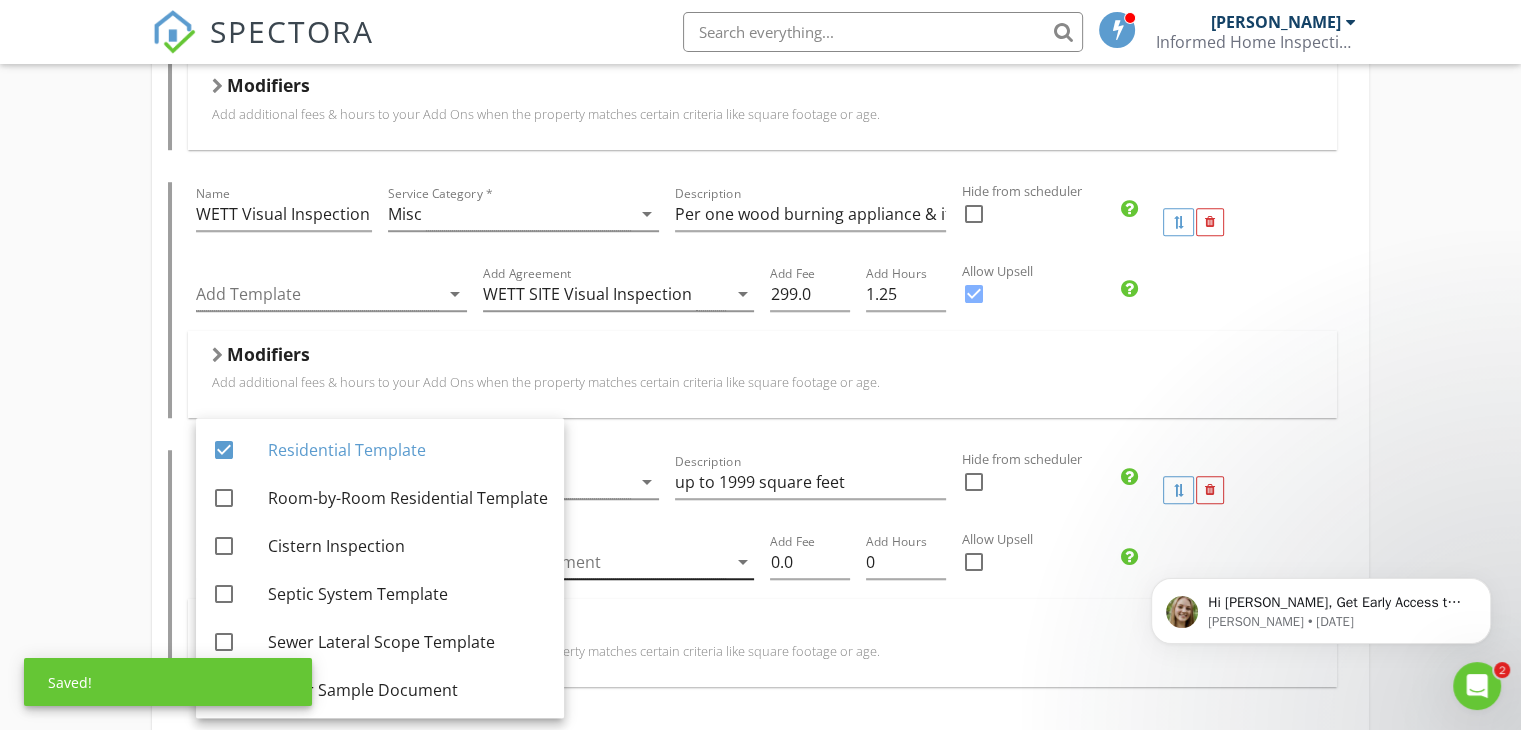 click at bounding box center [604, 562] 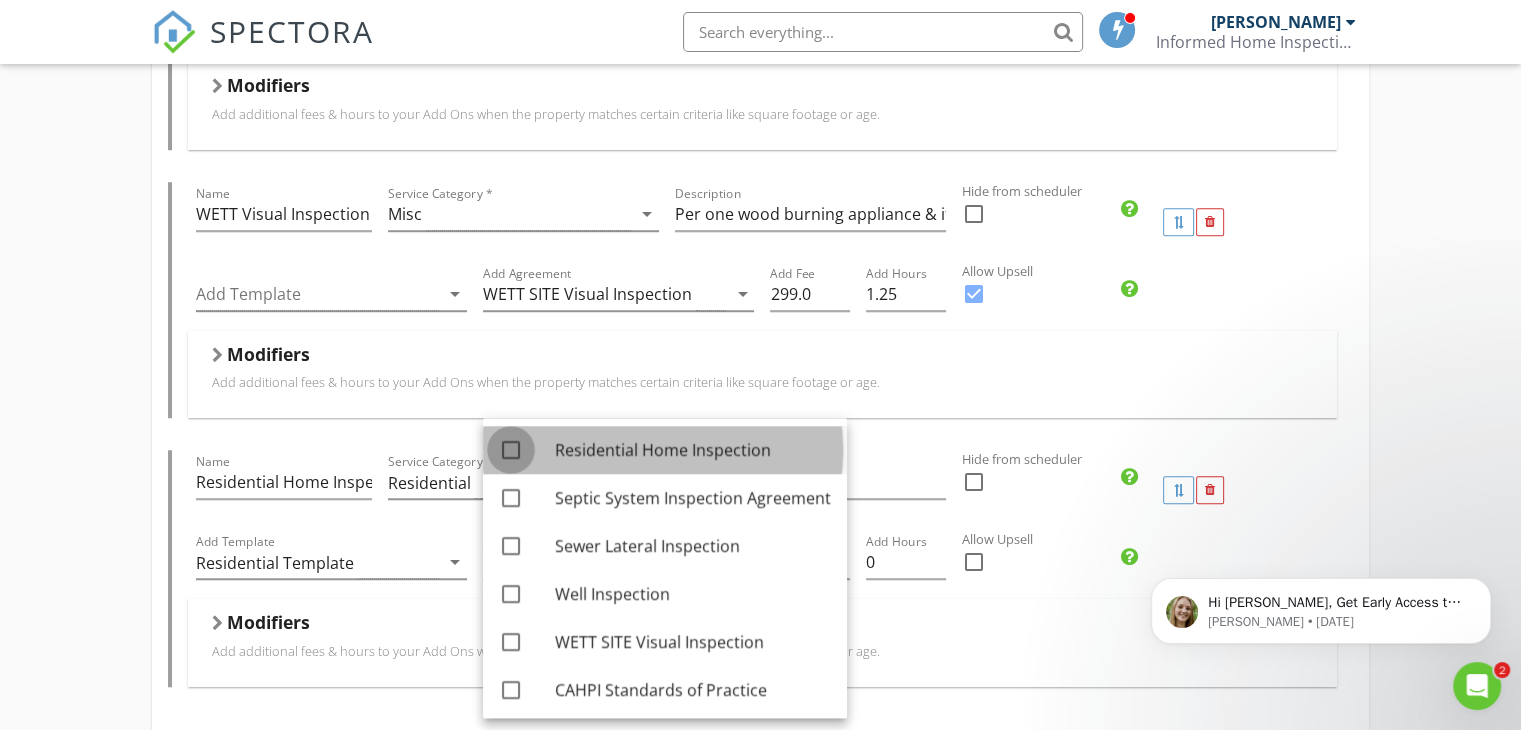 click at bounding box center (511, 450) 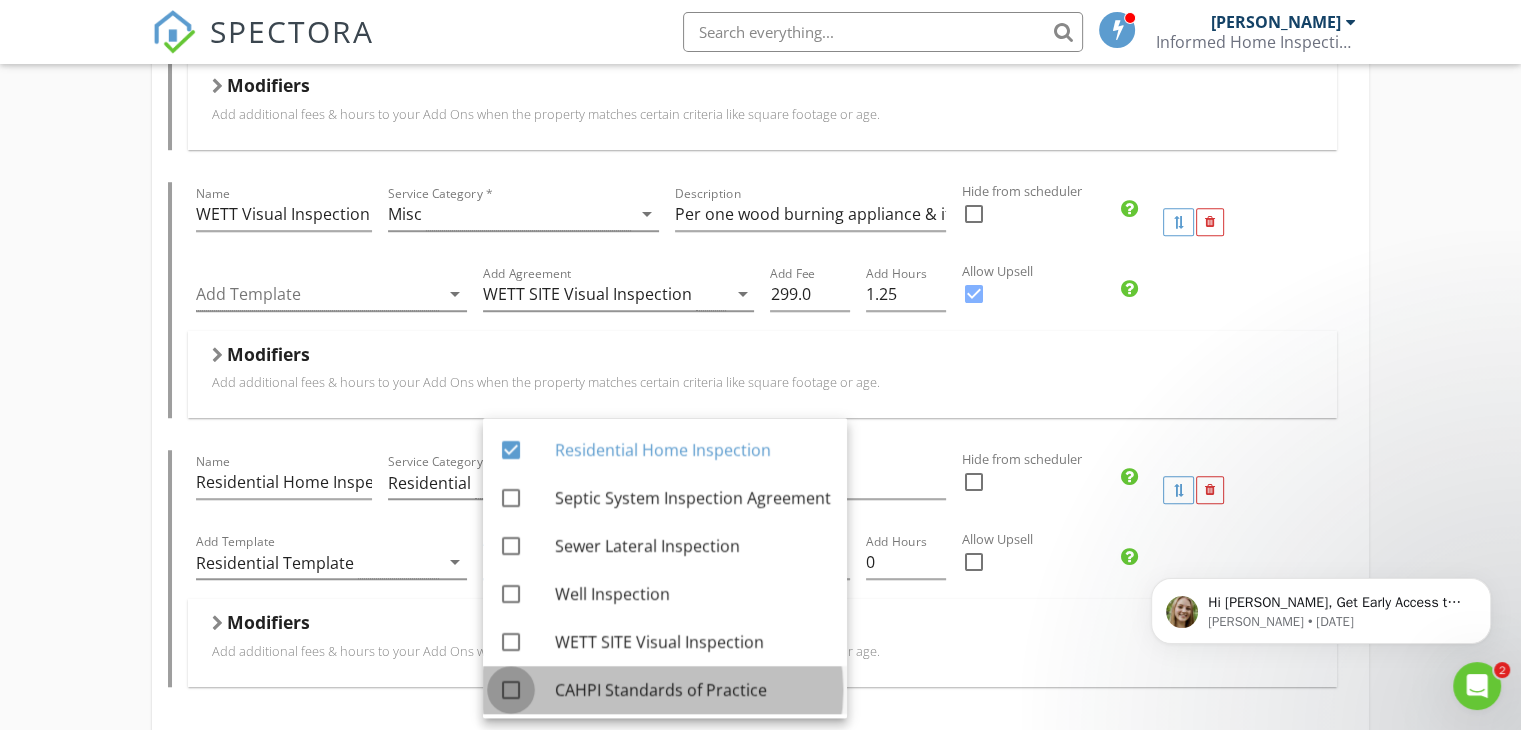 click at bounding box center (511, 690) 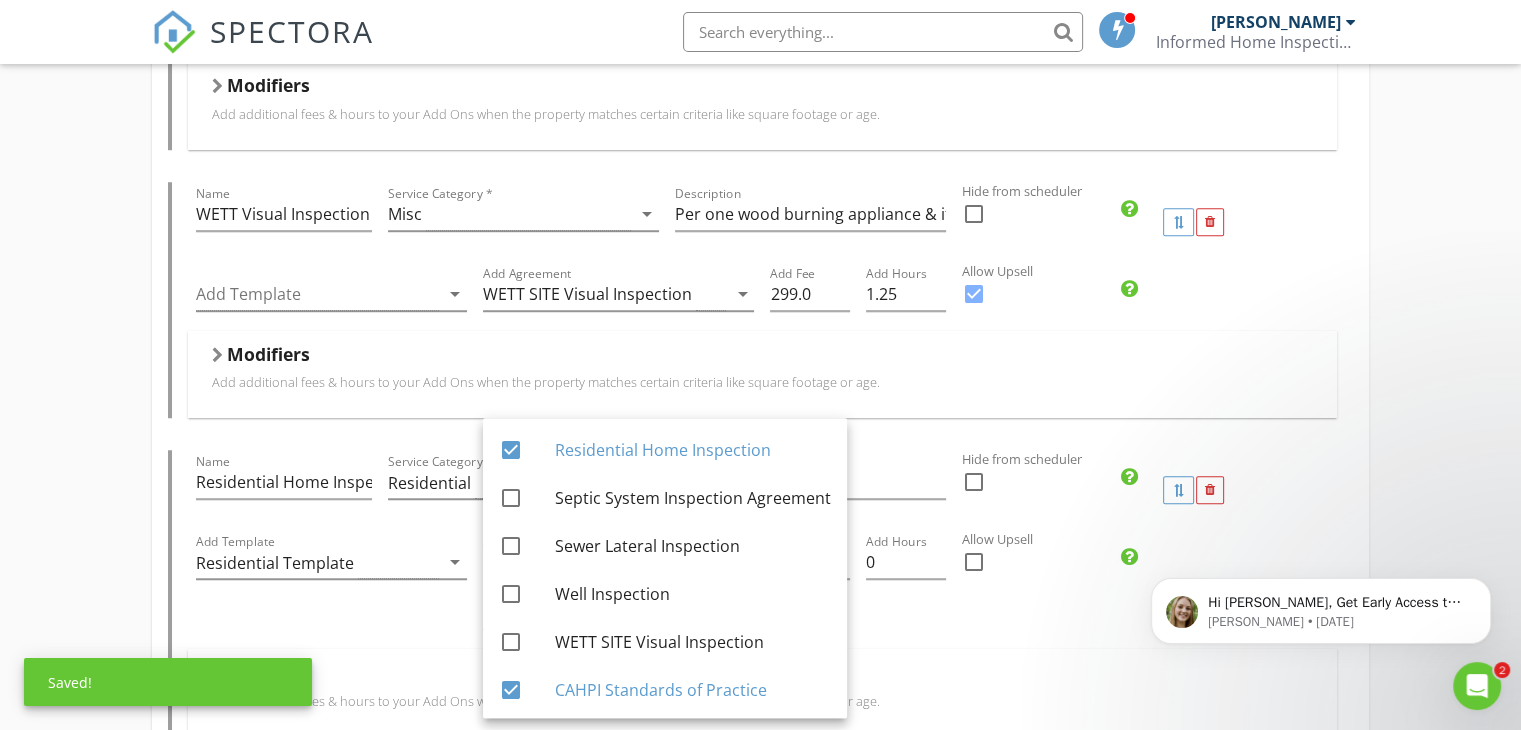 click on "Modifiers" at bounding box center (762, 676) 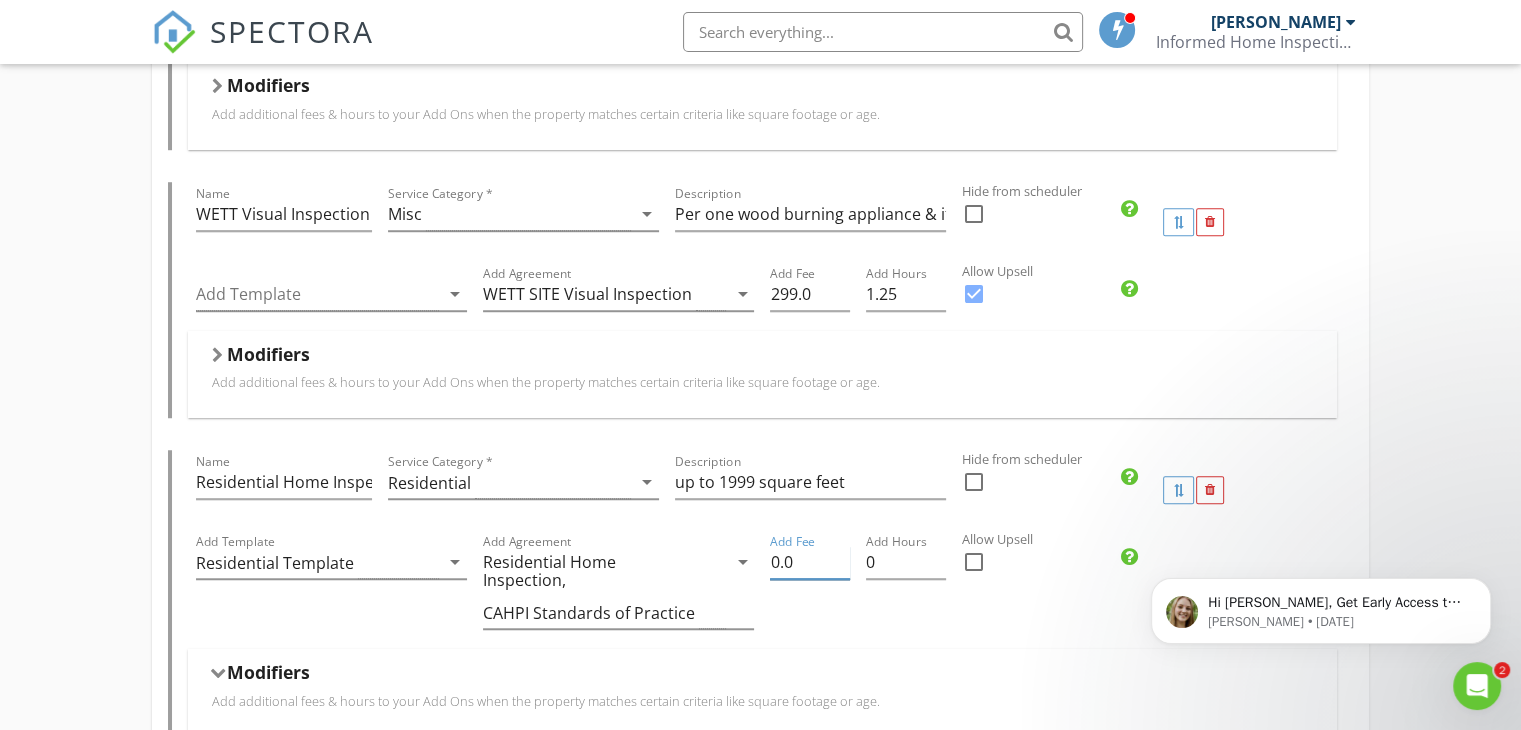 click on "0.0" at bounding box center (810, 562) 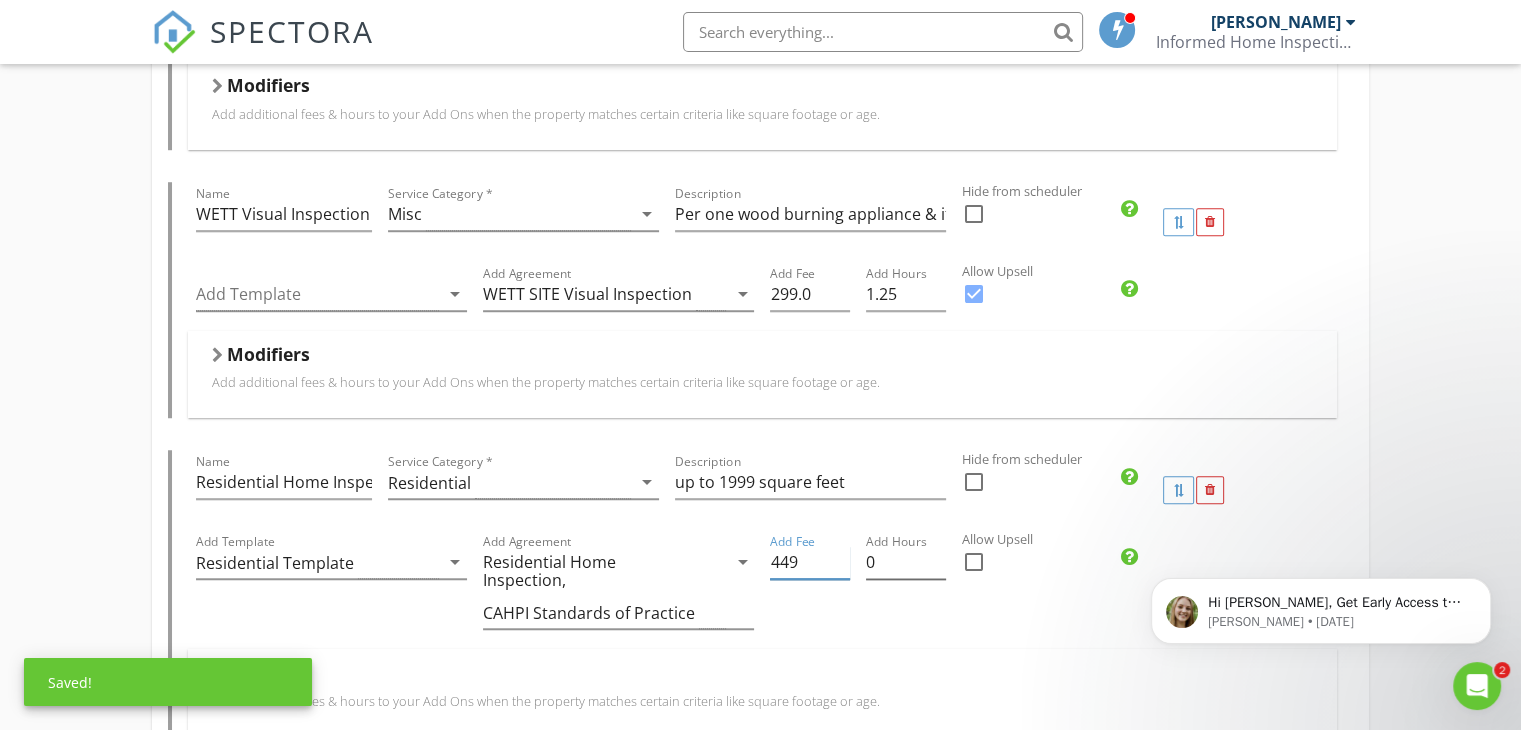 type on "449" 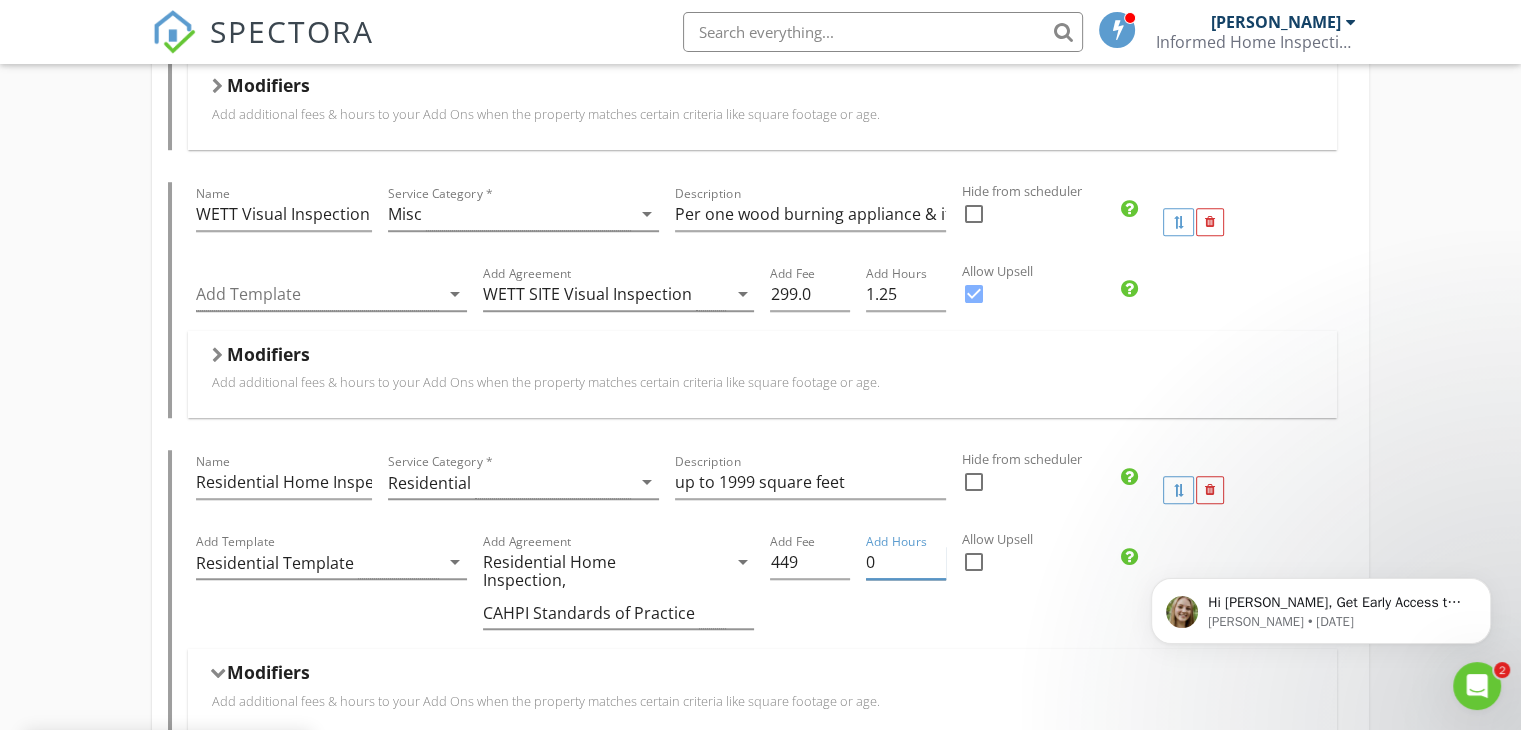 click on "0" at bounding box center [906, 562] 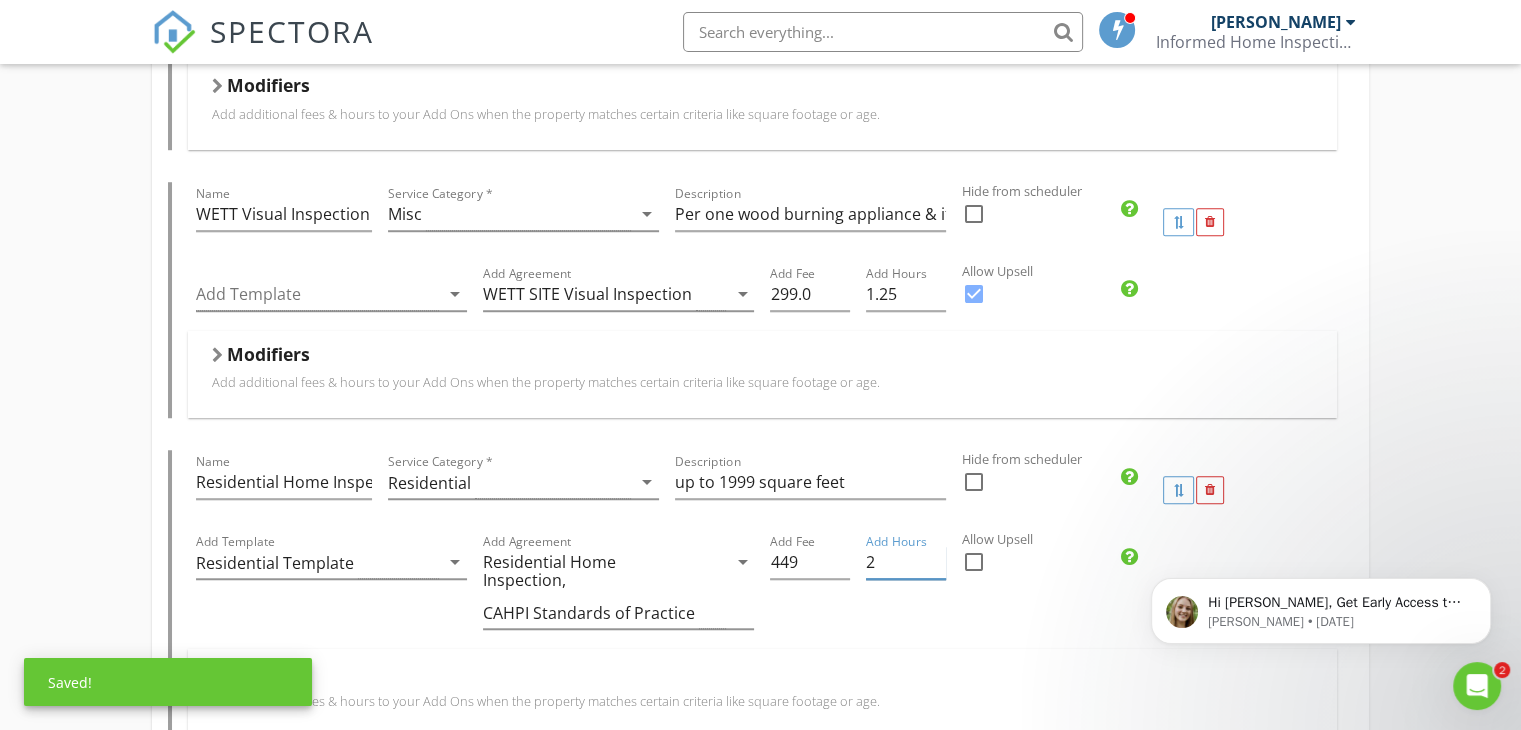 type on "2" 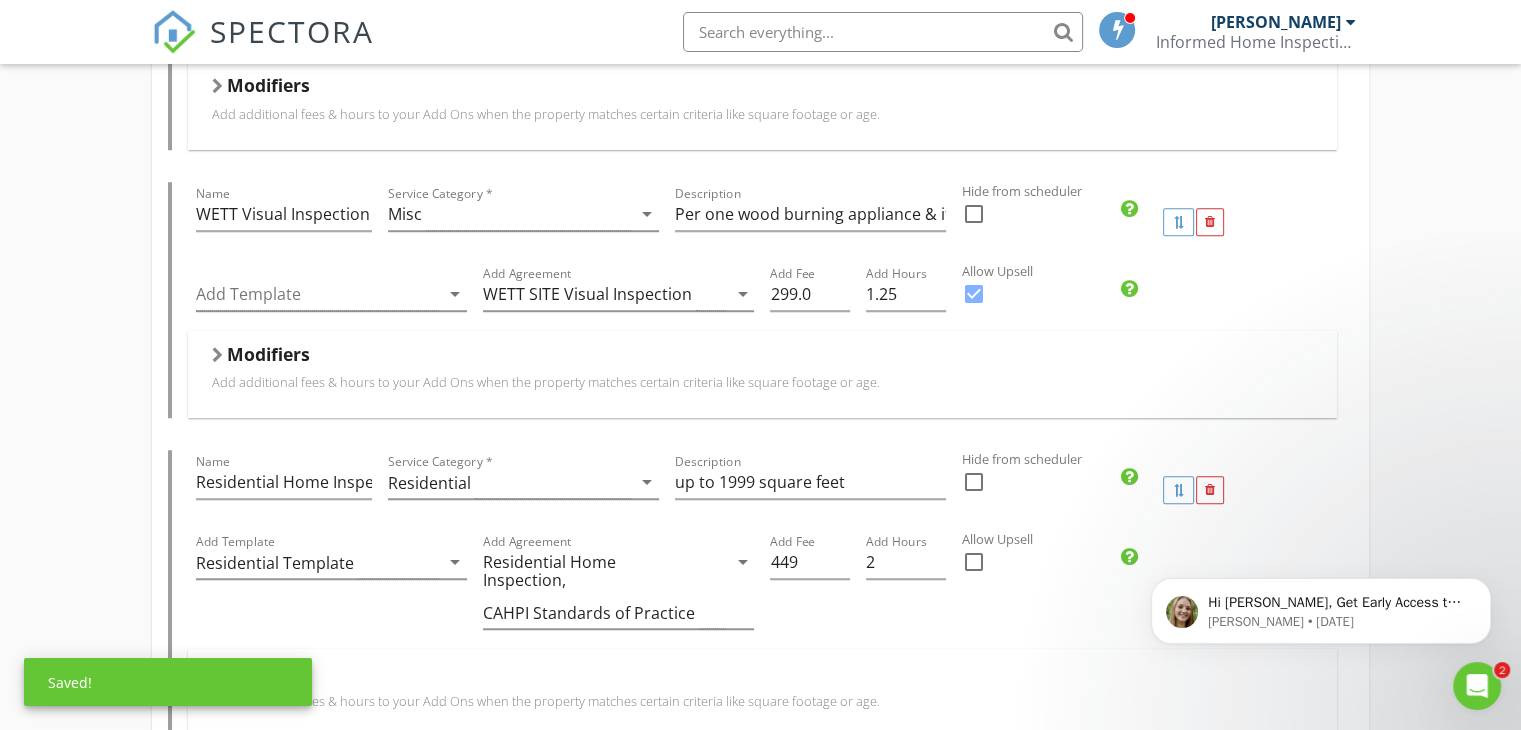 click at bounding box center (974, 562) 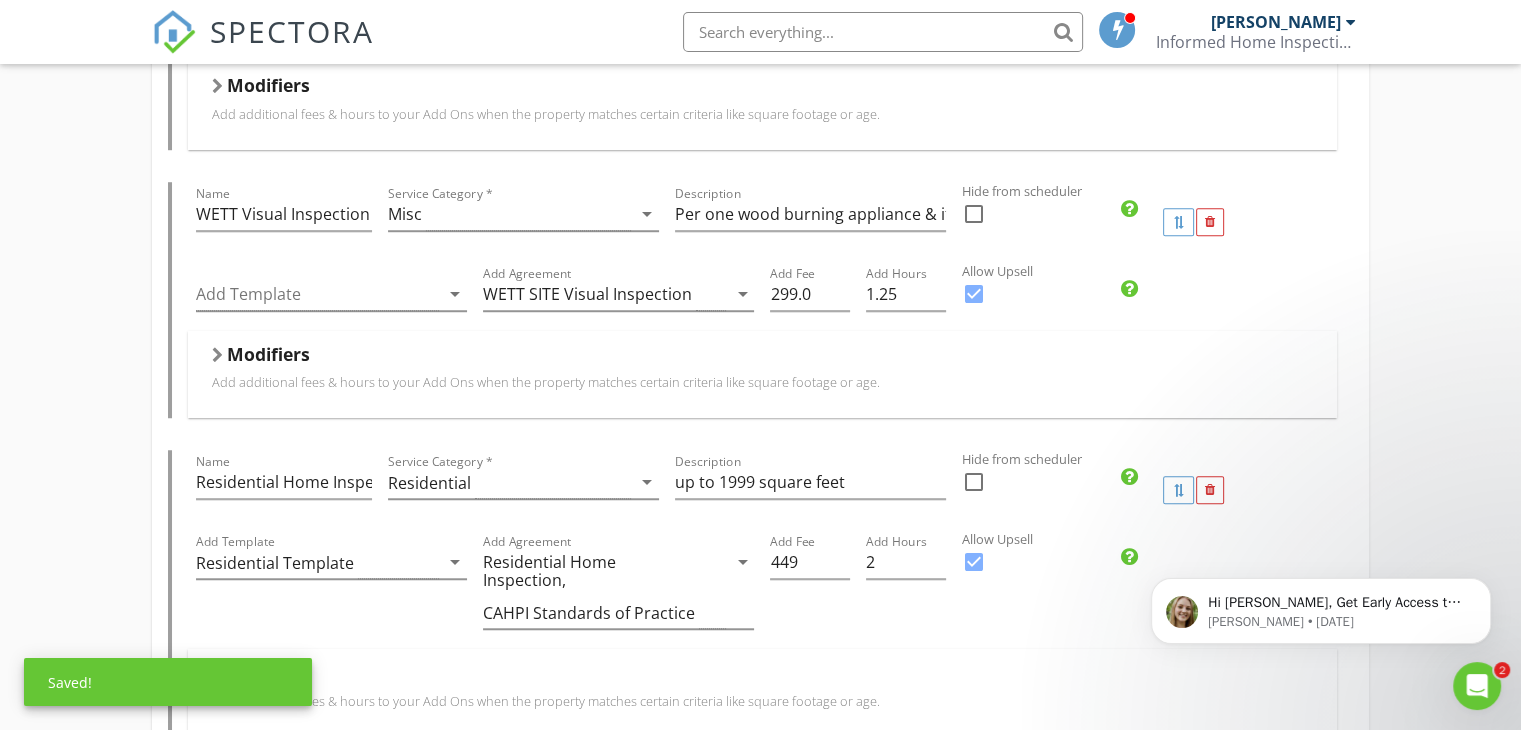 click on "check_box" at bounding box center (1049, 572) 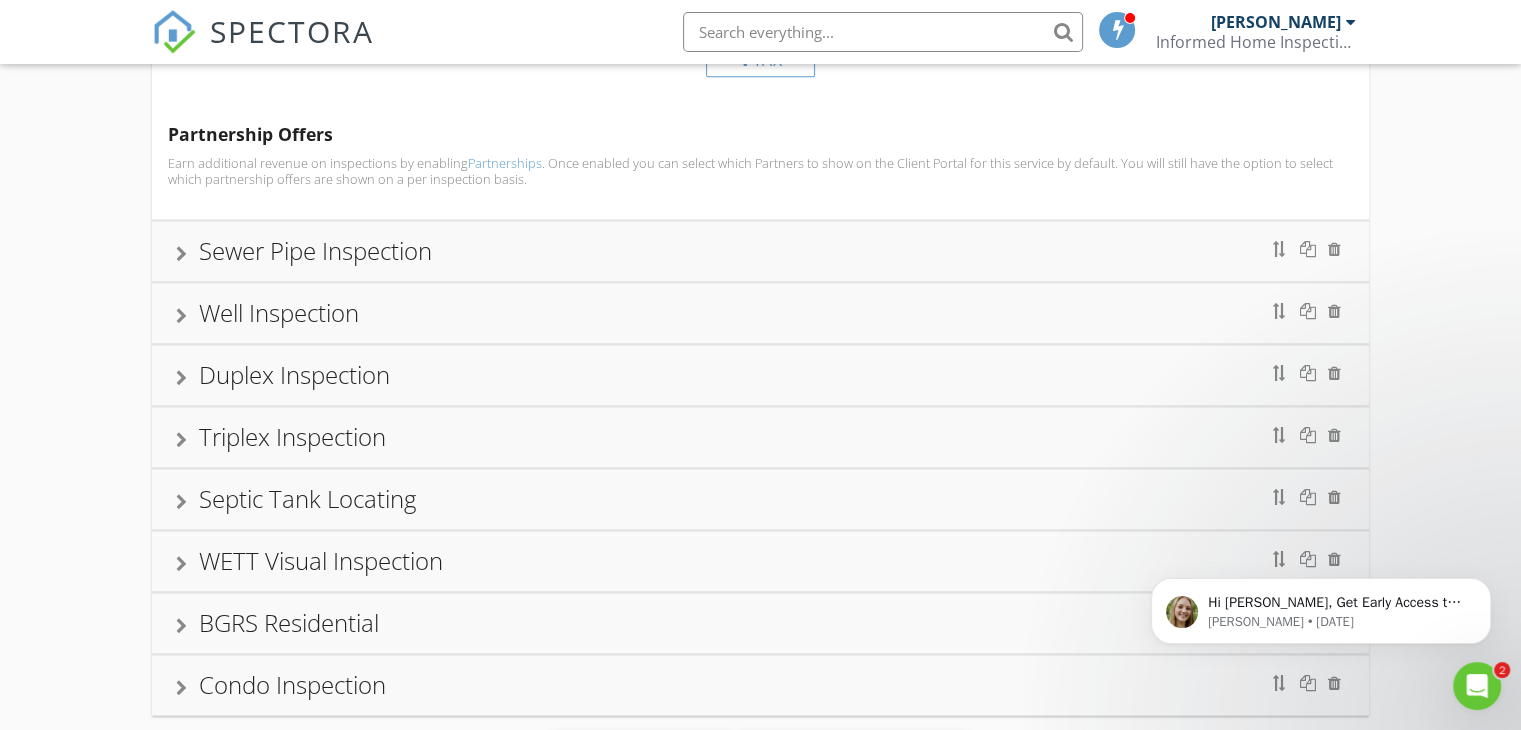 scroll, scrollTop: 2583, scrollLeft: 0, axis: vertical 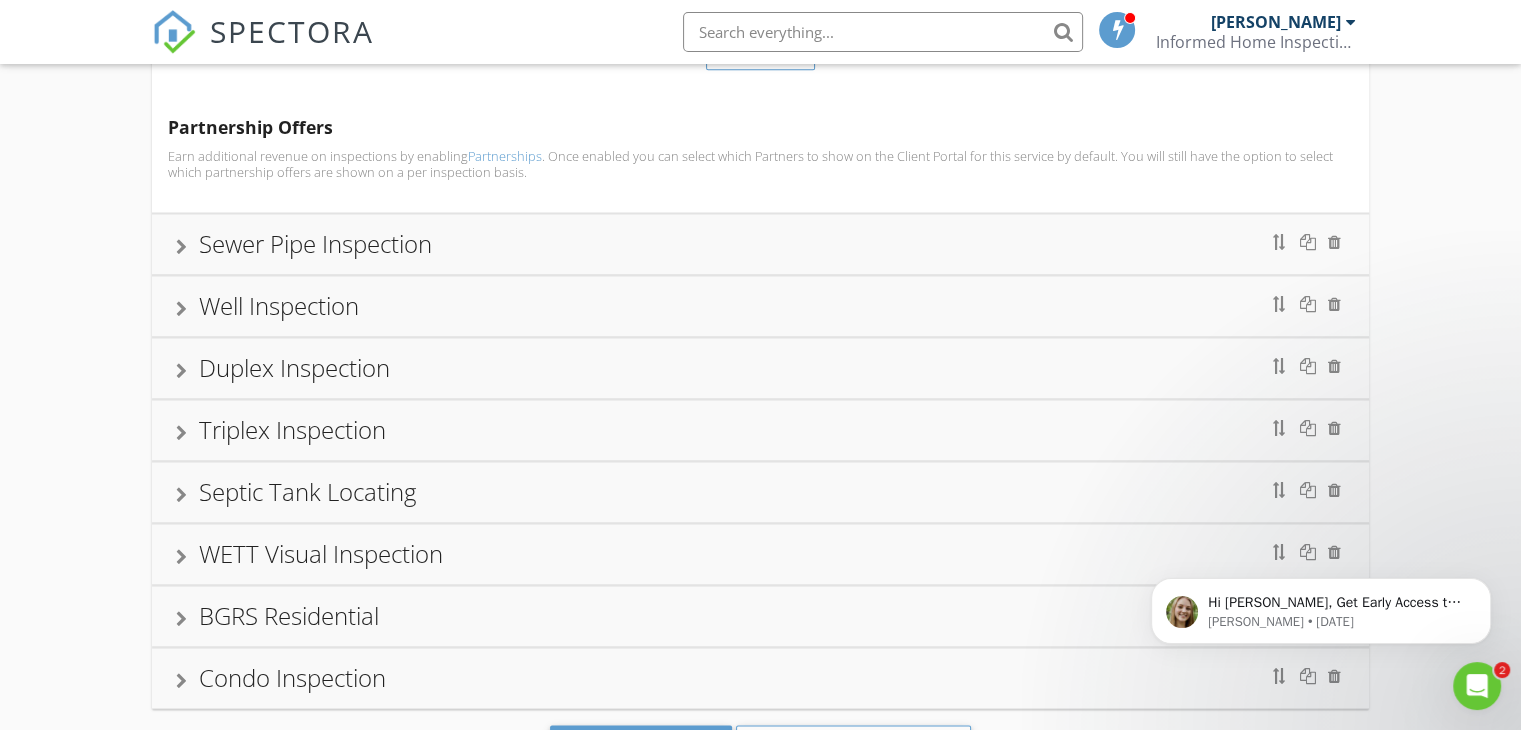 click on "Well Inspection" at bounding box center [760, 306] 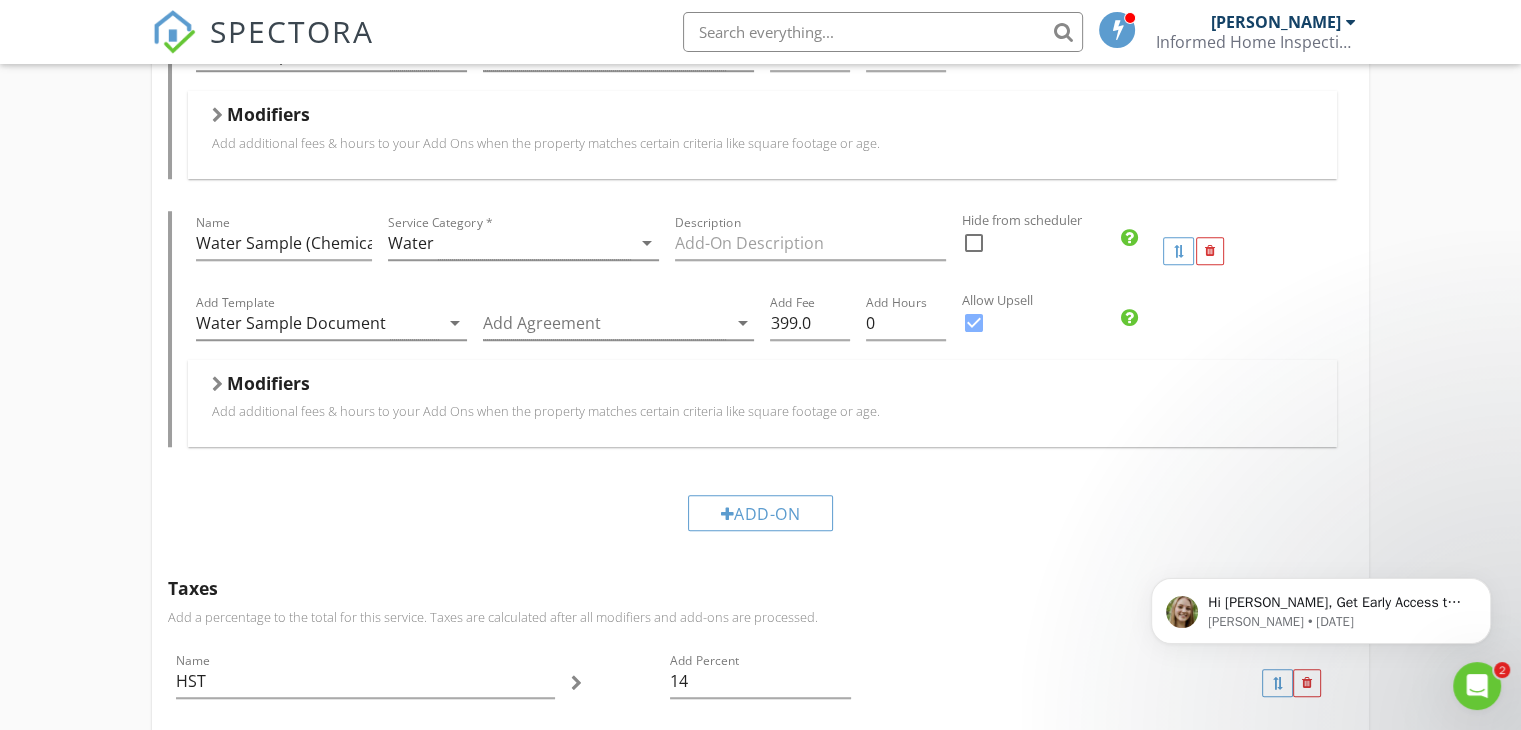 scroll, scrollTop: 1624, scrollLeft: 0, axis: vertical 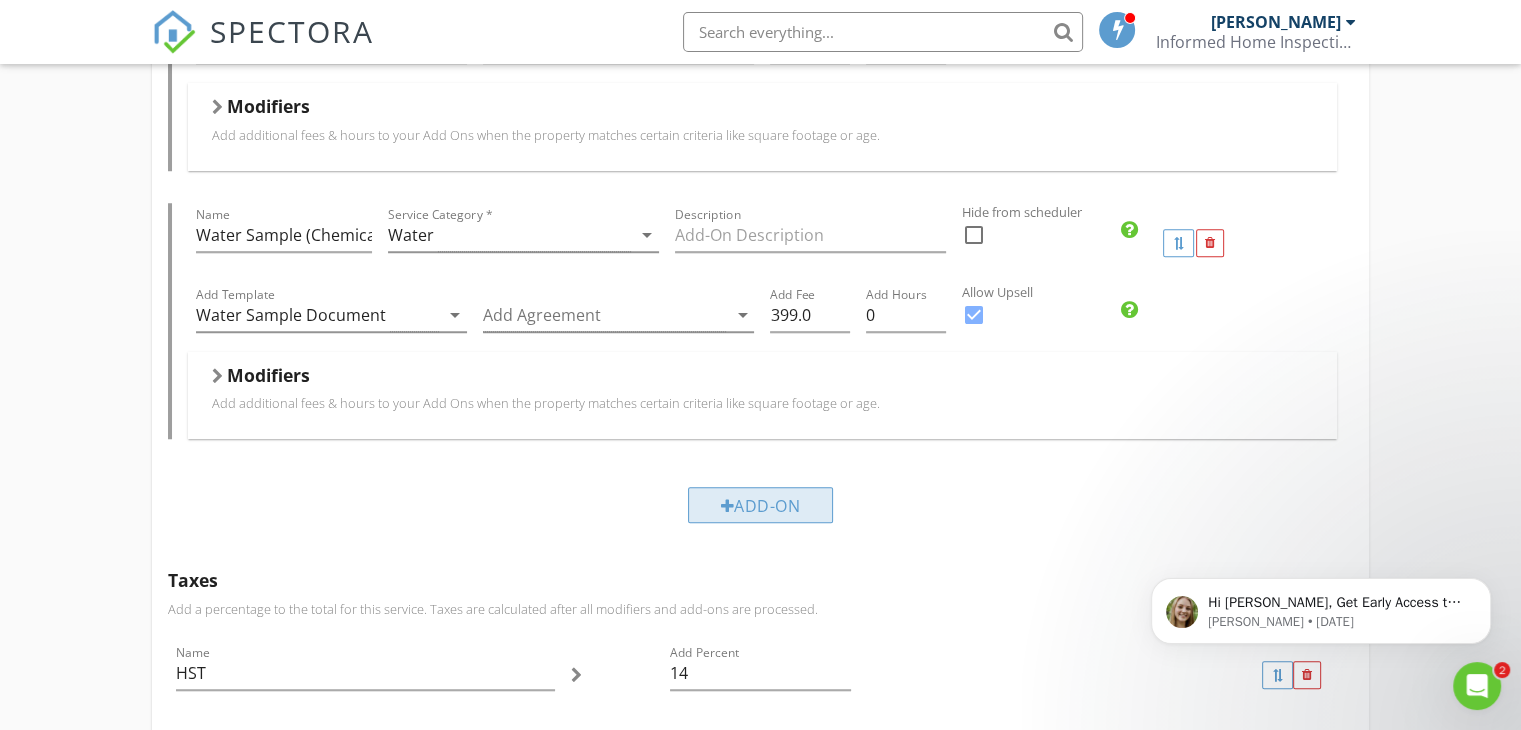 click on "Add-On" at bounding box center (761, 505) 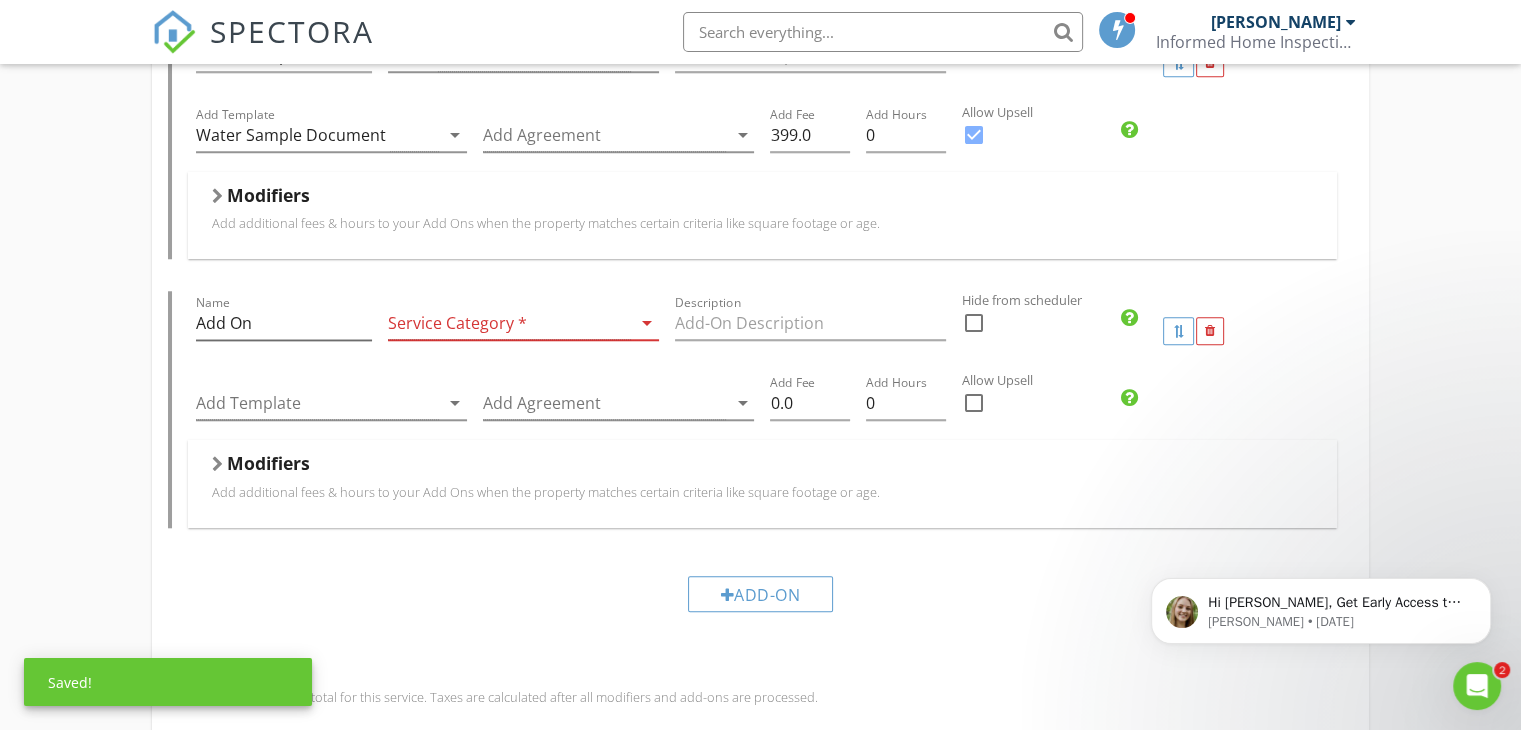 scroll, scrollTop: 1806, scrollLeft: 0, axis: vertical 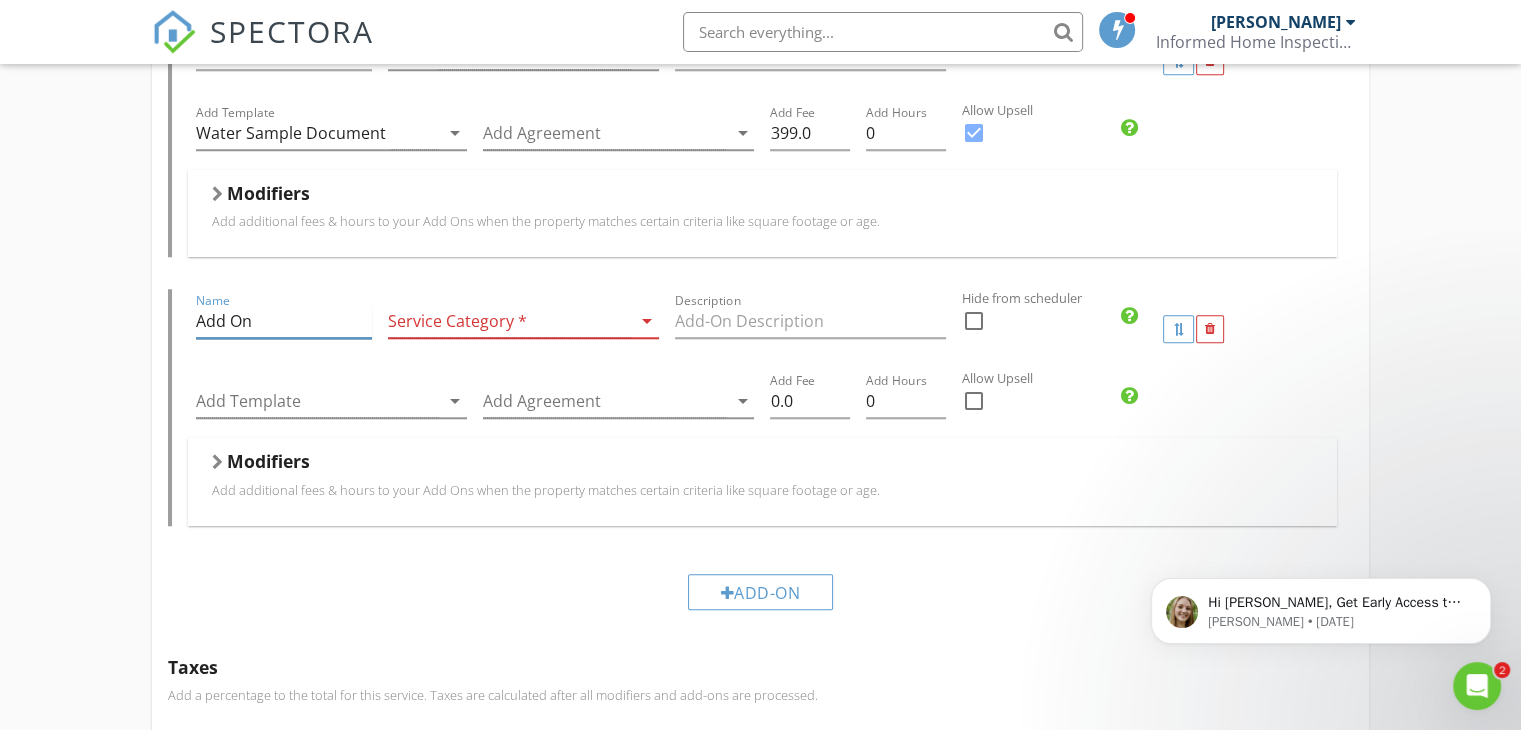 click on "Add On" at bounding box center (283, 321) 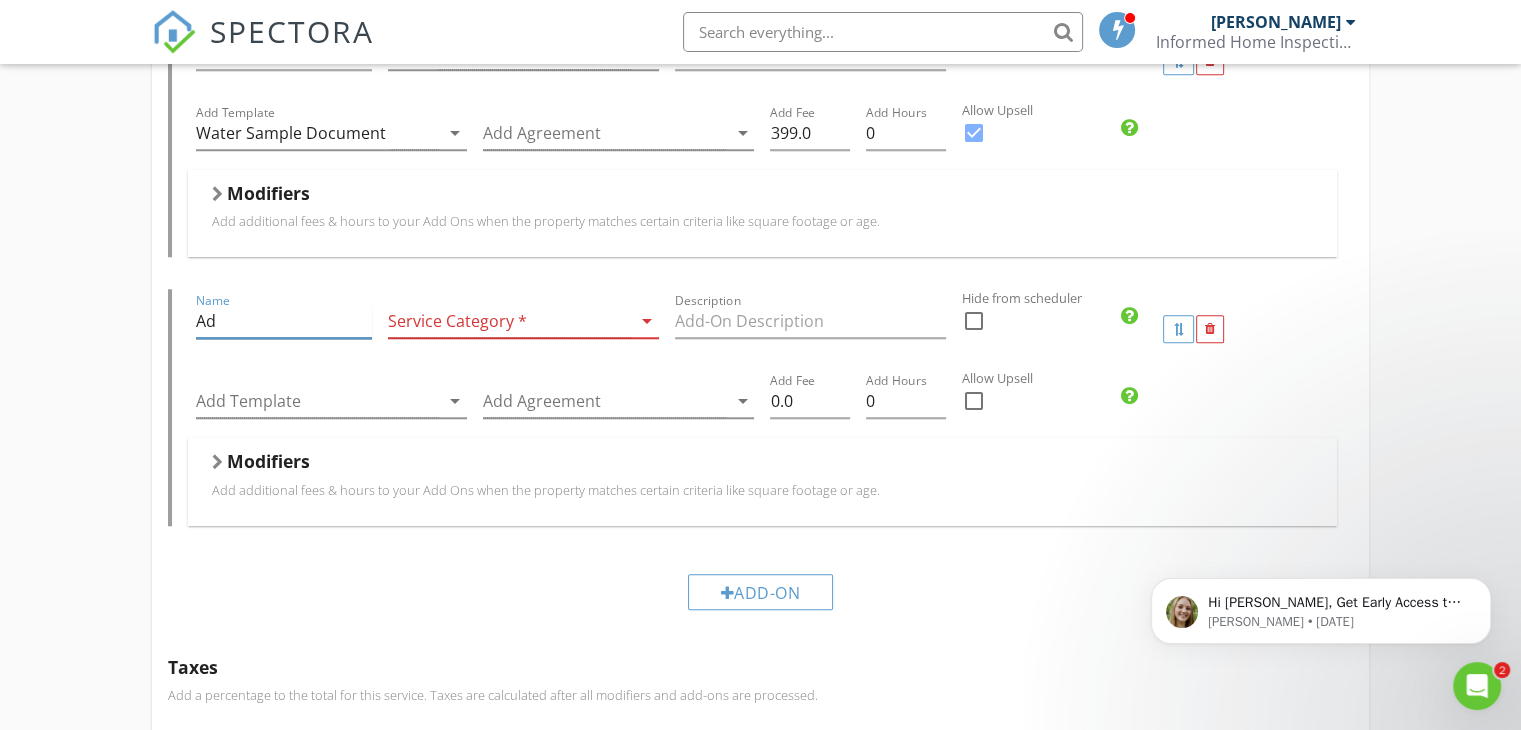 type on "A" 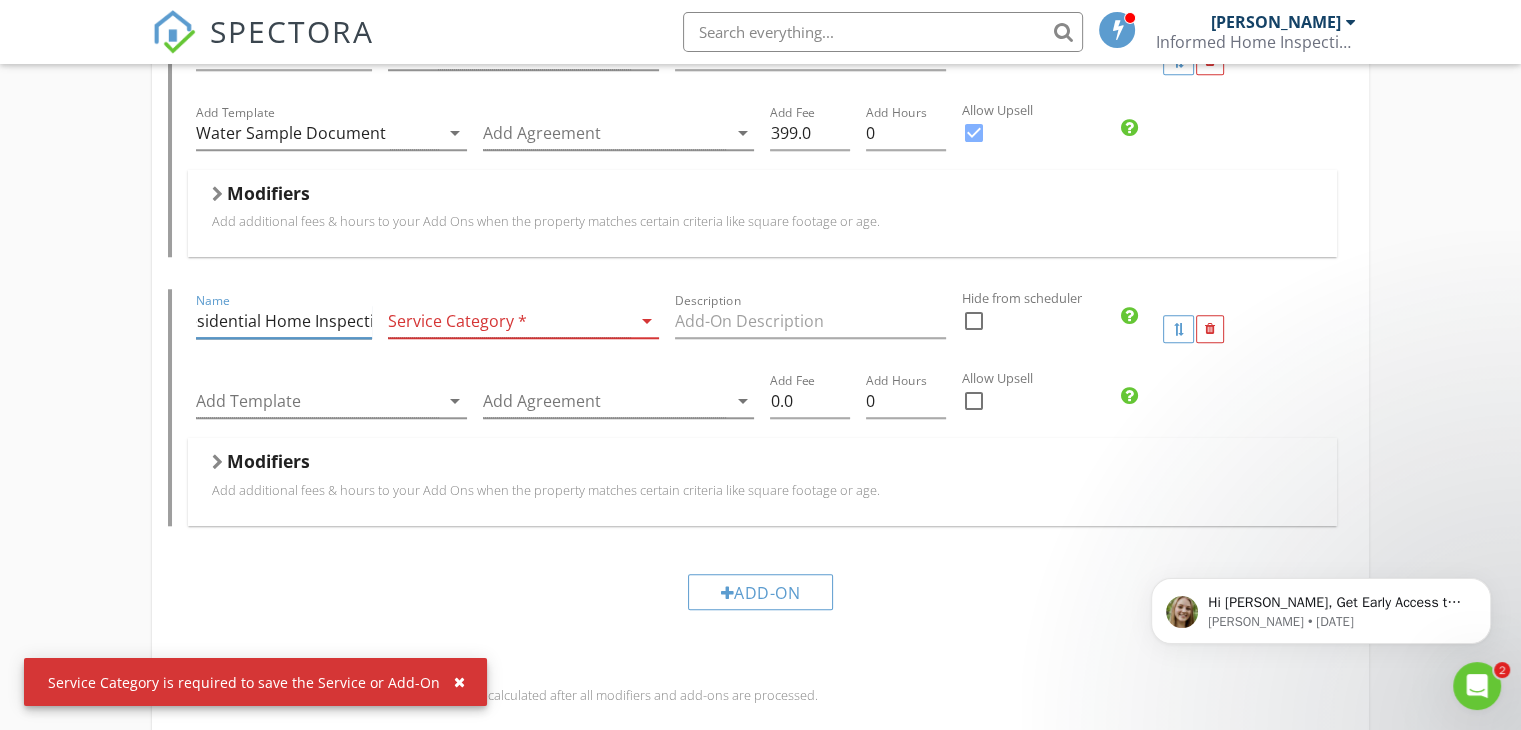 scroll, scrollTop: 0, scrollLeft: 37, axis: horizontal 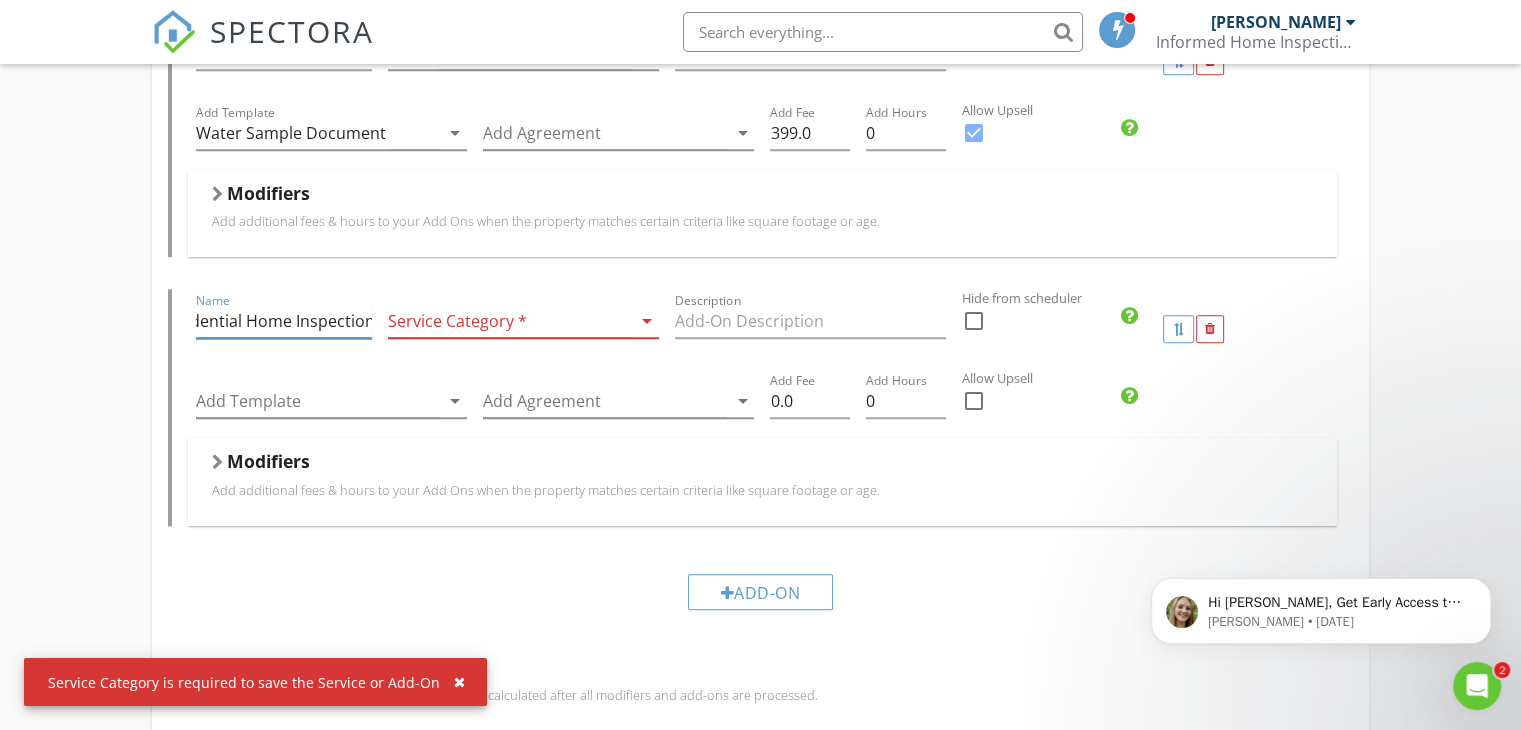 type on "Residential Home Inspection" 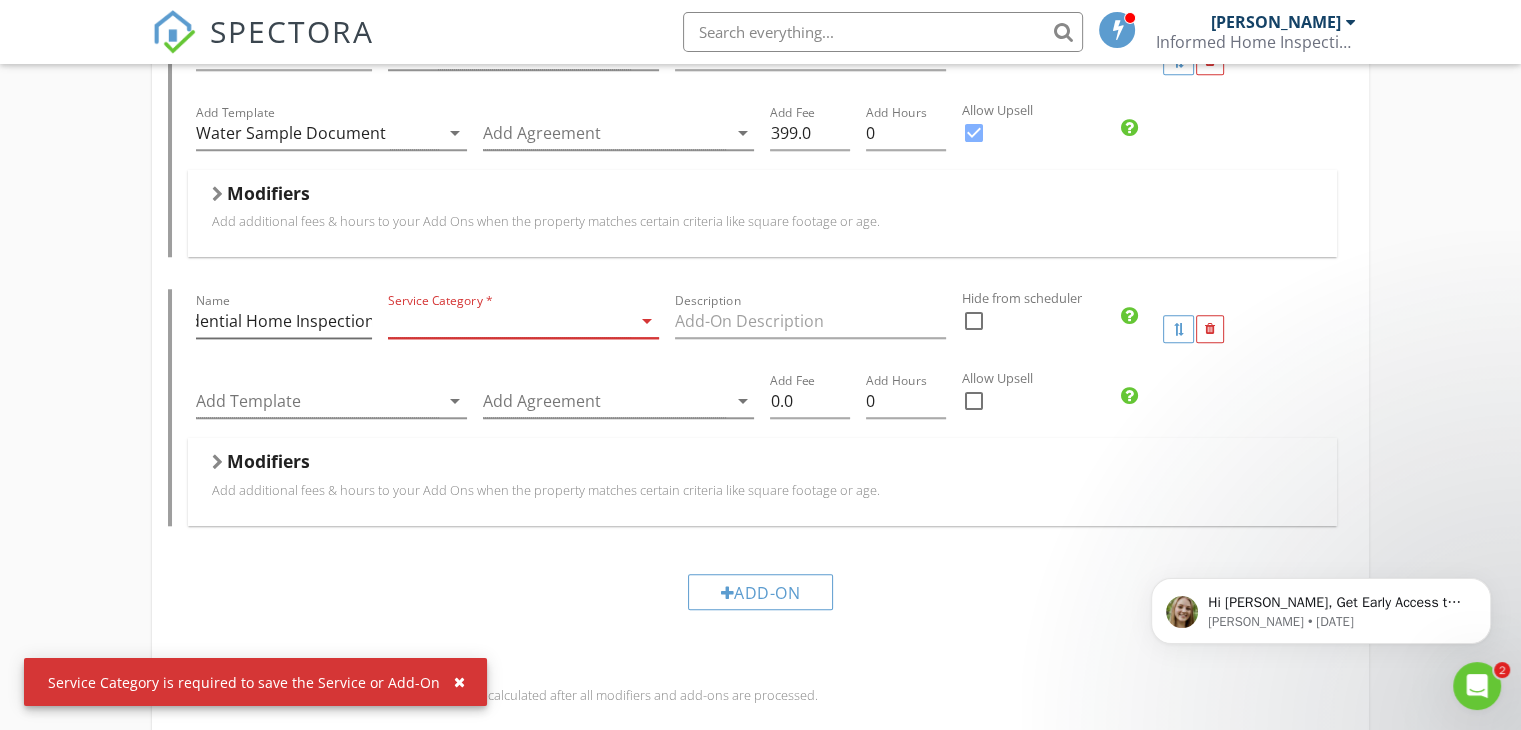 scroll, scrollTop: 0, scrollLeft: 0, axis: both 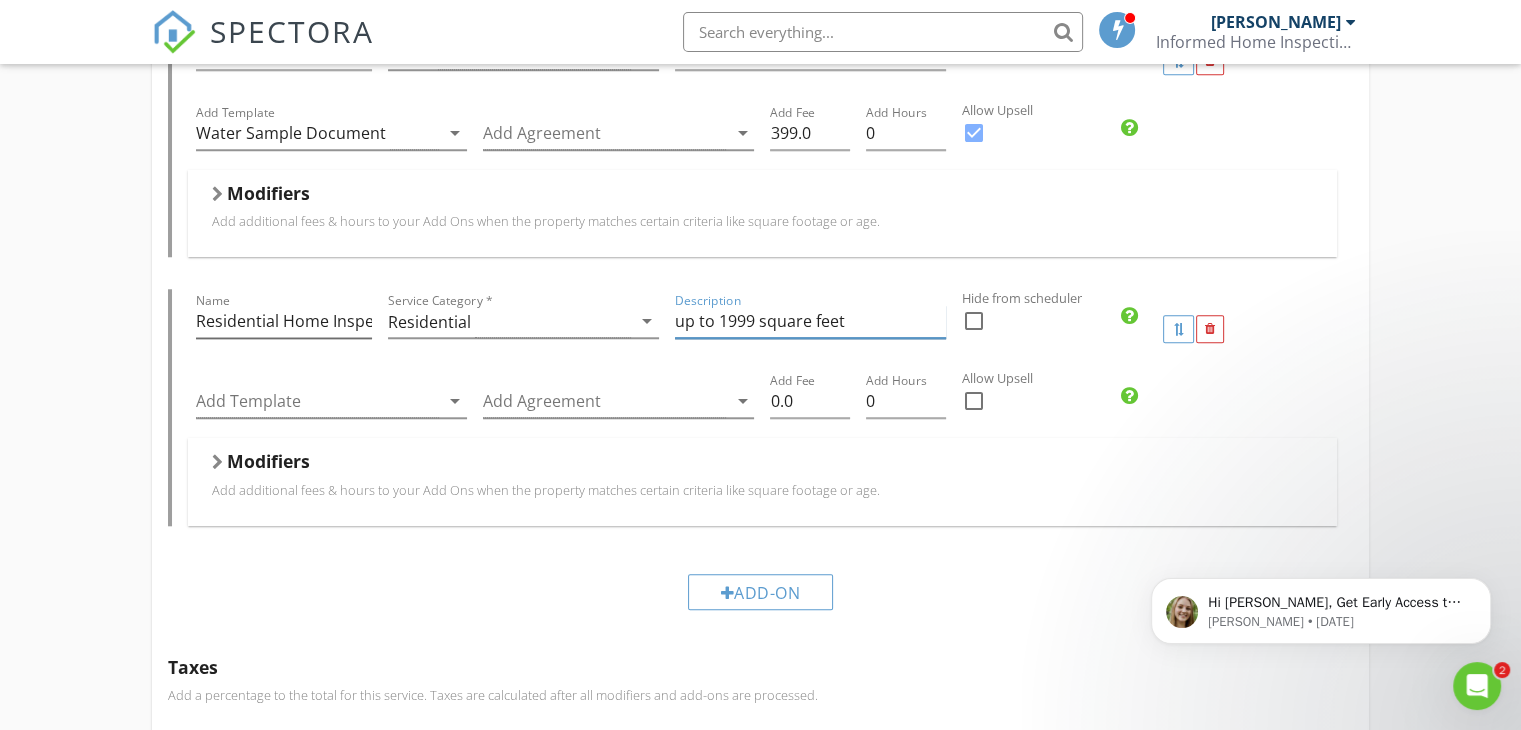 type on "up to 1999 square feet" 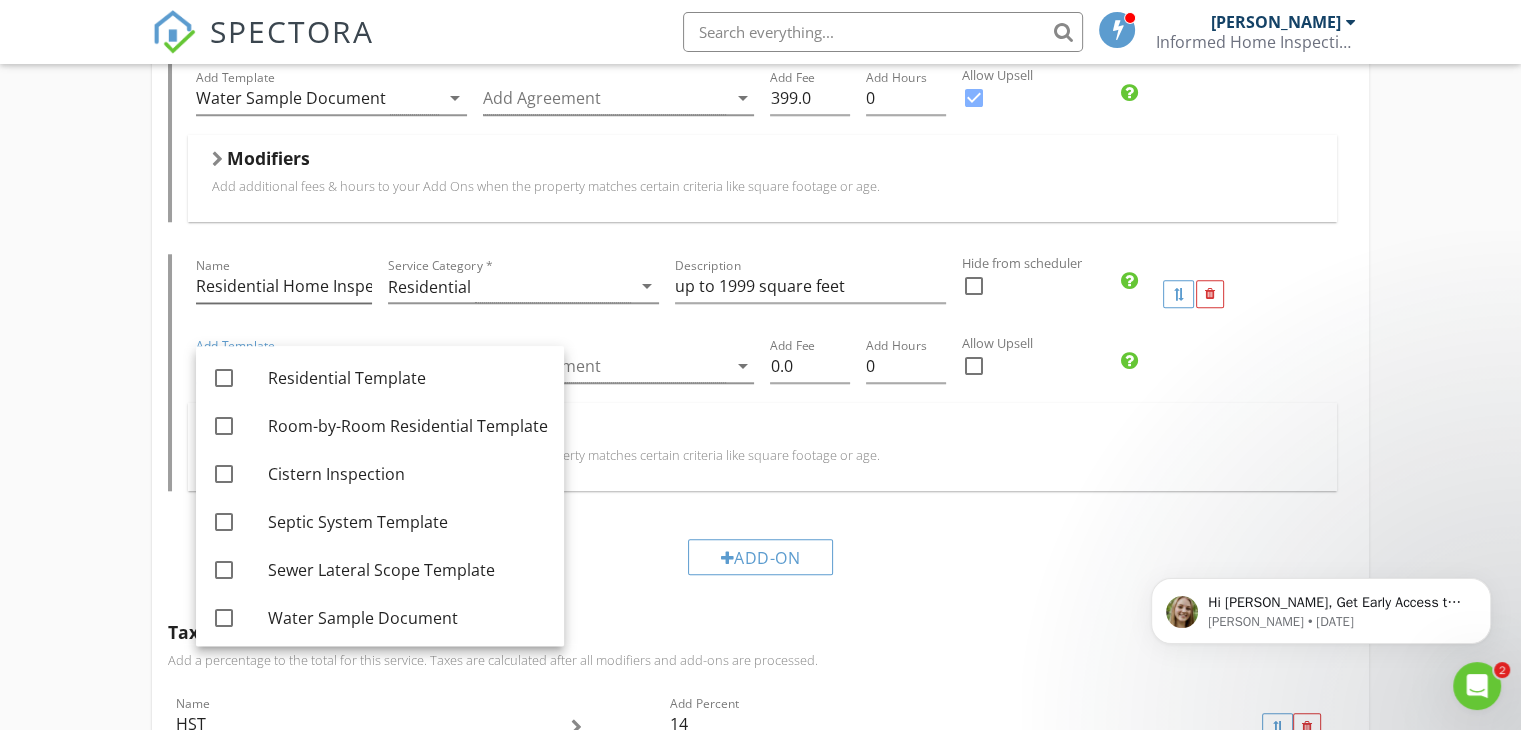 scroll, scrollTop: 1840, scrollLeft: 0, axis: vertical 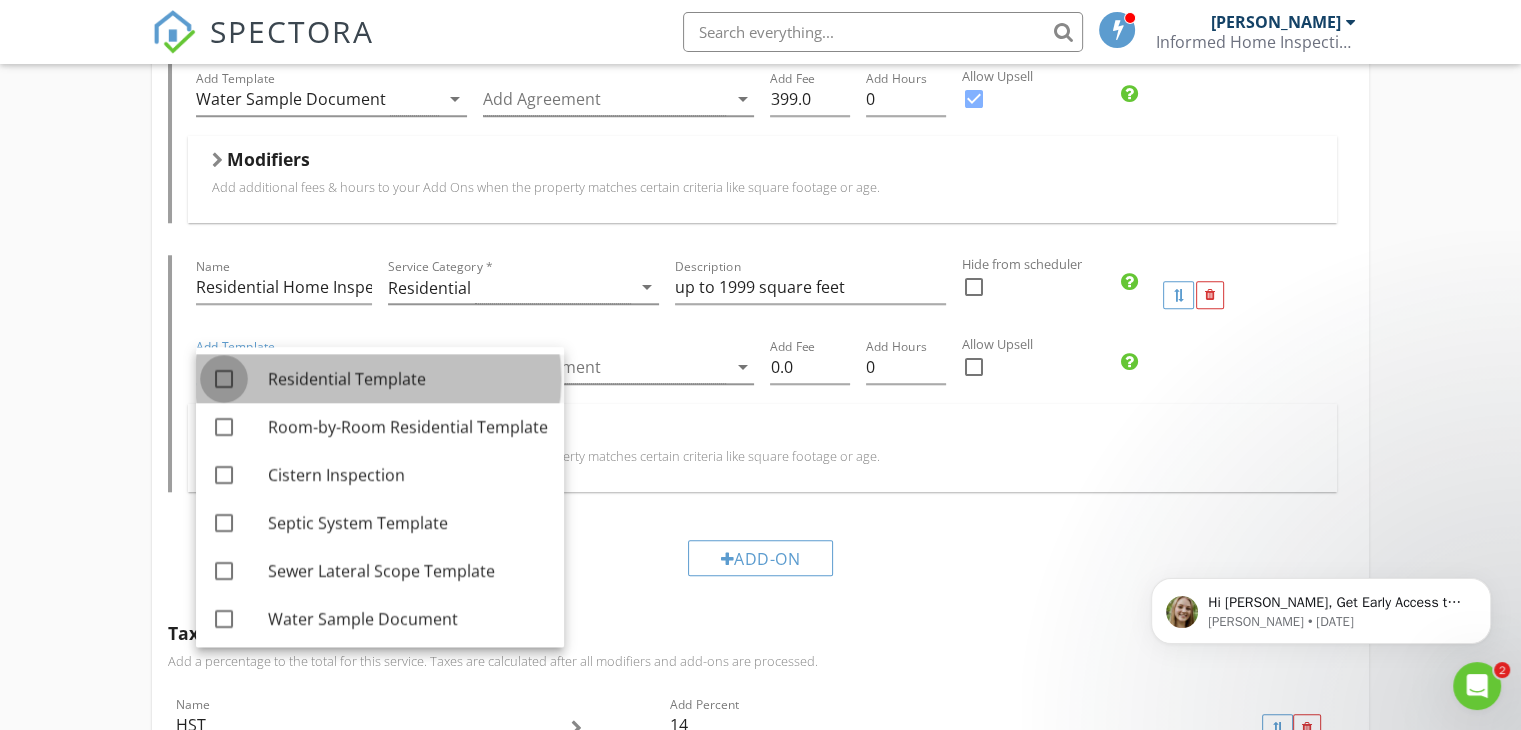 click at bounding box center [224, 379] 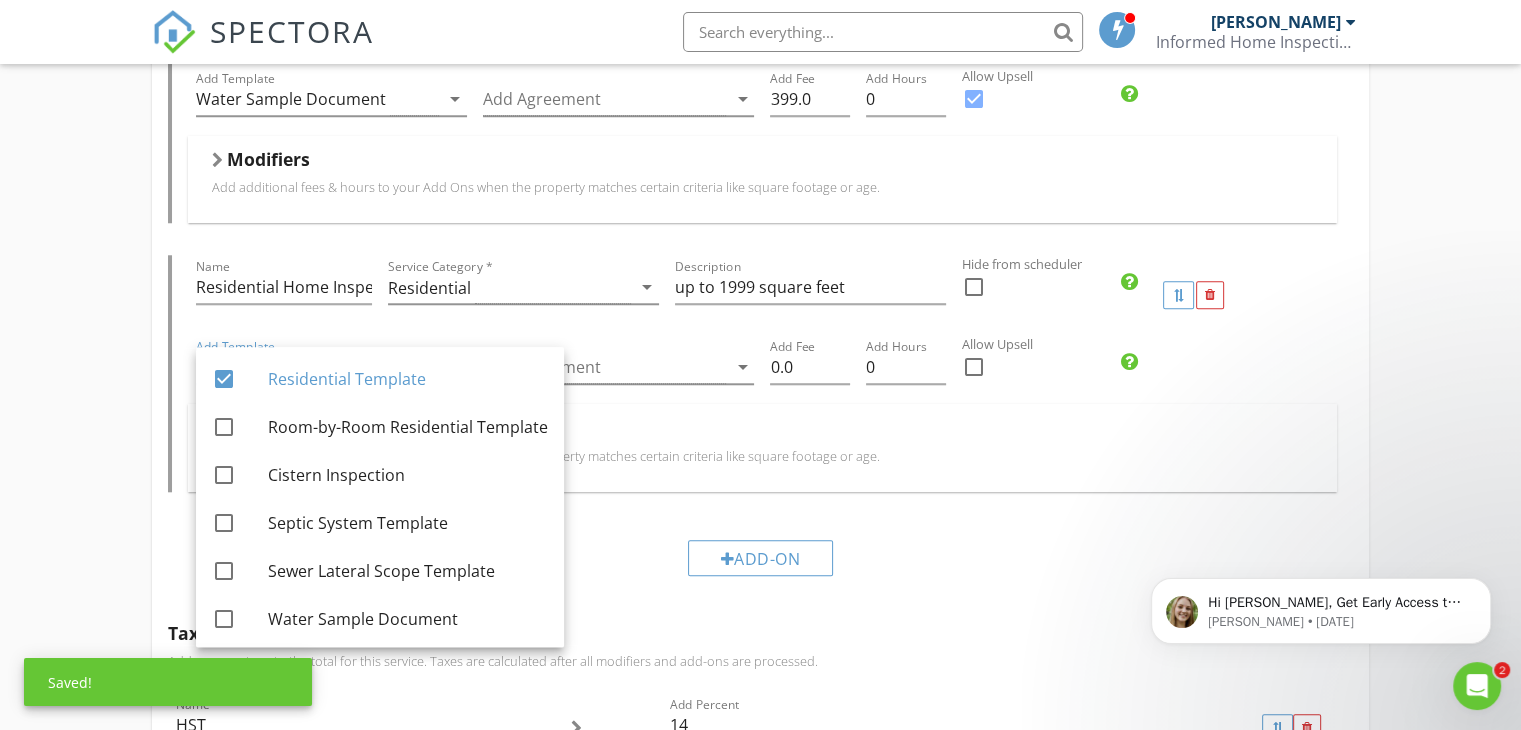 click on "Add Agreement arrow_drop_down" at bounding box center [618, 371] 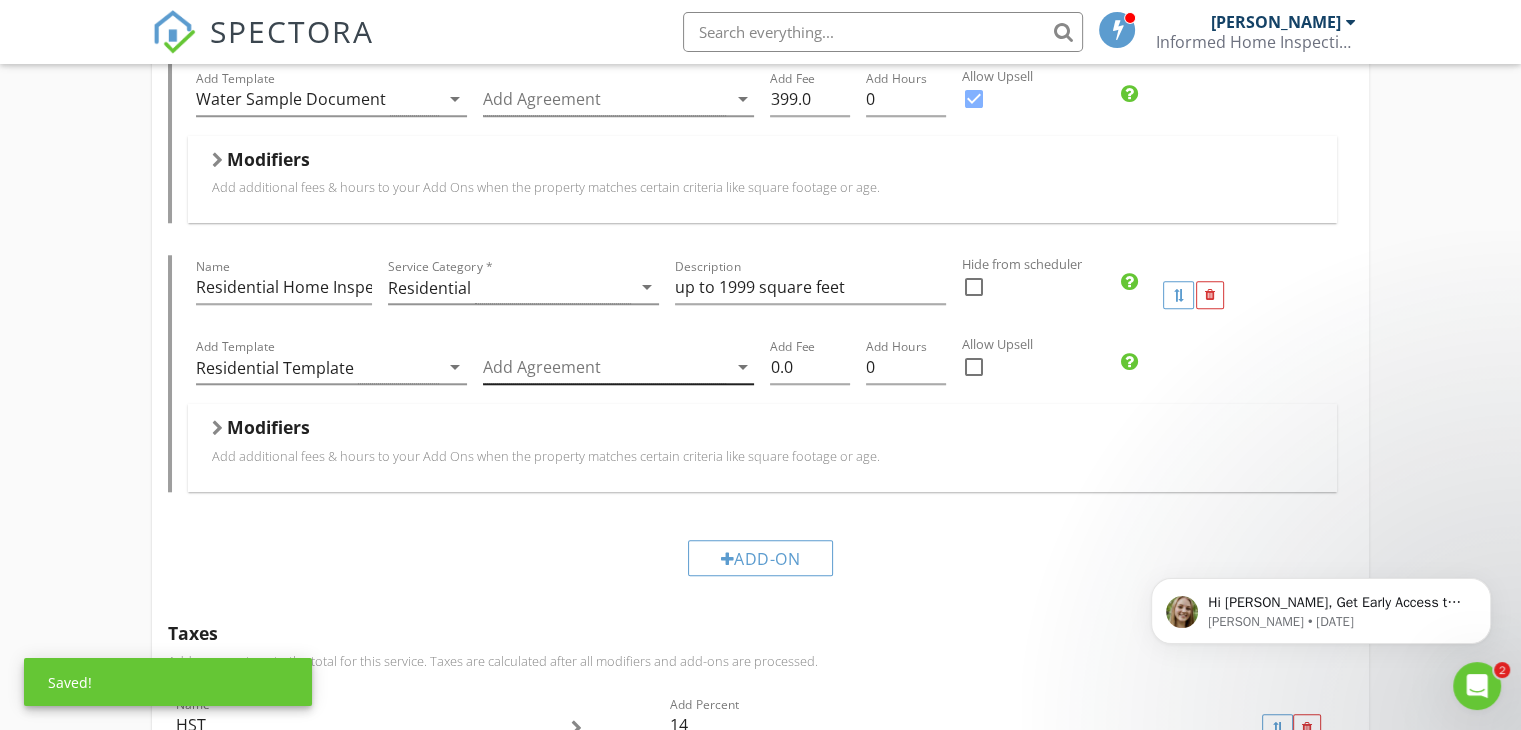 click at bounding box center [604, 367] 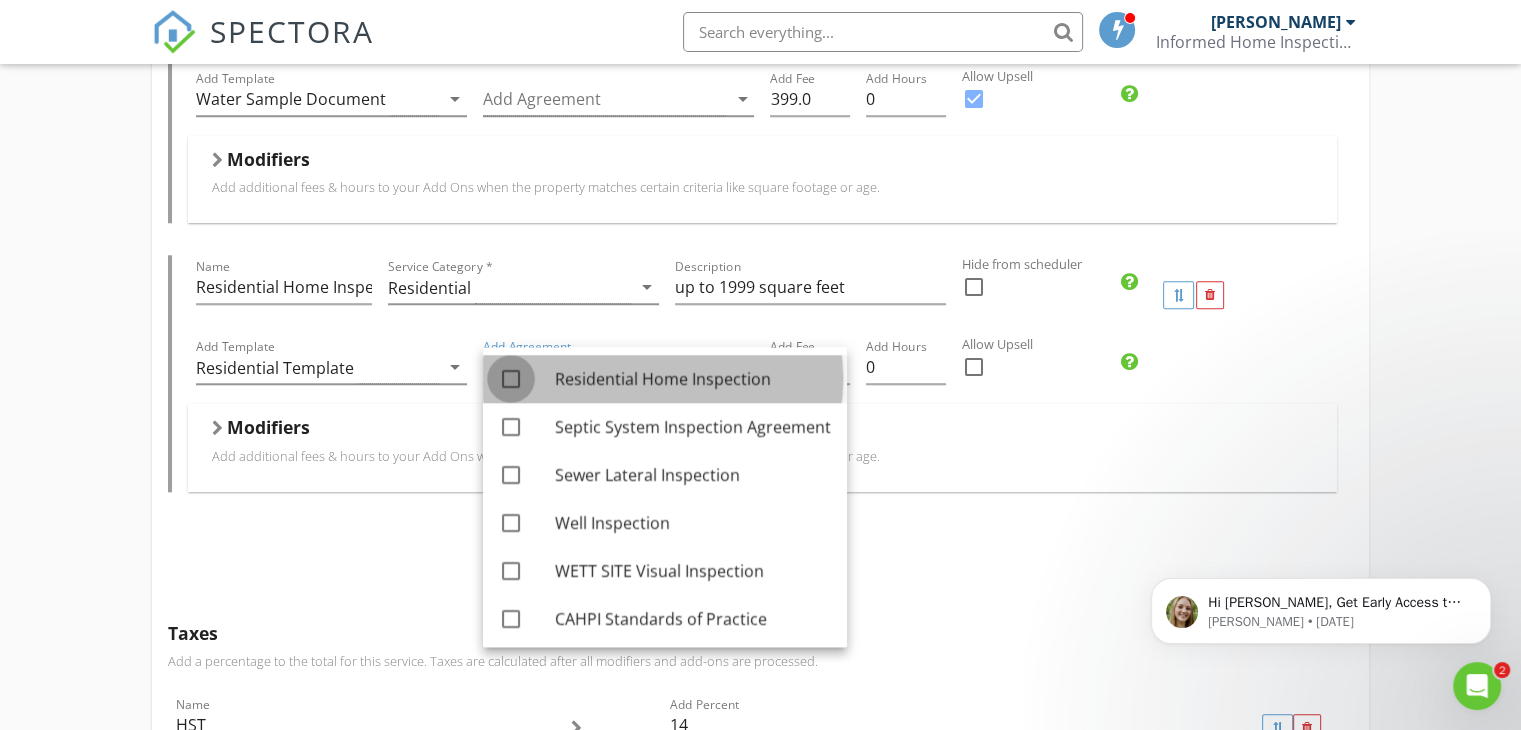 click at bounding box center [511, 379] 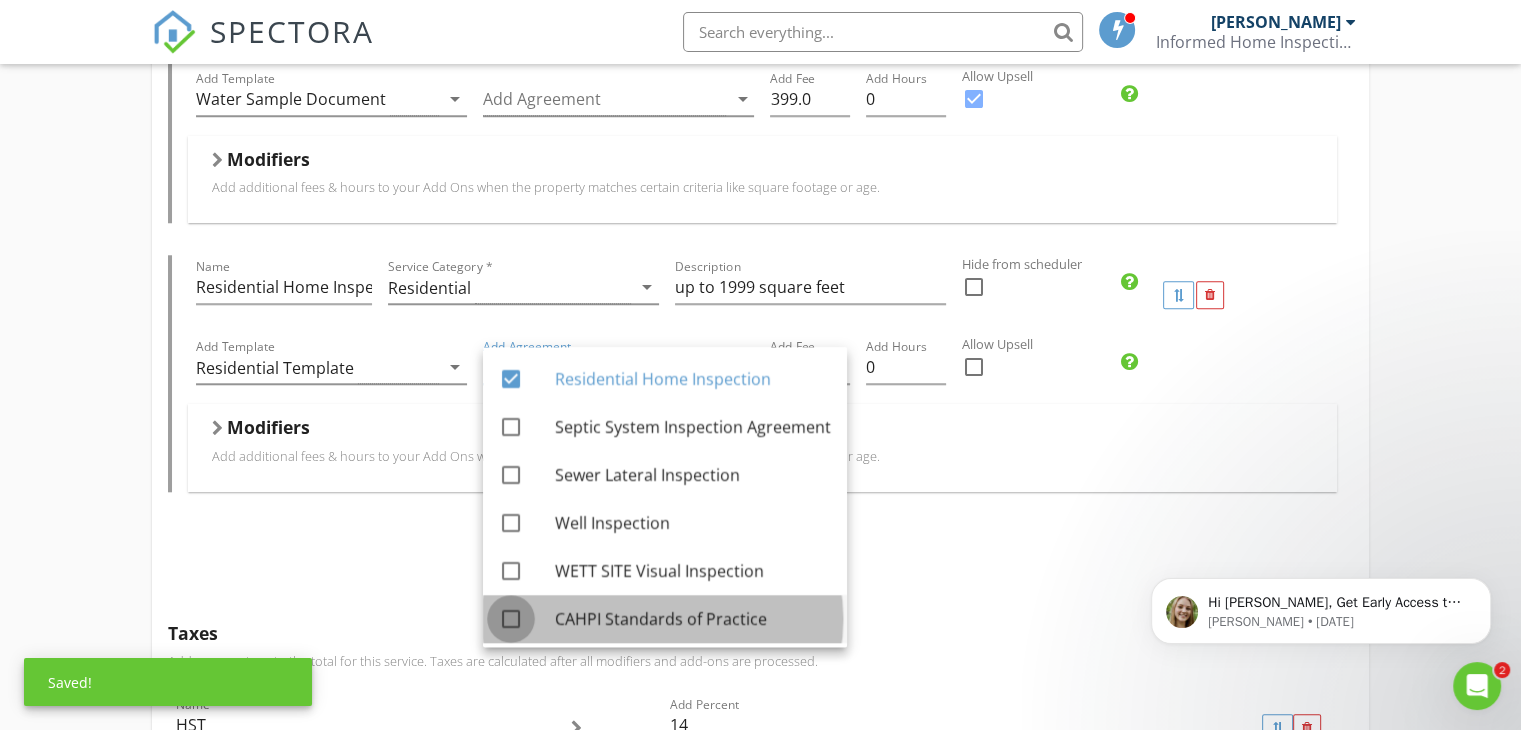 click at bounding box center [511, 619] 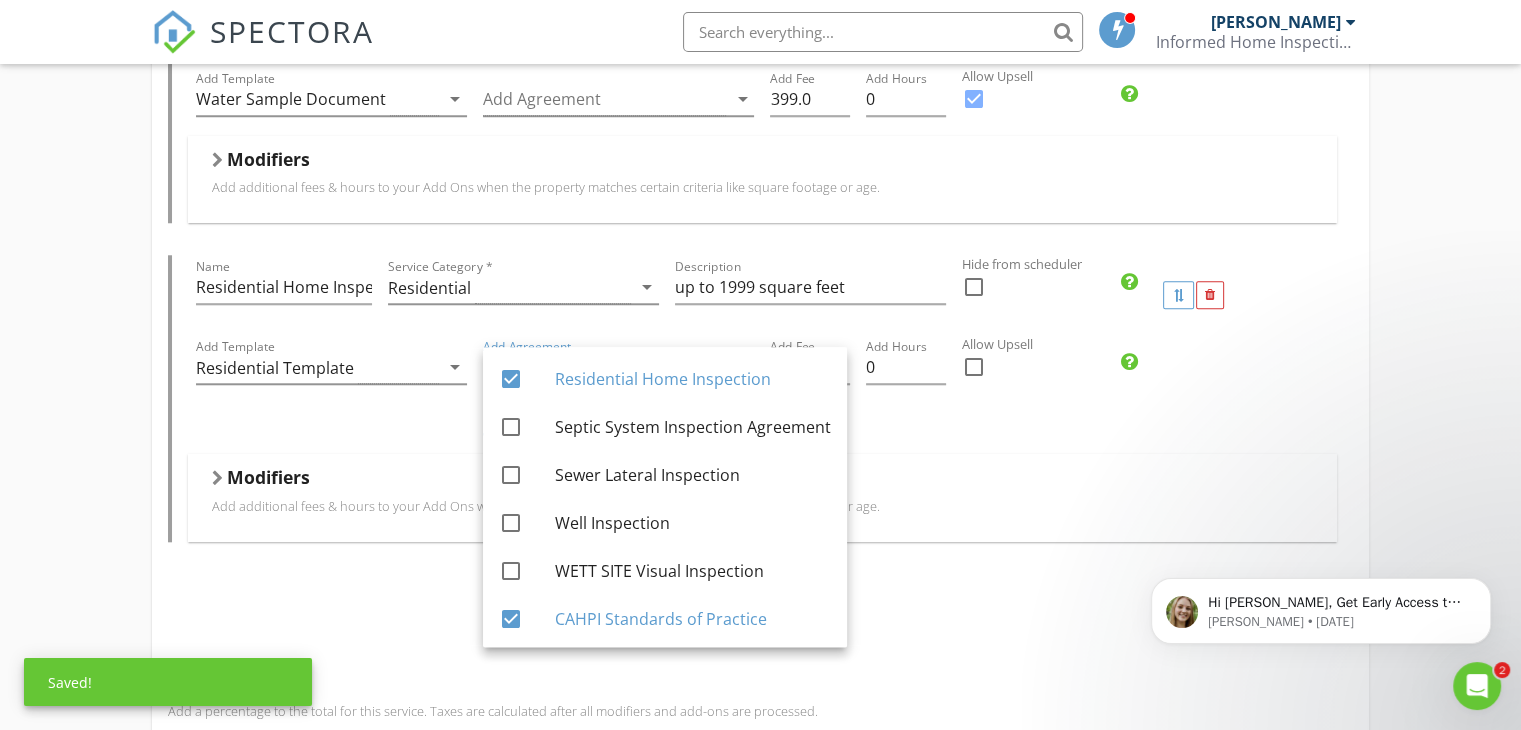 click on "Modifiers" at bounding box center (762, 481) 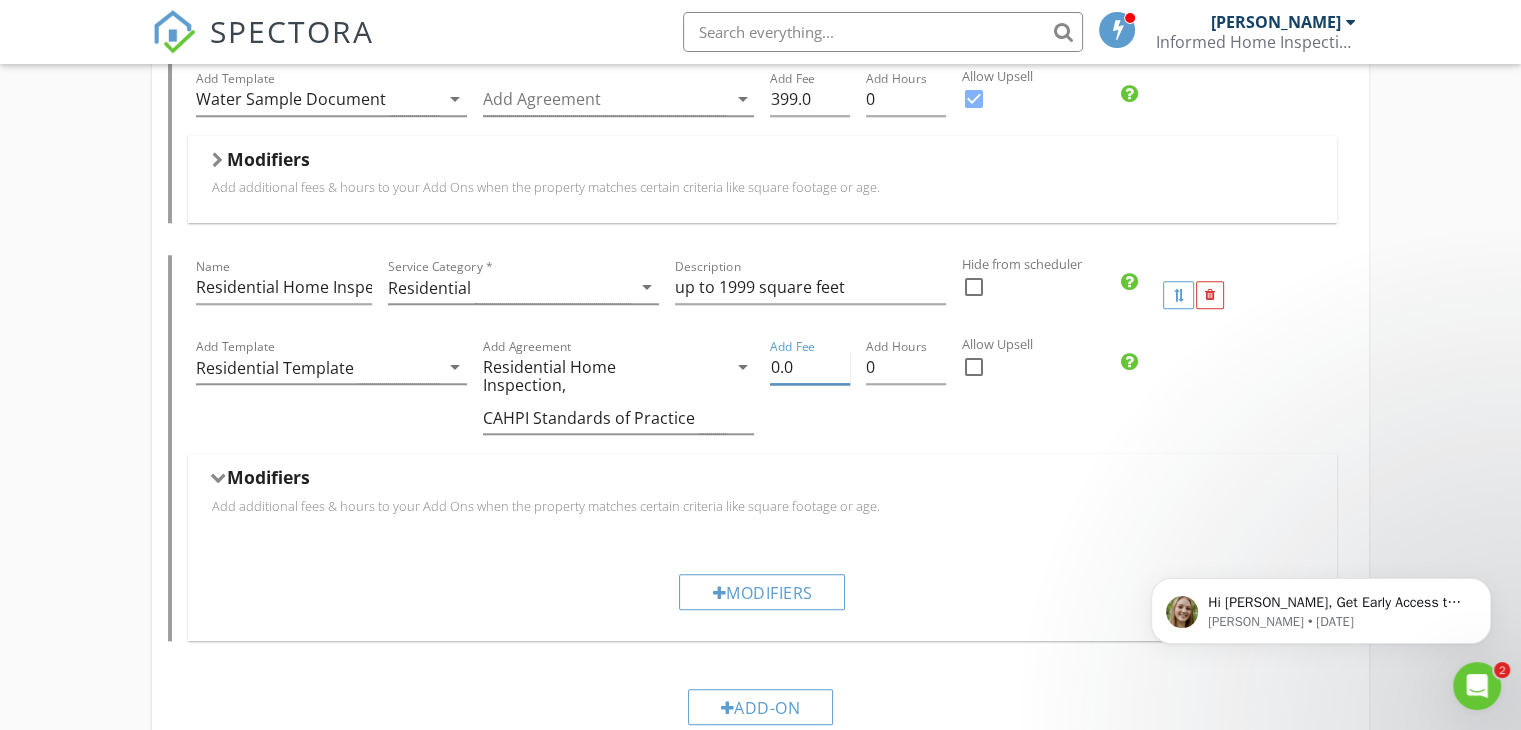 click on "0.0" at bounding box center [810, 367] 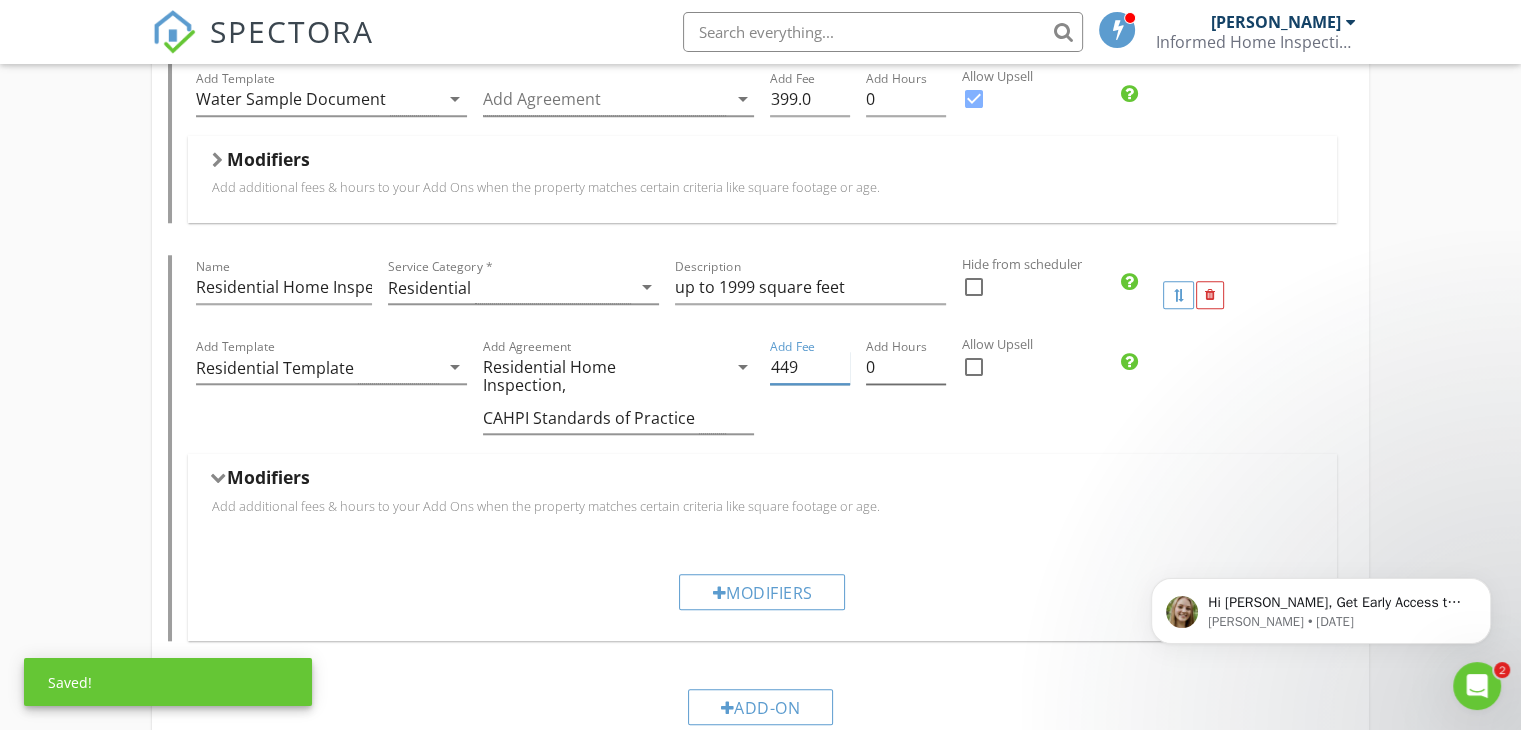 type on "449" 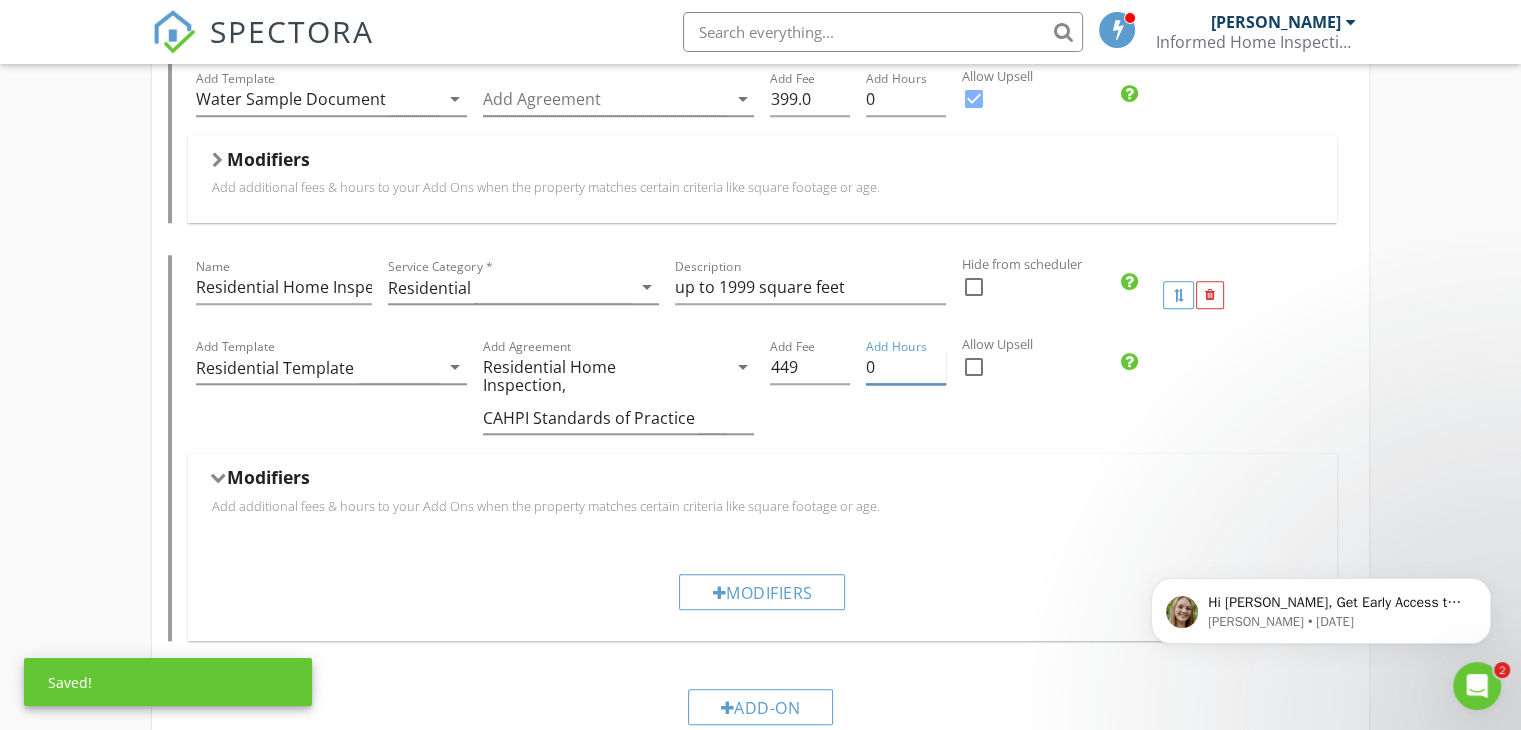 click on "0" at bounding box center (906, 367) 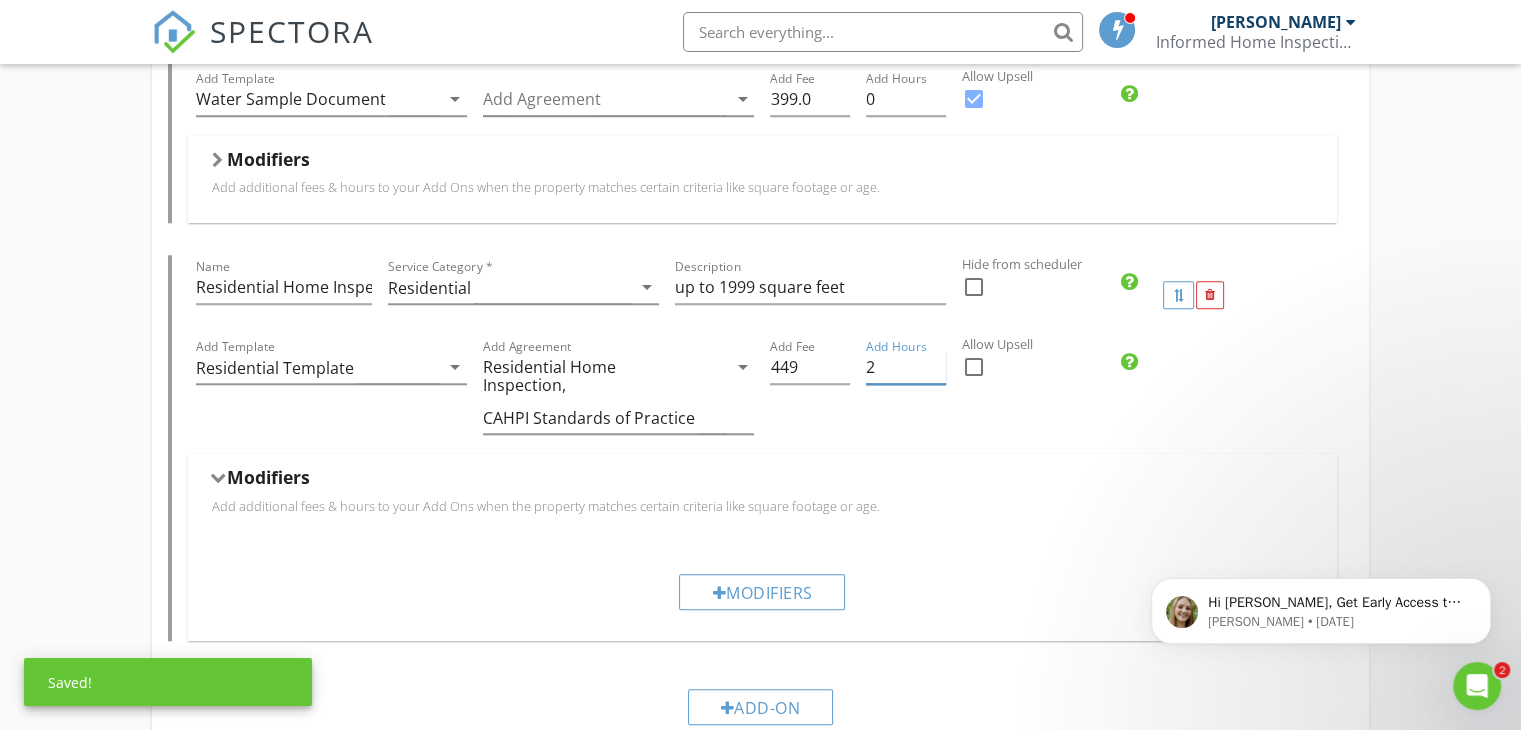 type on "2" 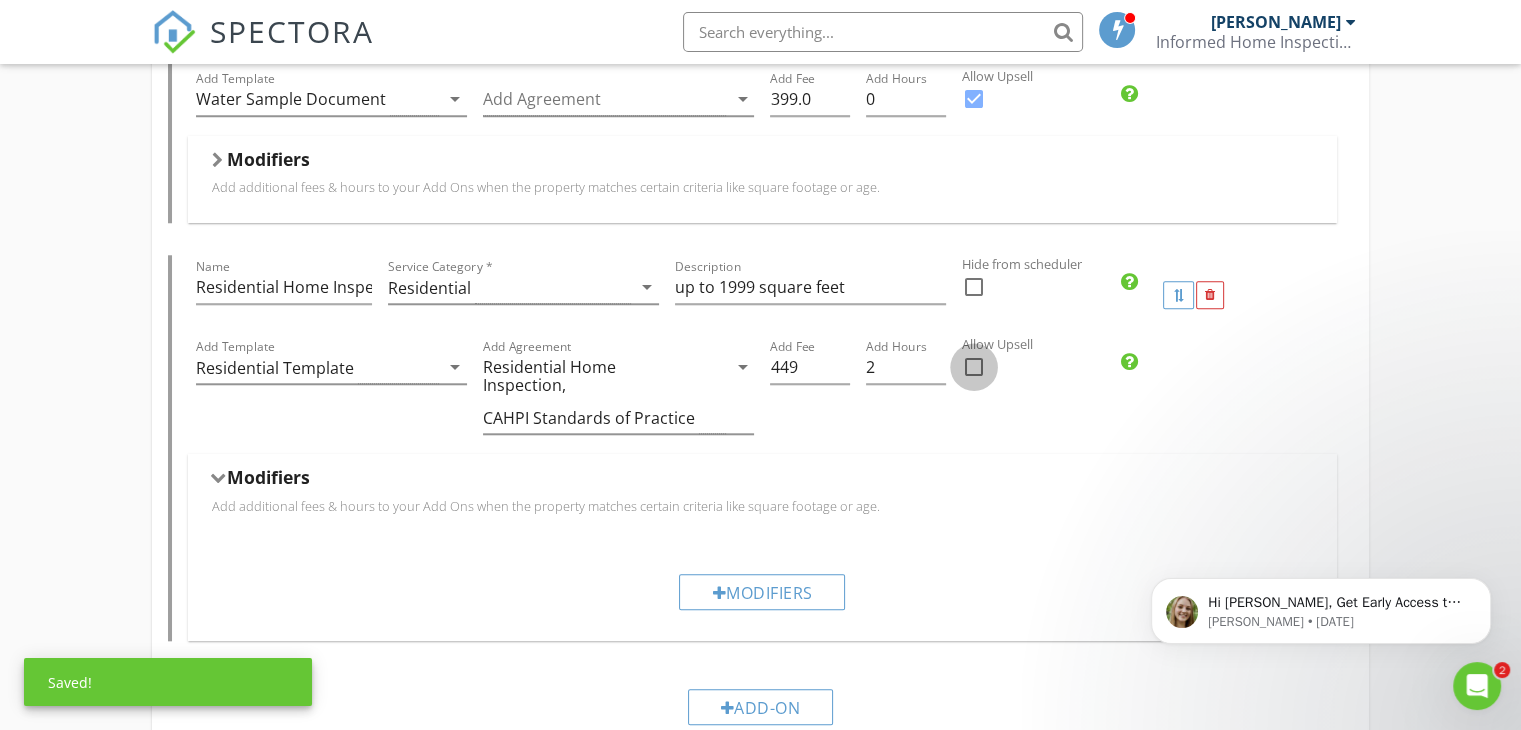 click at bounding box center [974, 367] 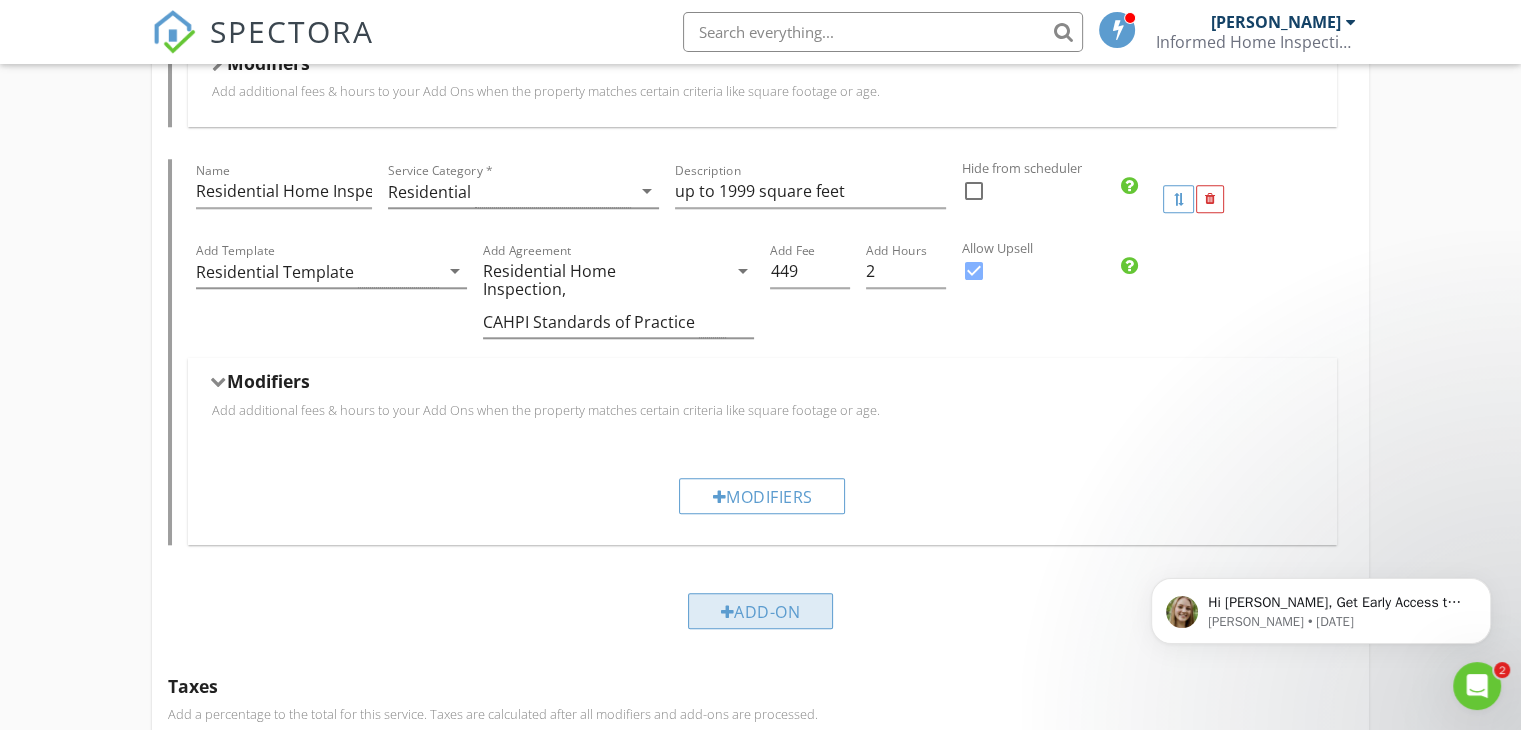 scroll, scrollTop: 1940, scrollLeft: 0, axis: vertical 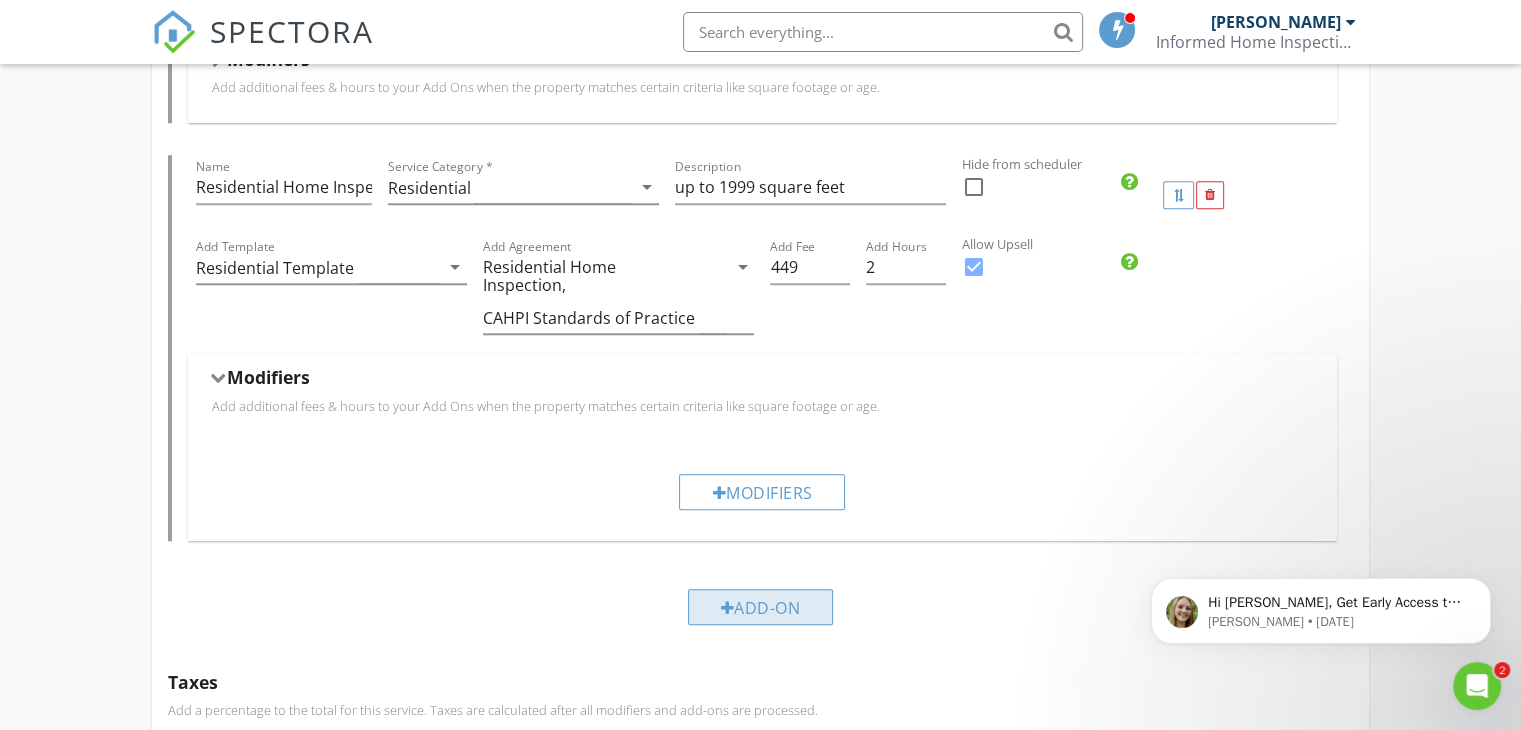click on "Add-On" at bounding box center (761, 607) 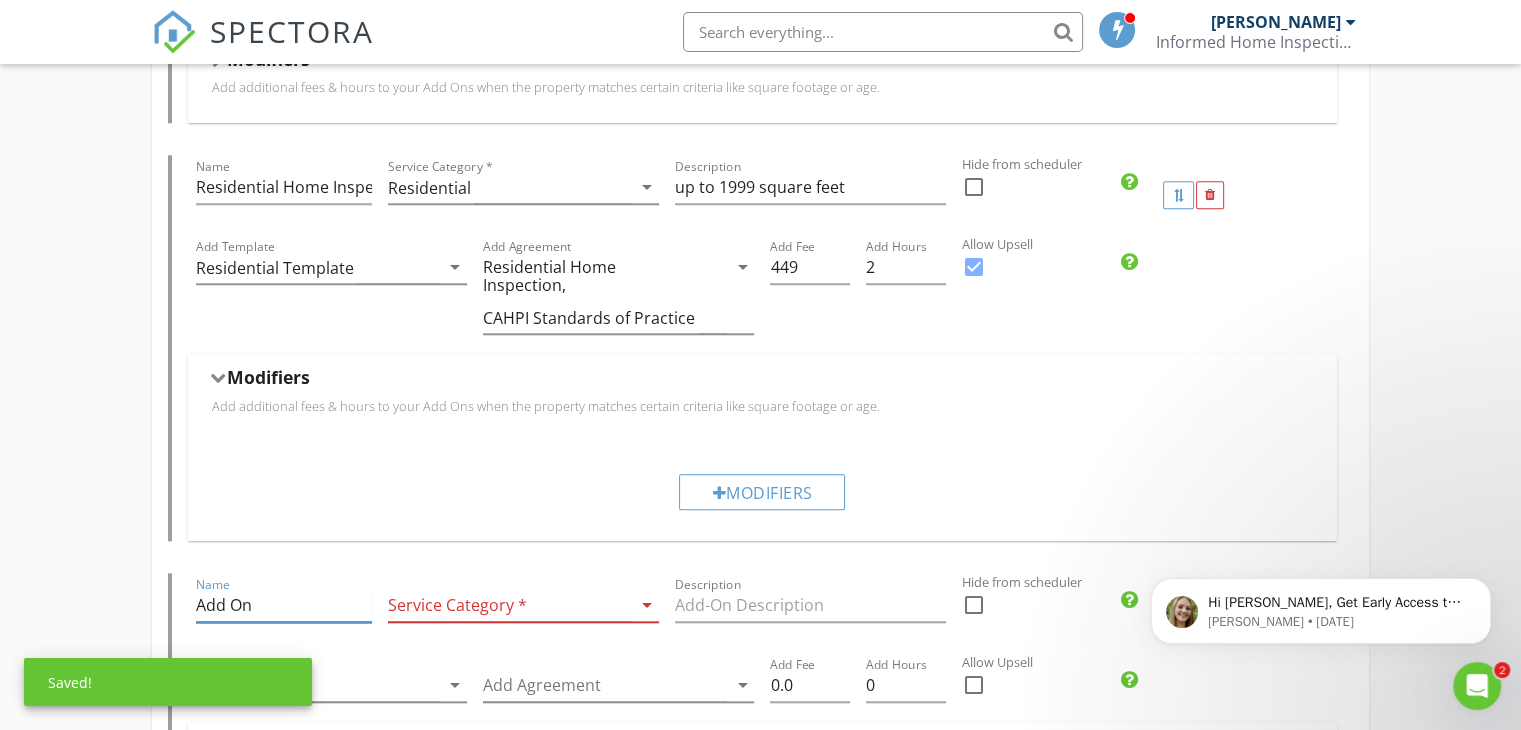 click on "Add On" at bounding box center (283, 605) 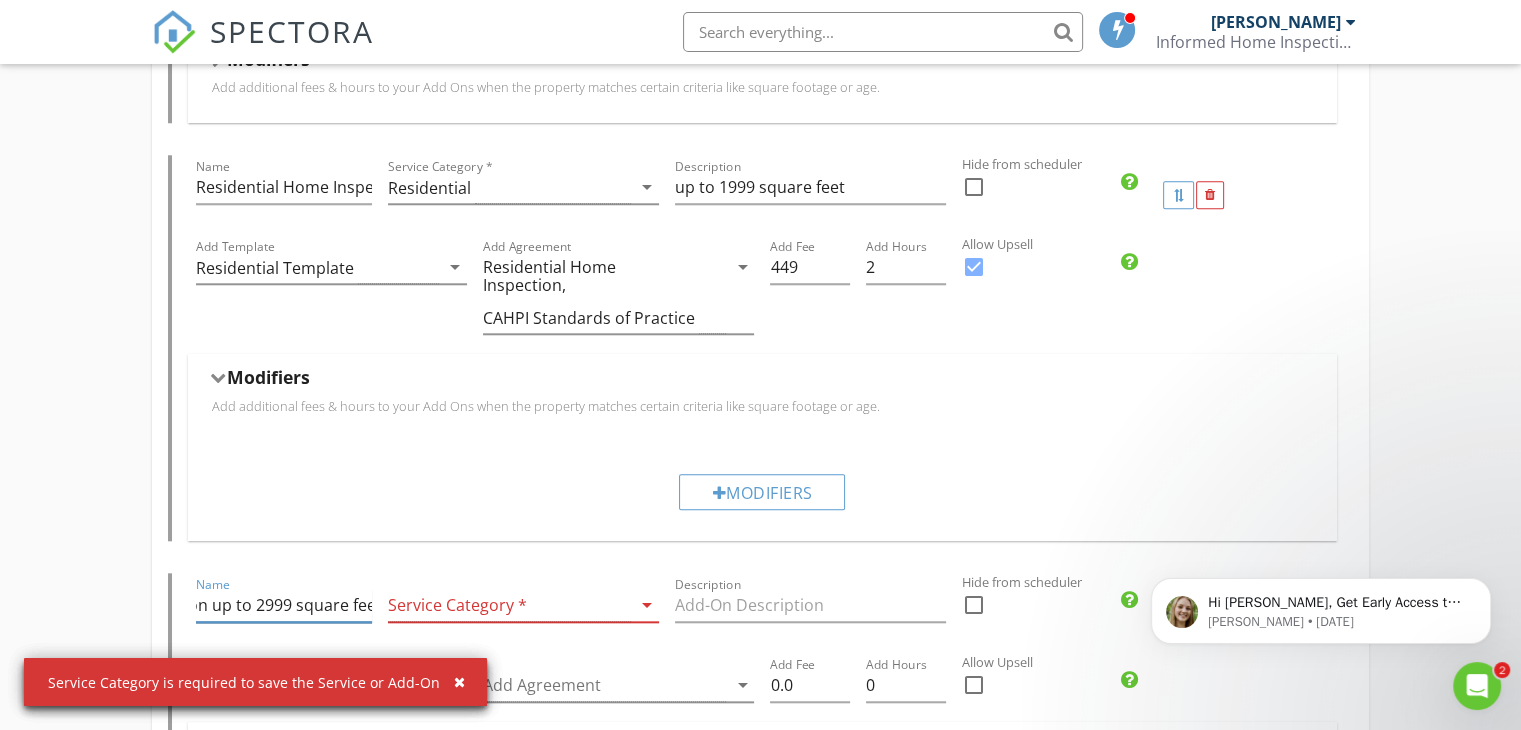 scroll, scrollTop: 0, scrollLeft: 210, axis: horizontal 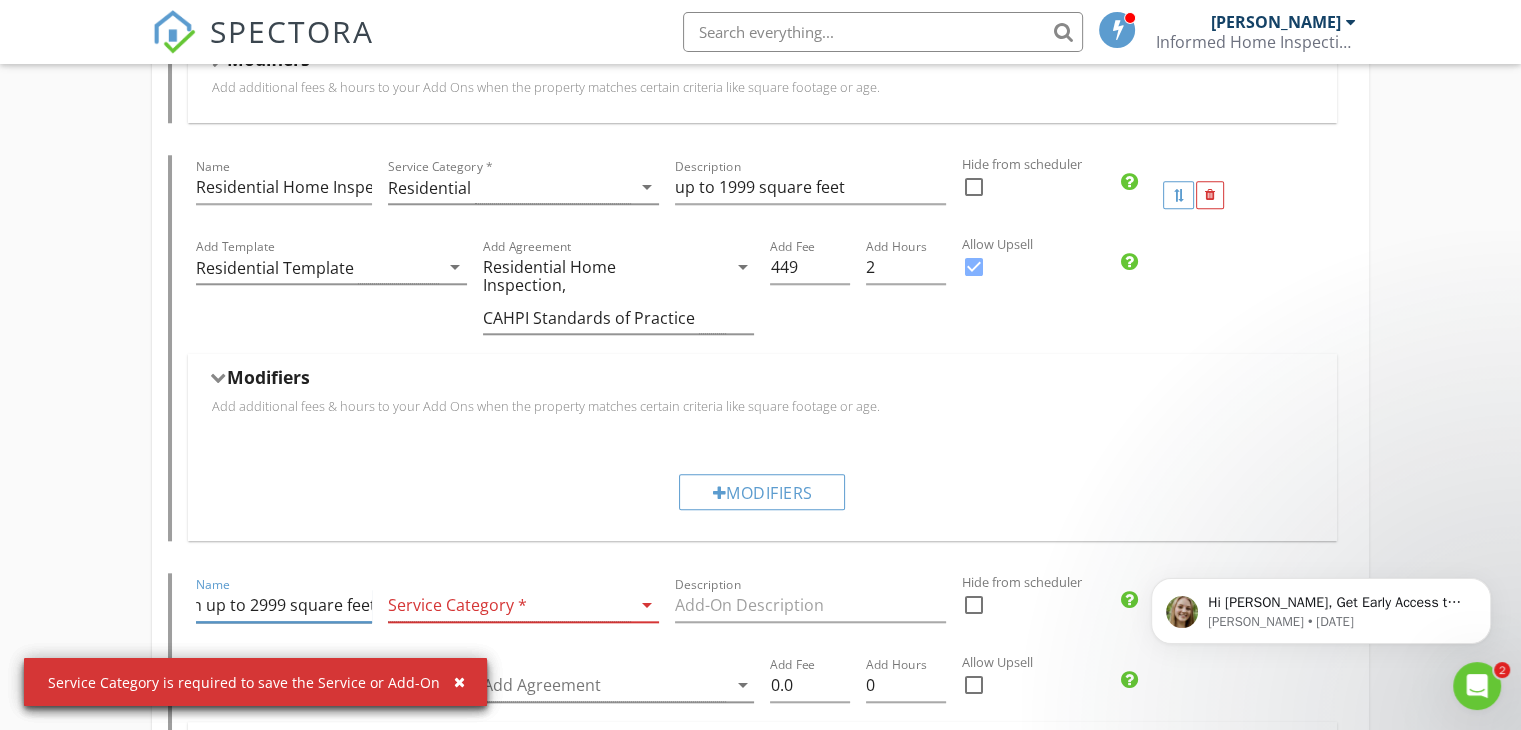 type on "Residential Home Inspection up to 2999 square feet" 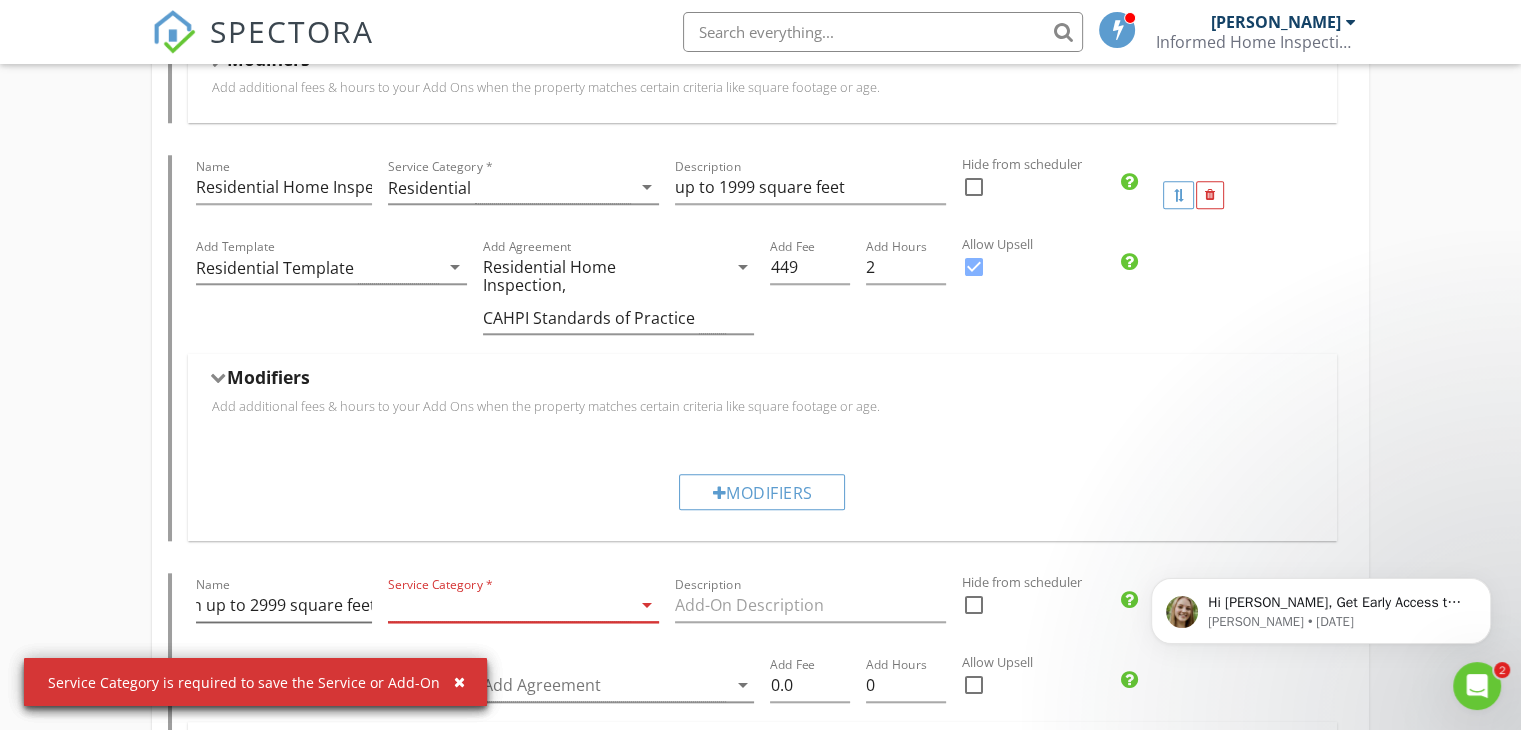 scroll, scrollTop: 0, scrollLeft: 0, axis: both 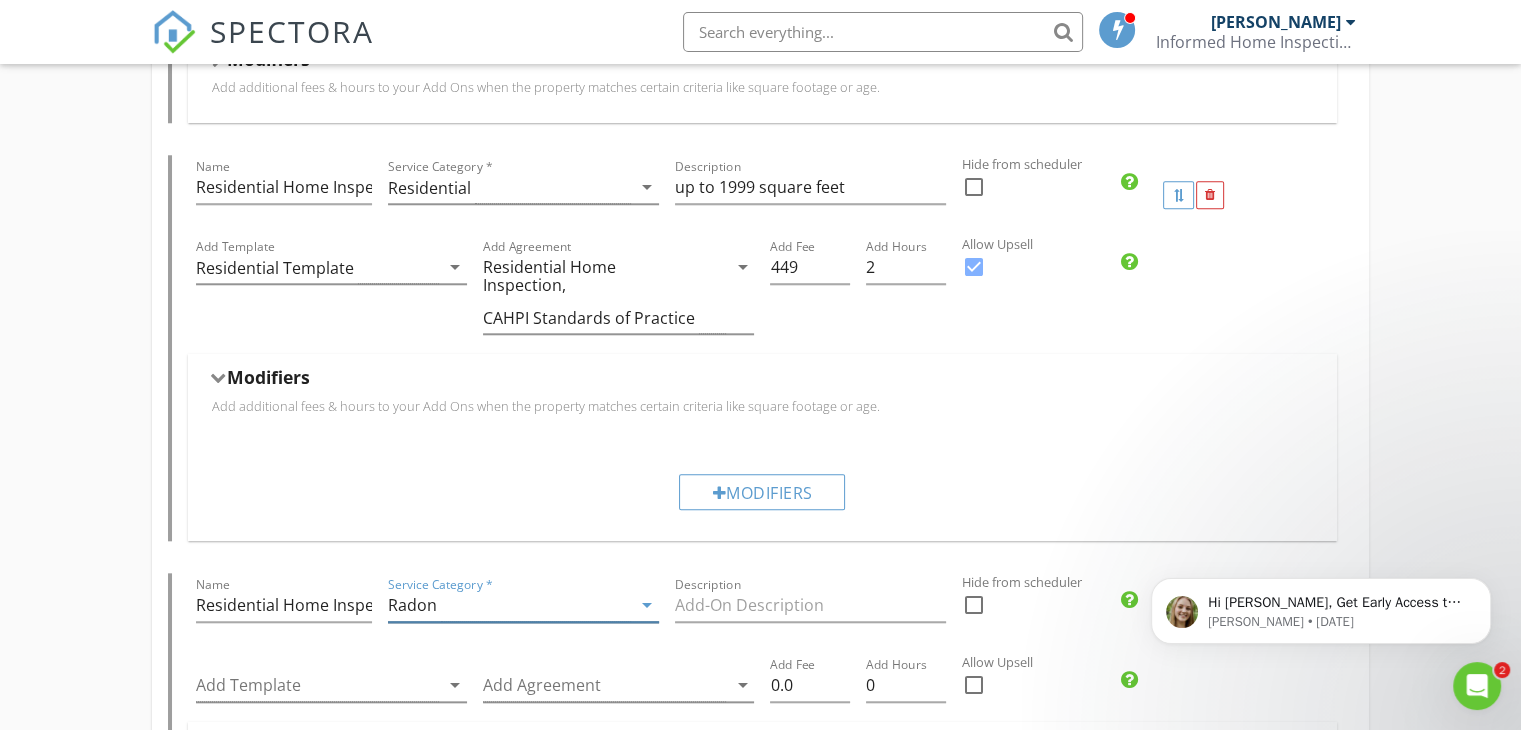 click on "Radon" at bounding box center [509, 605] 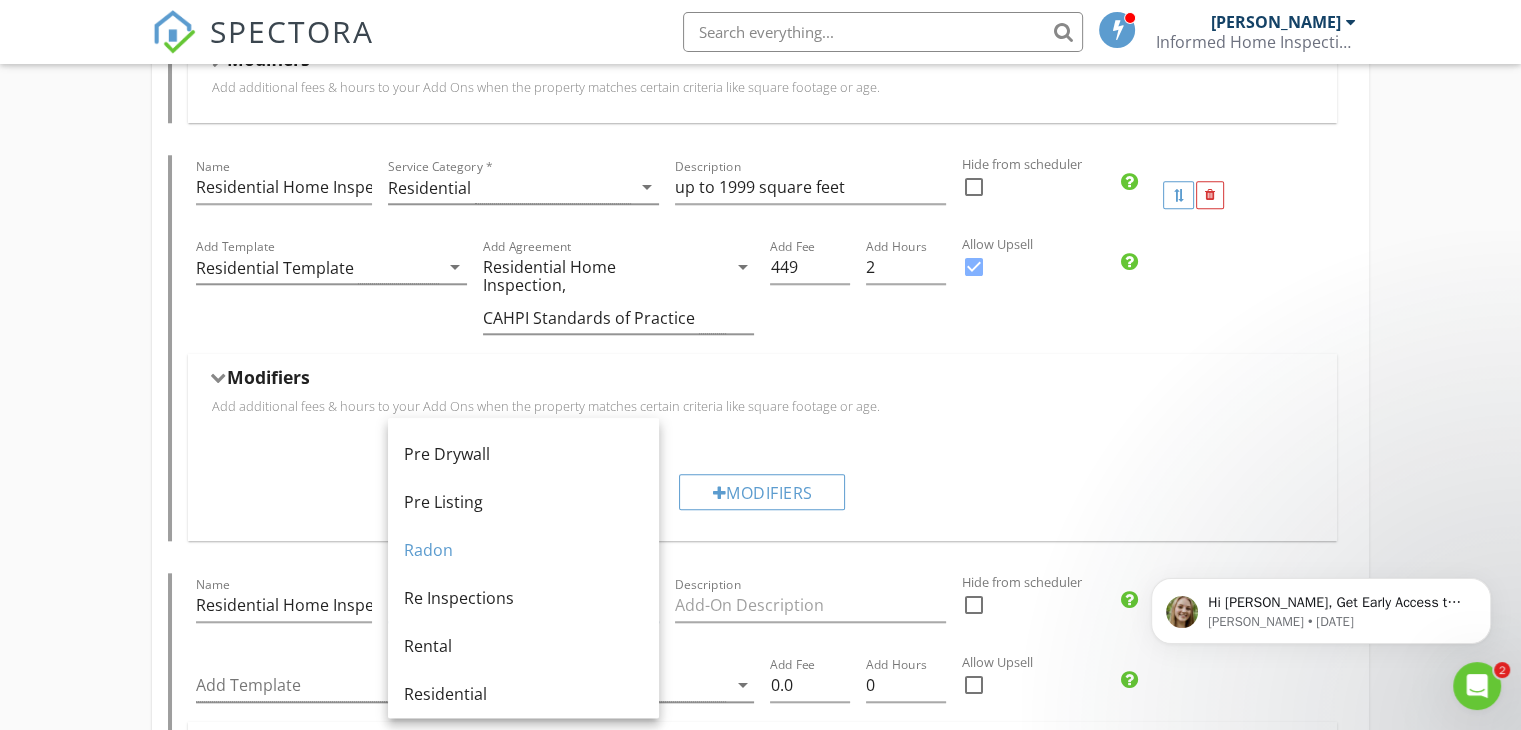 scroll, scrollTop: 762, scrollLeft: 0, axis: vertical 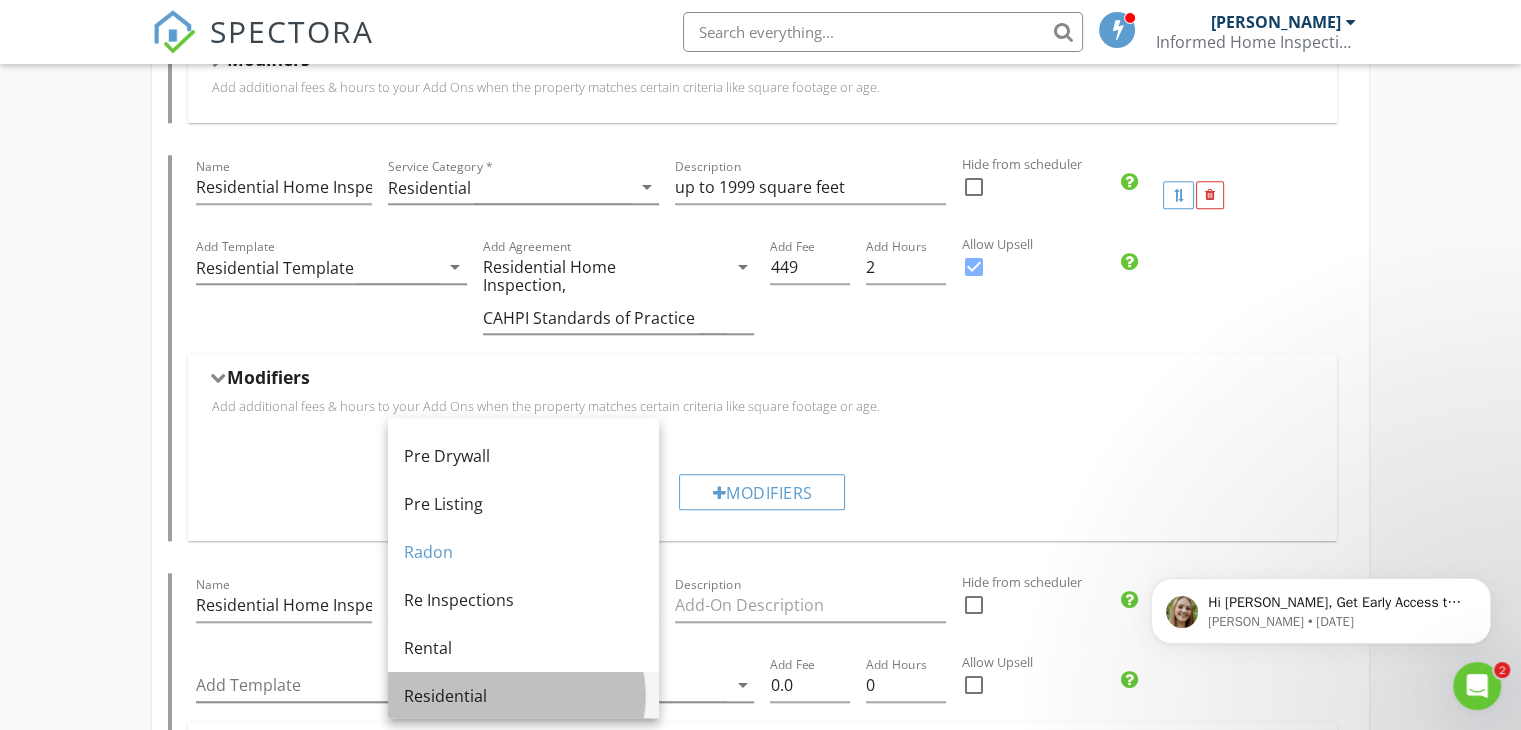 click on "Residential" at bounding box center [523, 696] 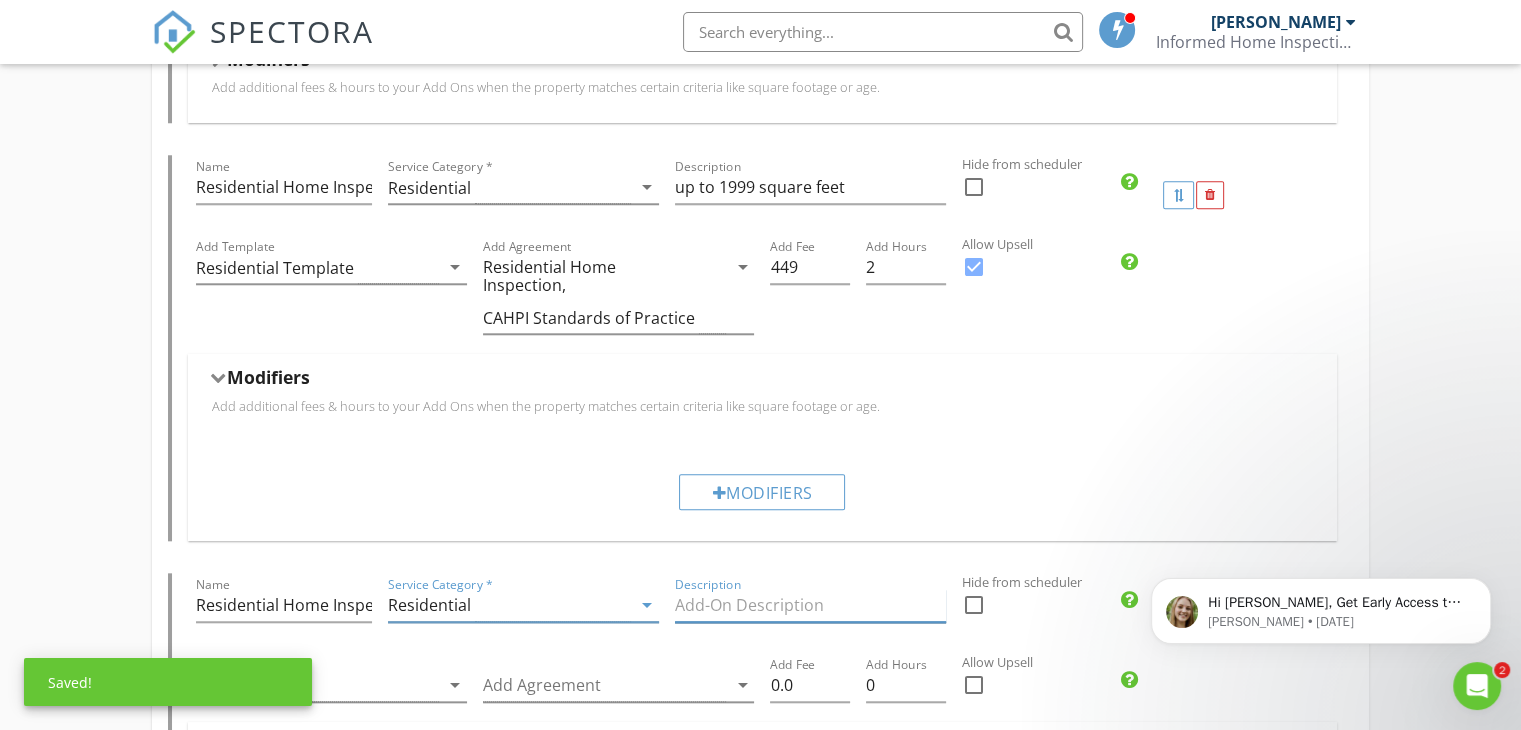 click at bounding box center (810, 605) 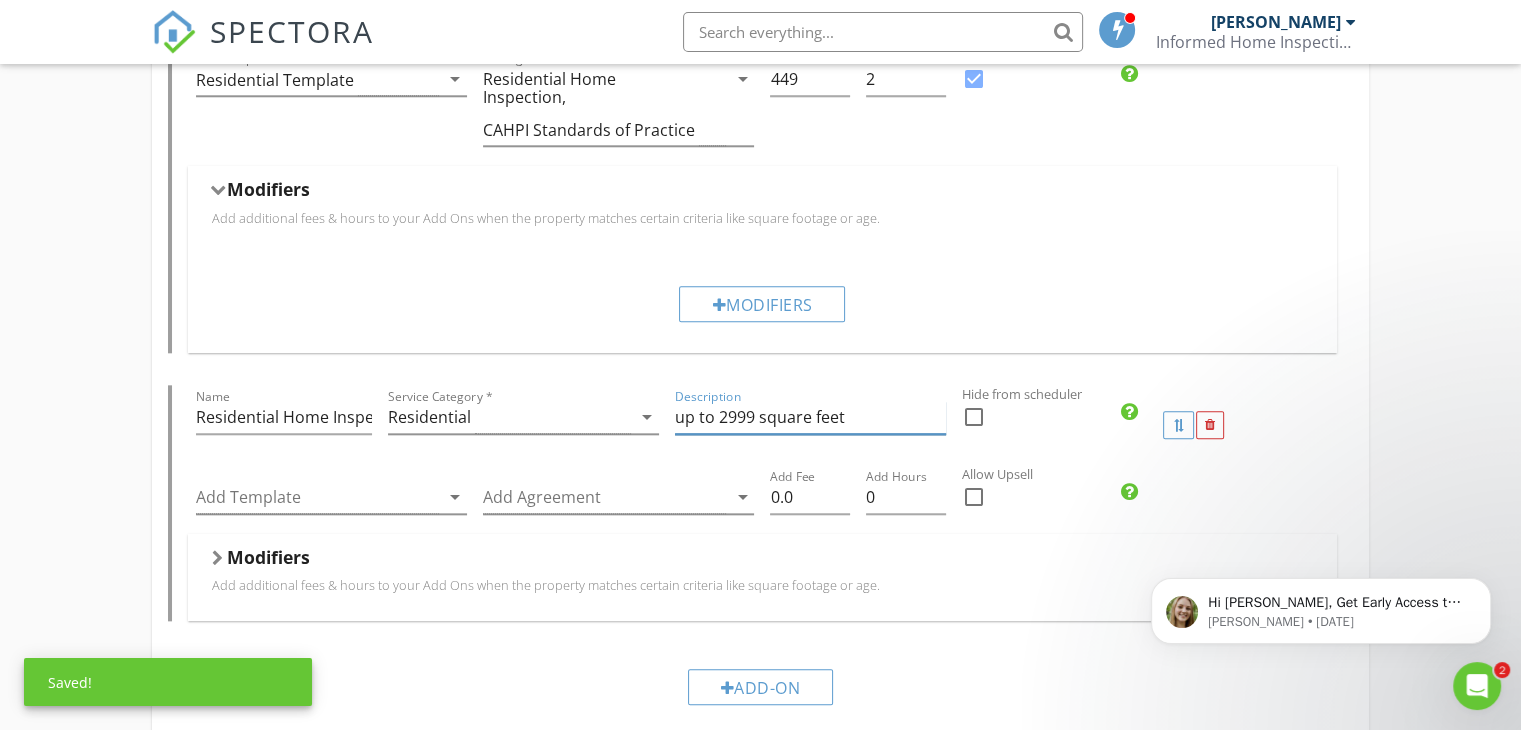 scroll, scrollTop: 2133, scrollLeft: 0, axis: vertical 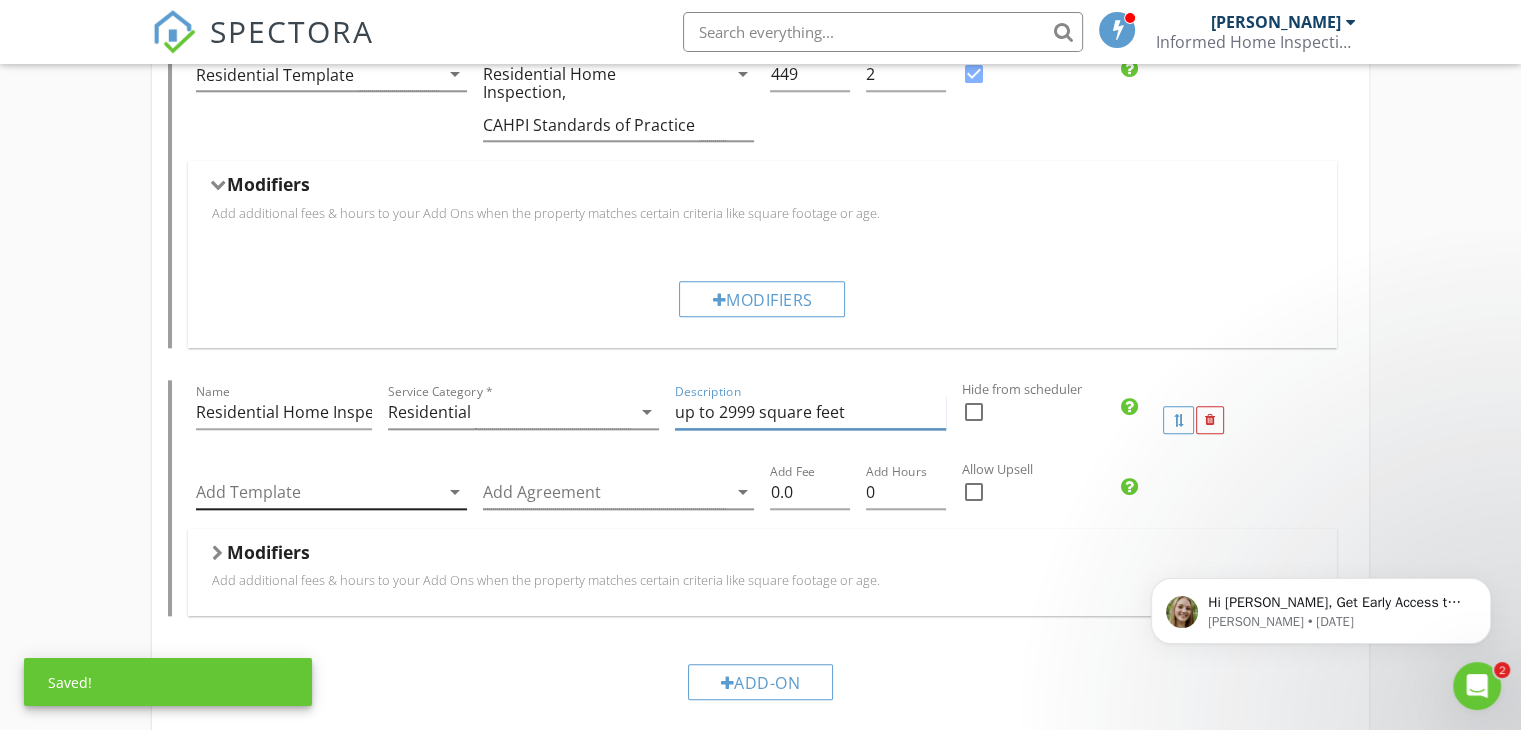type on "up to 2999 square feet" 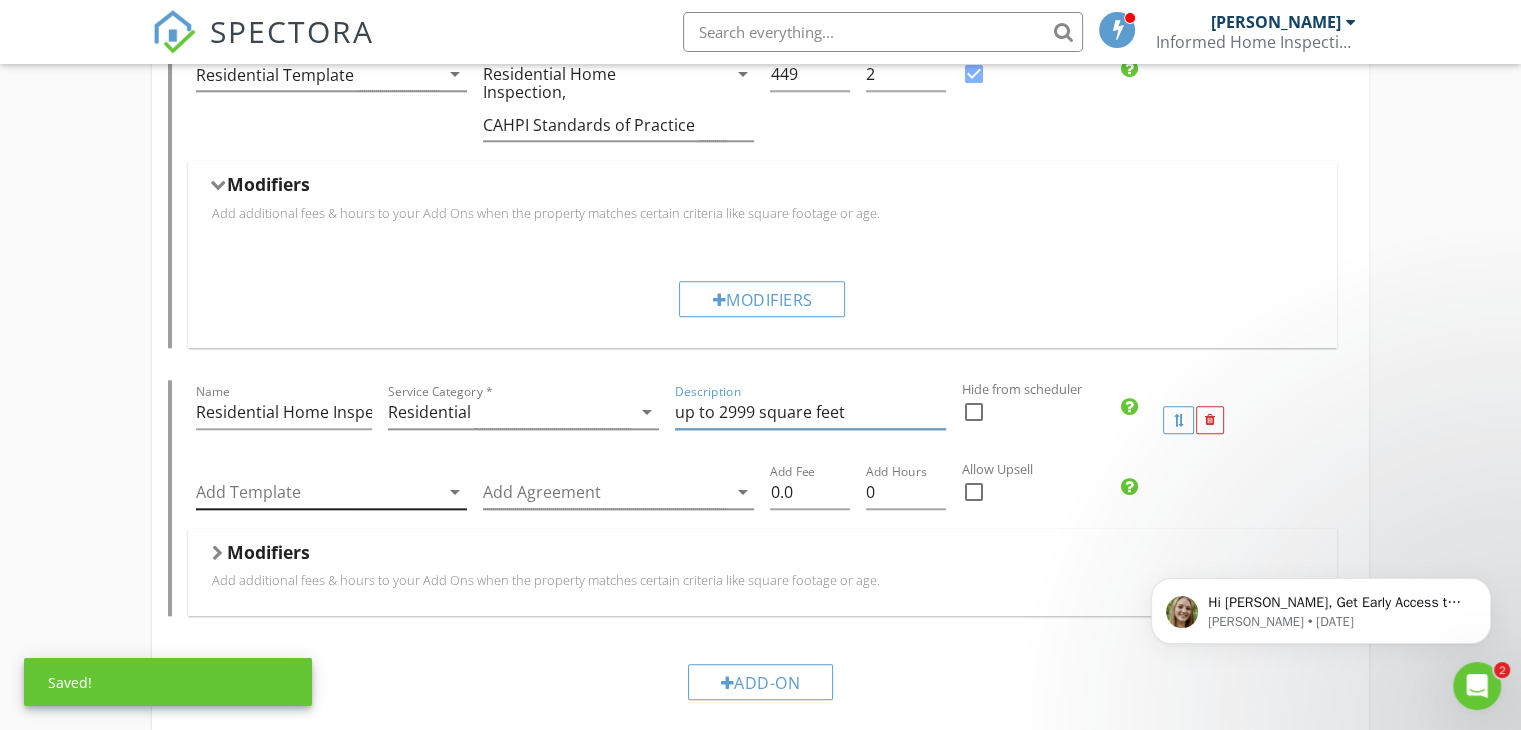 click at bounding box center (317, 492) 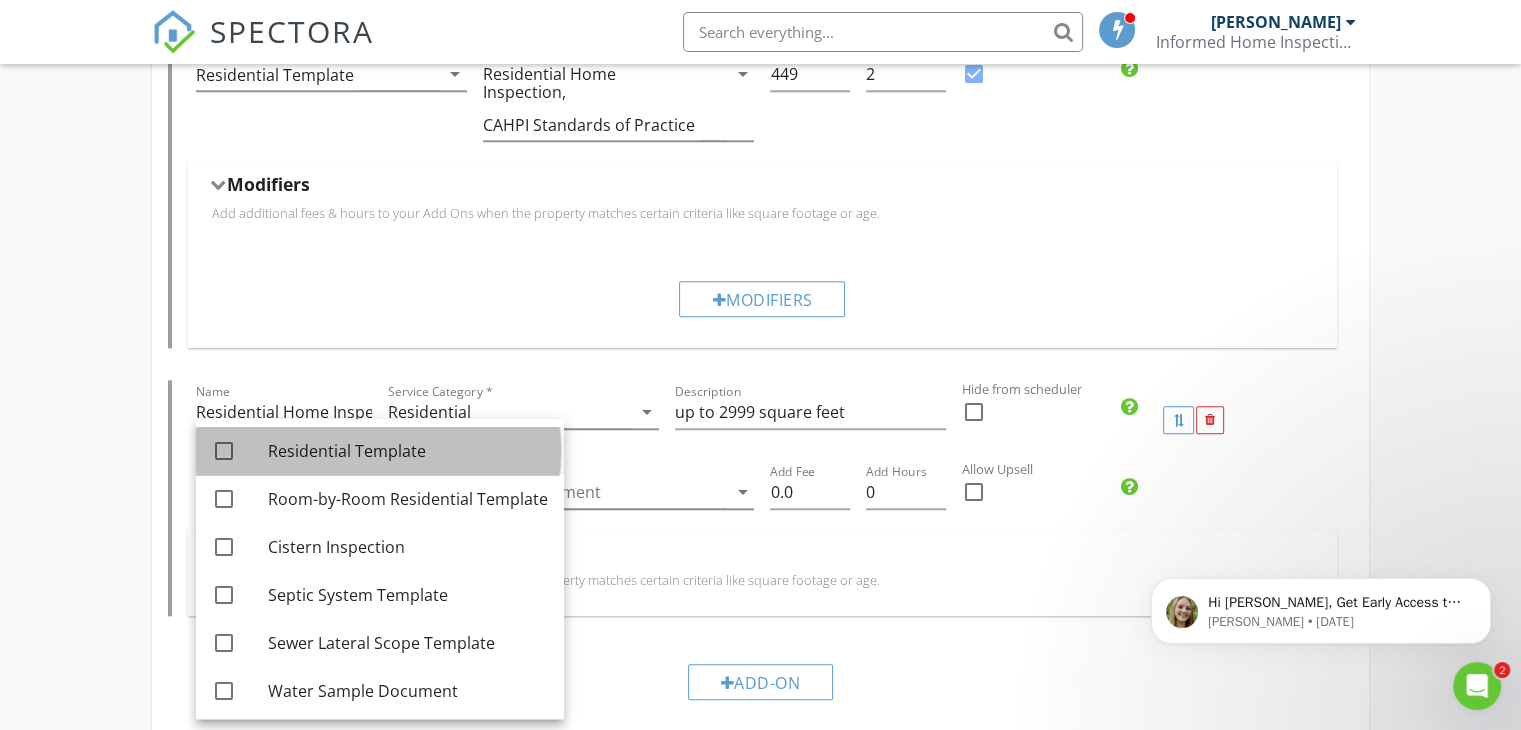 click on "Residential Template" at bounding box center (408, 451) 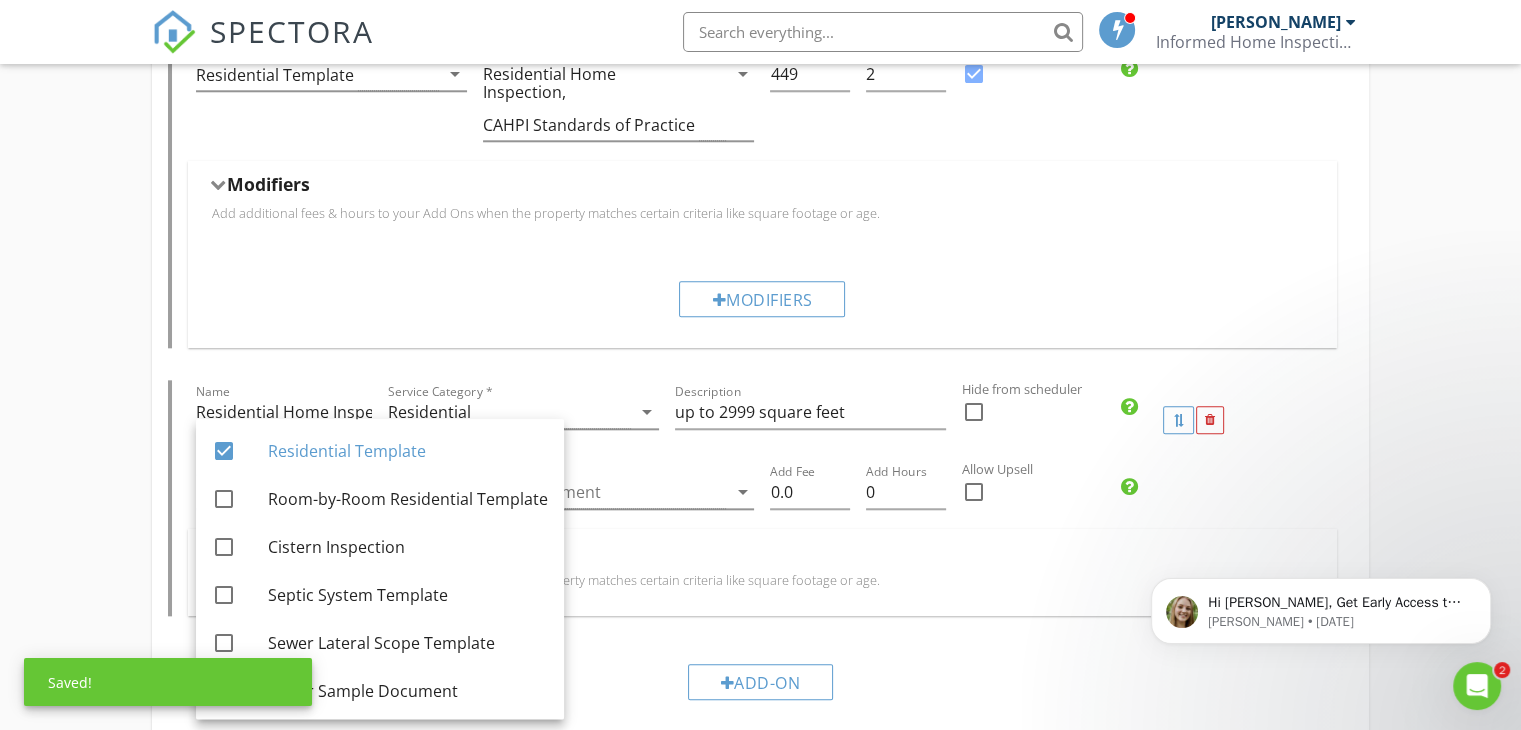 click on "Add Agreement arrow_drop_down" at bounding box center (618, 496) 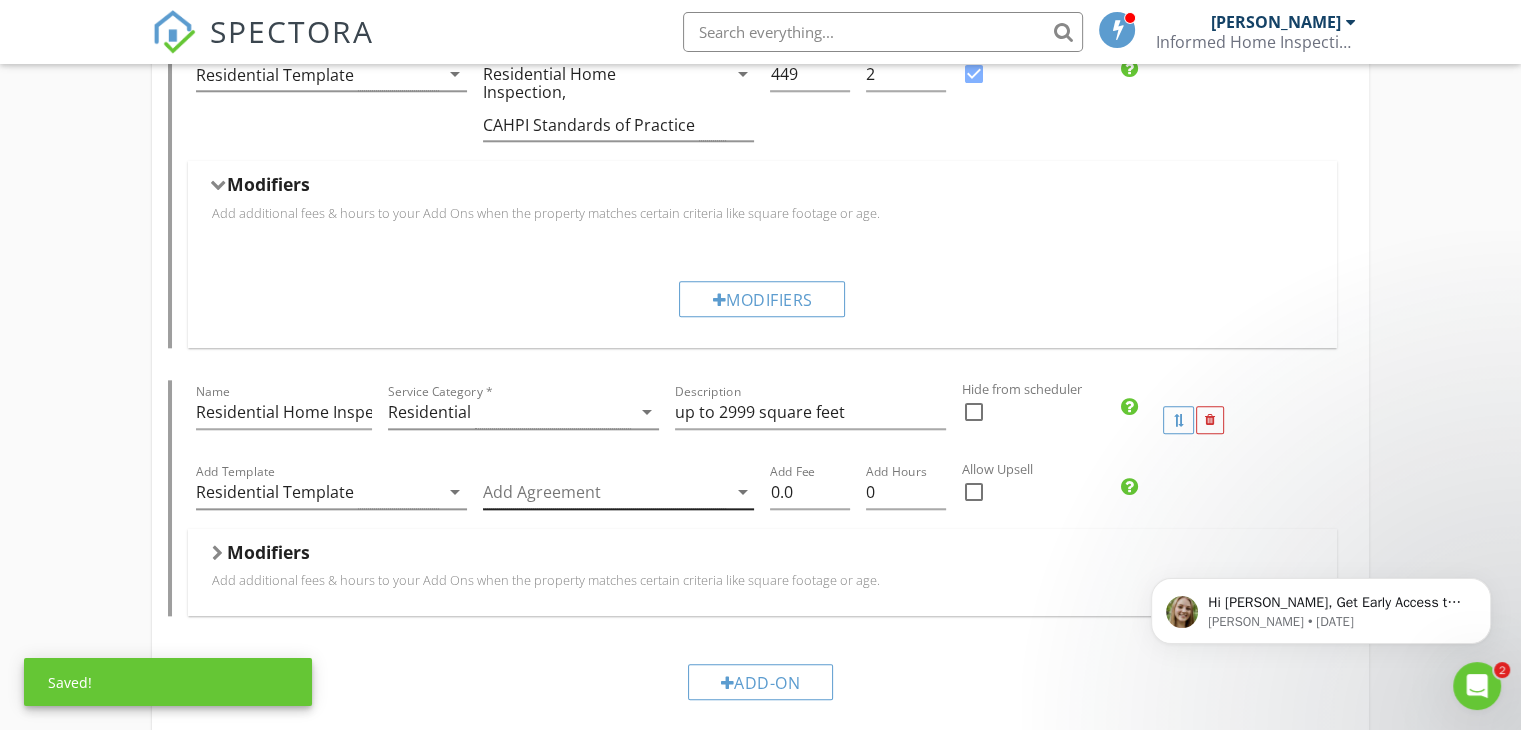 click at bounding box center (604, 492) 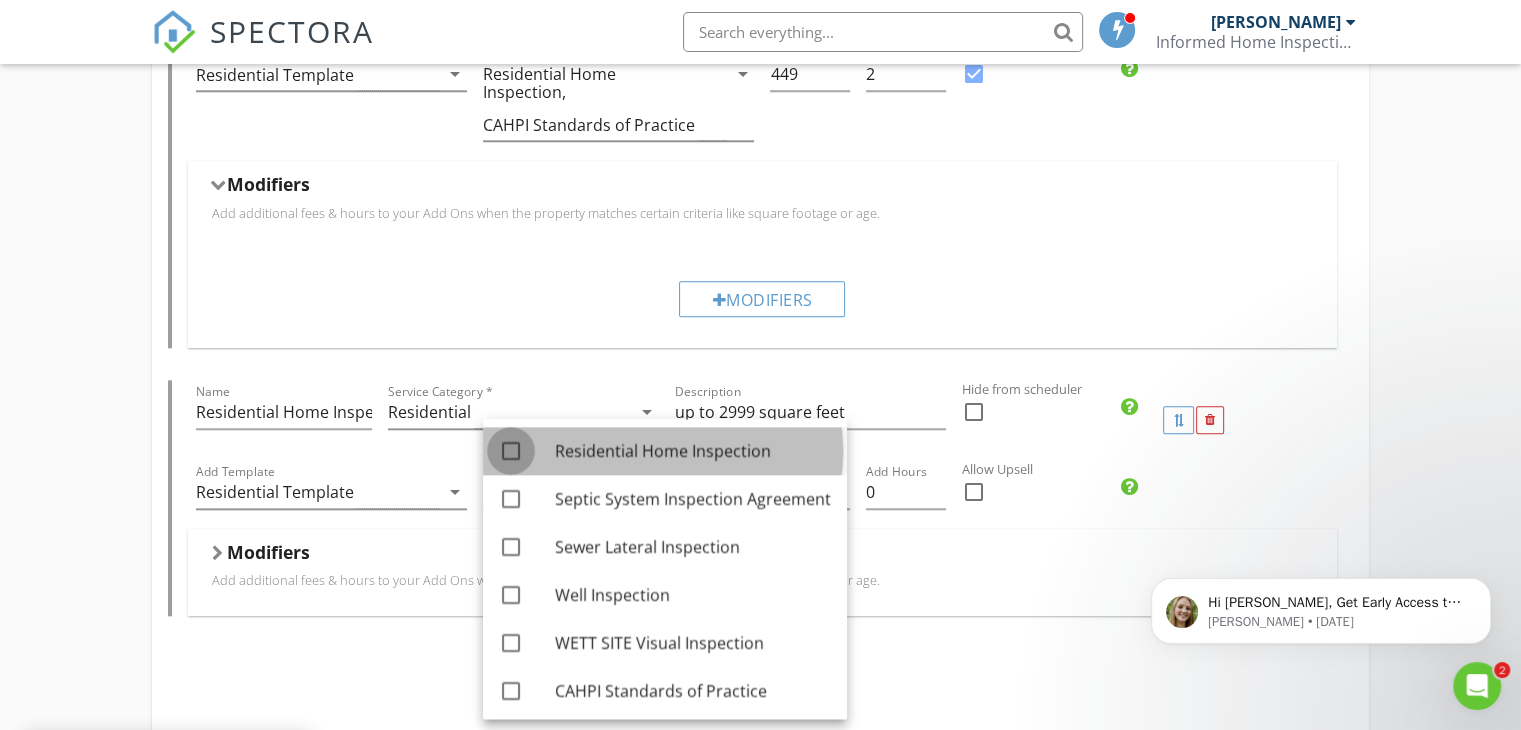 click at bounding box center [511, 451] 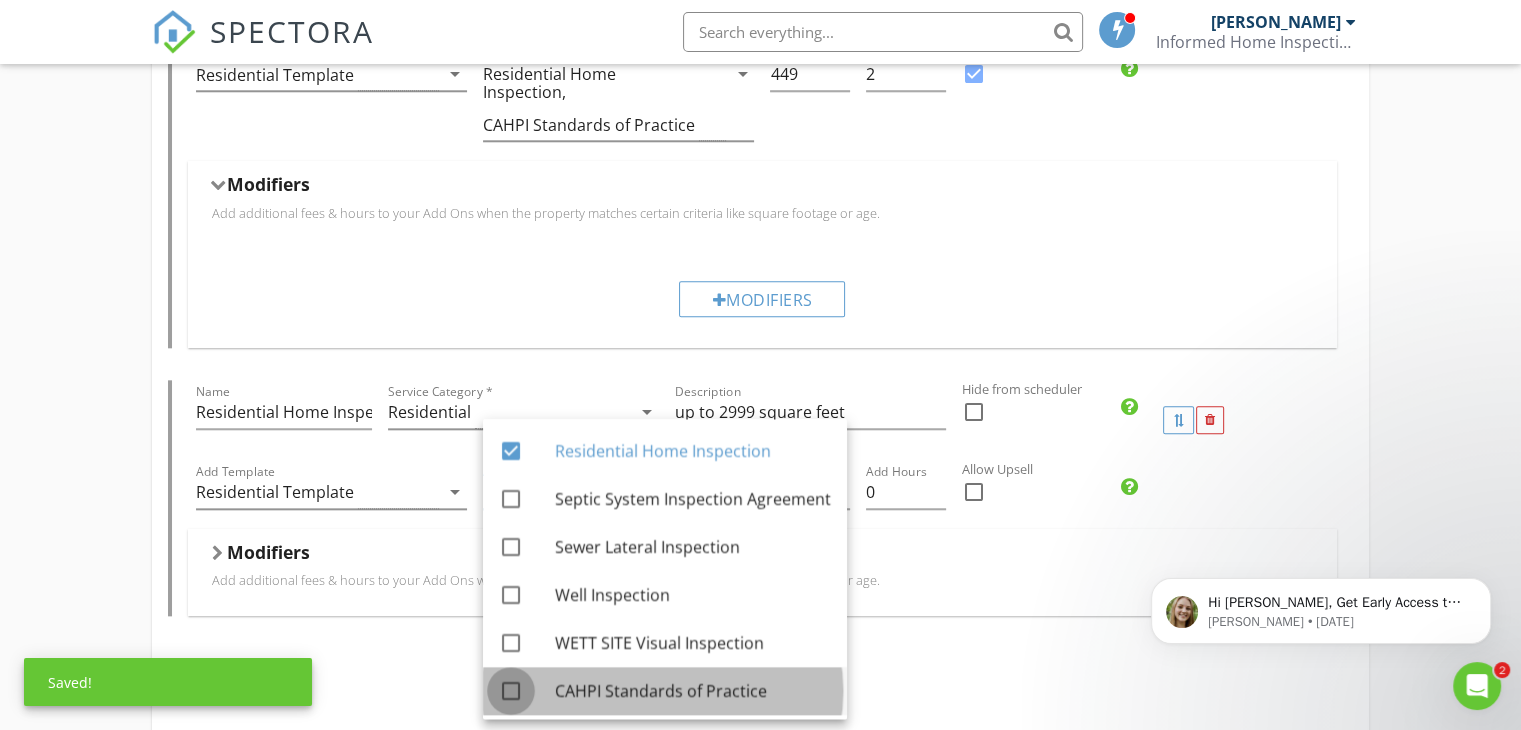 click at bounding box center [511, 691] 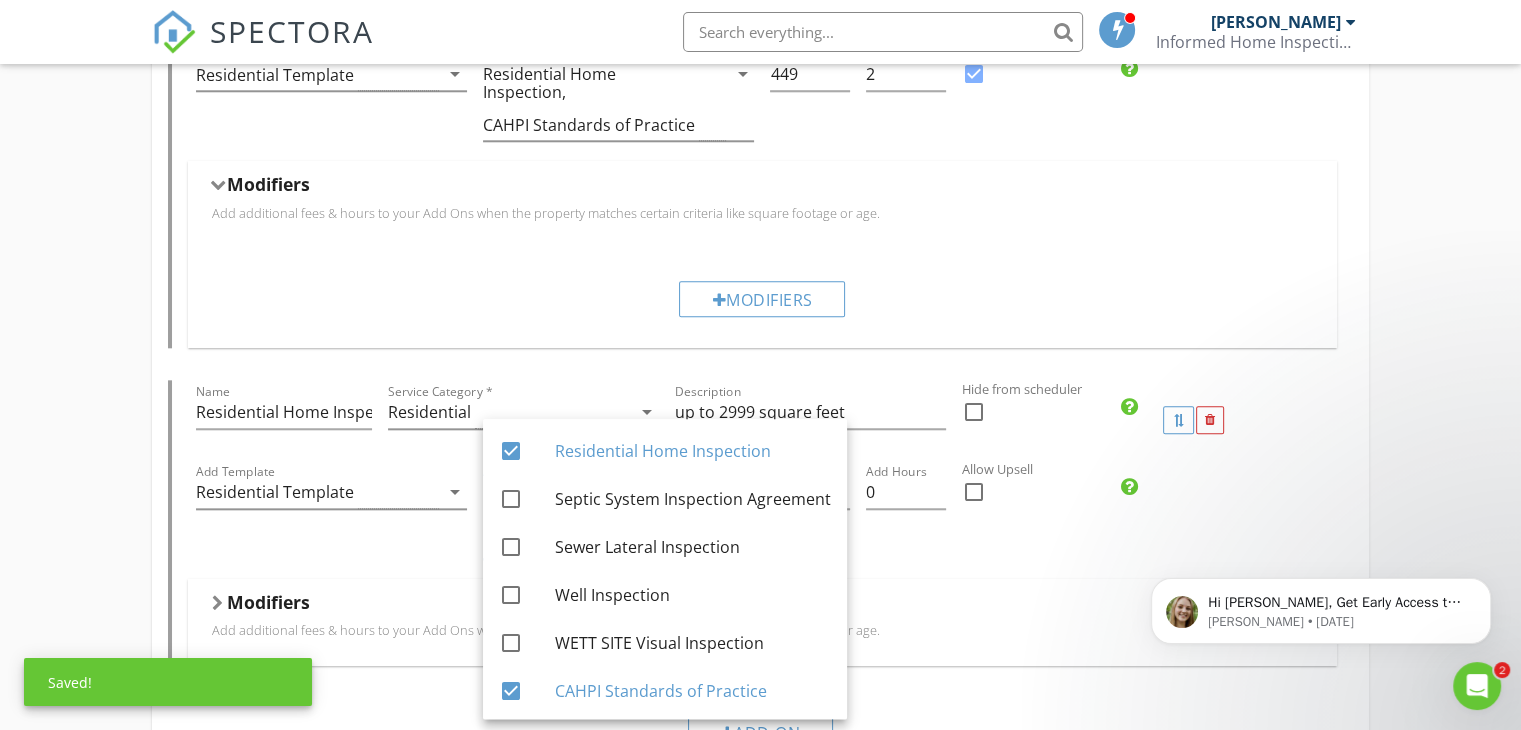 click on "Add-Ons
Give your client options to add additional services and upsells.
Name Septic System Inspection   Service Category * Sewer Septic arrow_drop_down   Description   Hide from scheduler   check_box_outline_blank         Add Template Septic System Template arrow_drop_down   Add Agreement Septic System Inspection Agreement arrow_drop_down   Add Fee 349.0   Add Hours 0   Allow Upsell   check_box           Modifiers
Add additional fees & hours to your Add Ons when the property
matches certain criteria like square footage or age.
Modifiers
Name Sewer Lateral Inspection   Service Category * Sewer Septic arrow_drop_down   Description   Hide from scheduler   check_box_outline_blank         Add Template Sewer Lateral Scope Template arrow_drop_down   Add Agreement Sewer Lateral Inspection arrow_drop_down   Add Fee 249.0   Add Hours 0   Allow Upsell   check_box           Modifiers
Modifiers
Name   Water" at bounding box center (760, -230) 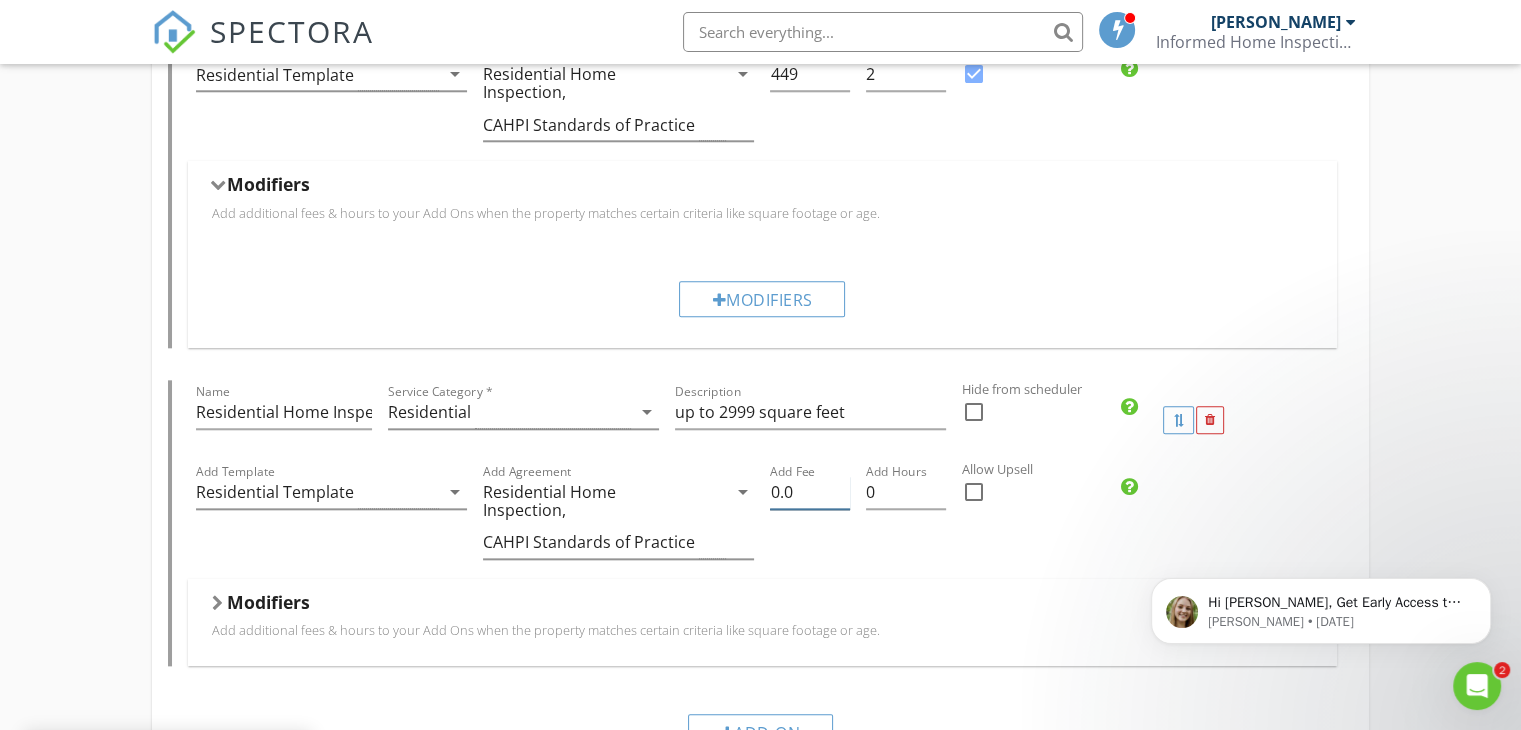 click on "0.0" at bounding box center (810, 492) 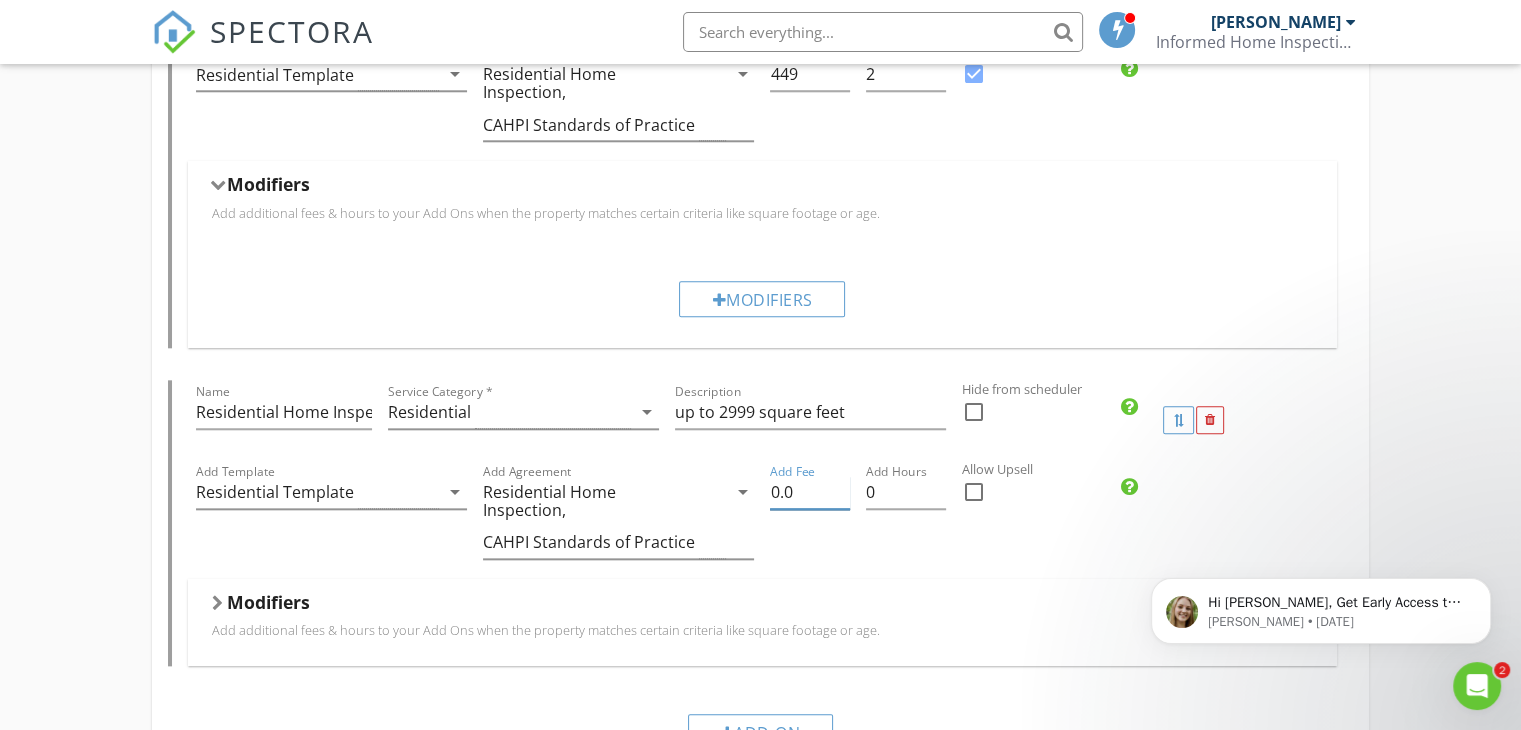 click on "0.0" at bounding box center (810, 492) 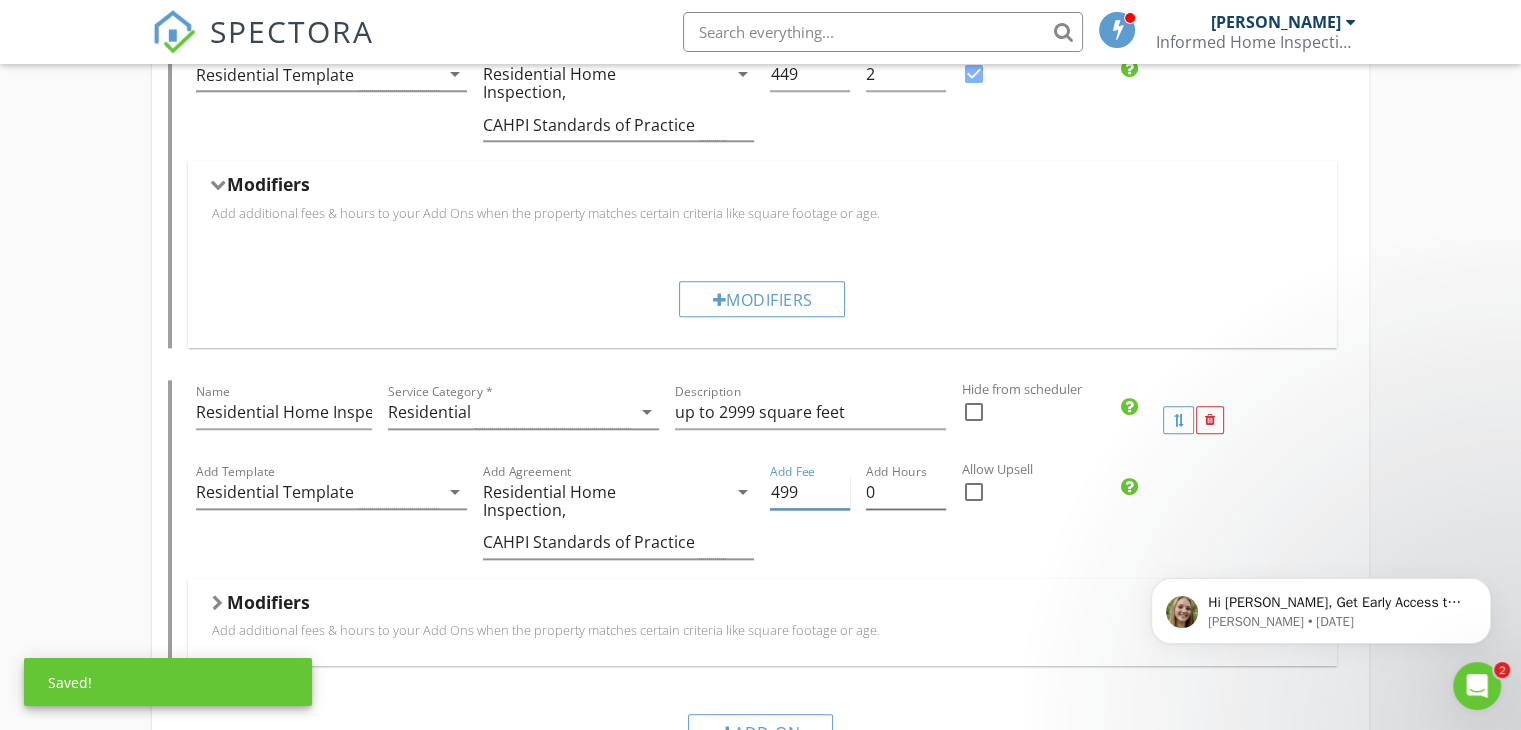 type on "499" 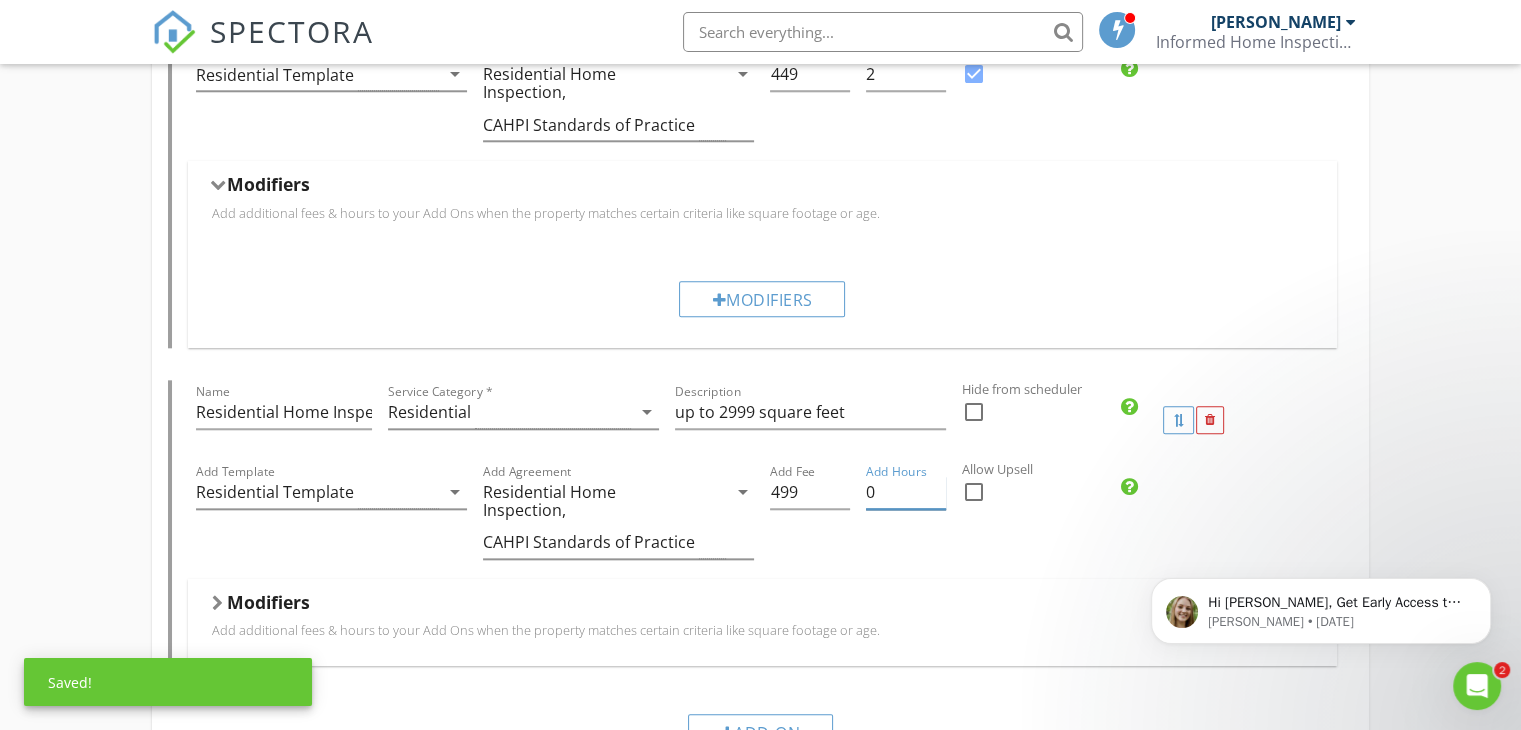 click on "0" at bounding box center [906, 492] 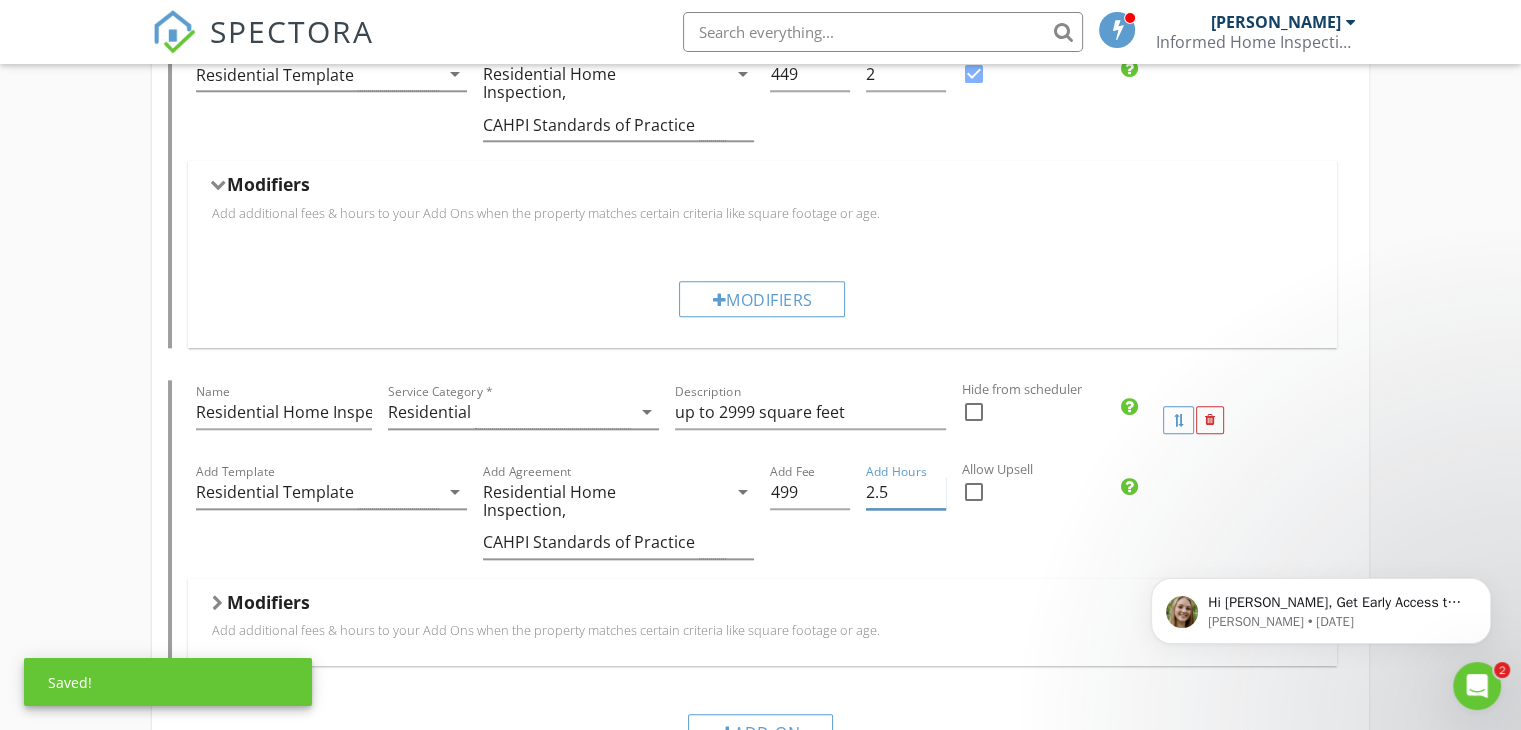 type on "2.5" 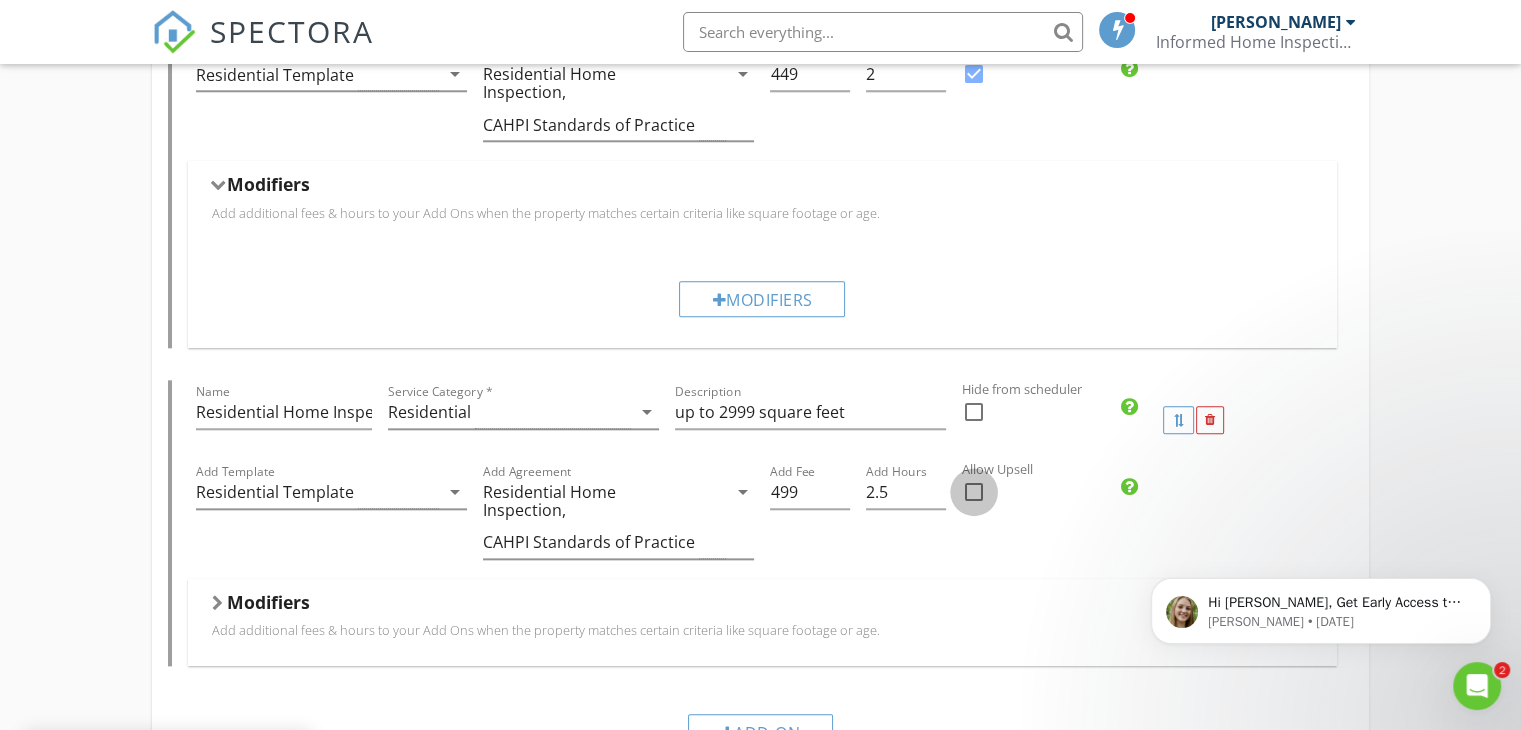 click at bounding box center [974, 492] 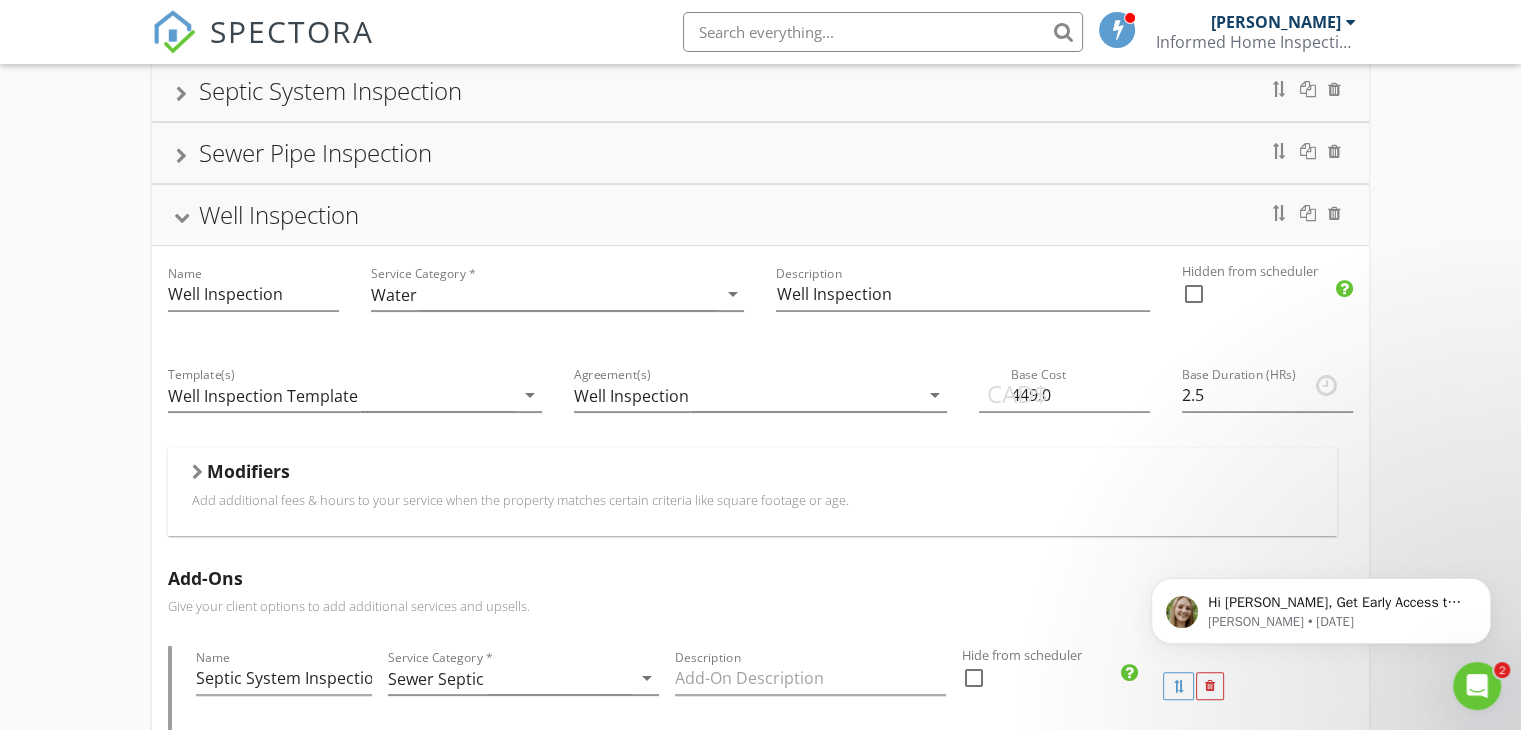 scroll, scrollTop: 0, scrollLeft: 0, axis: both 